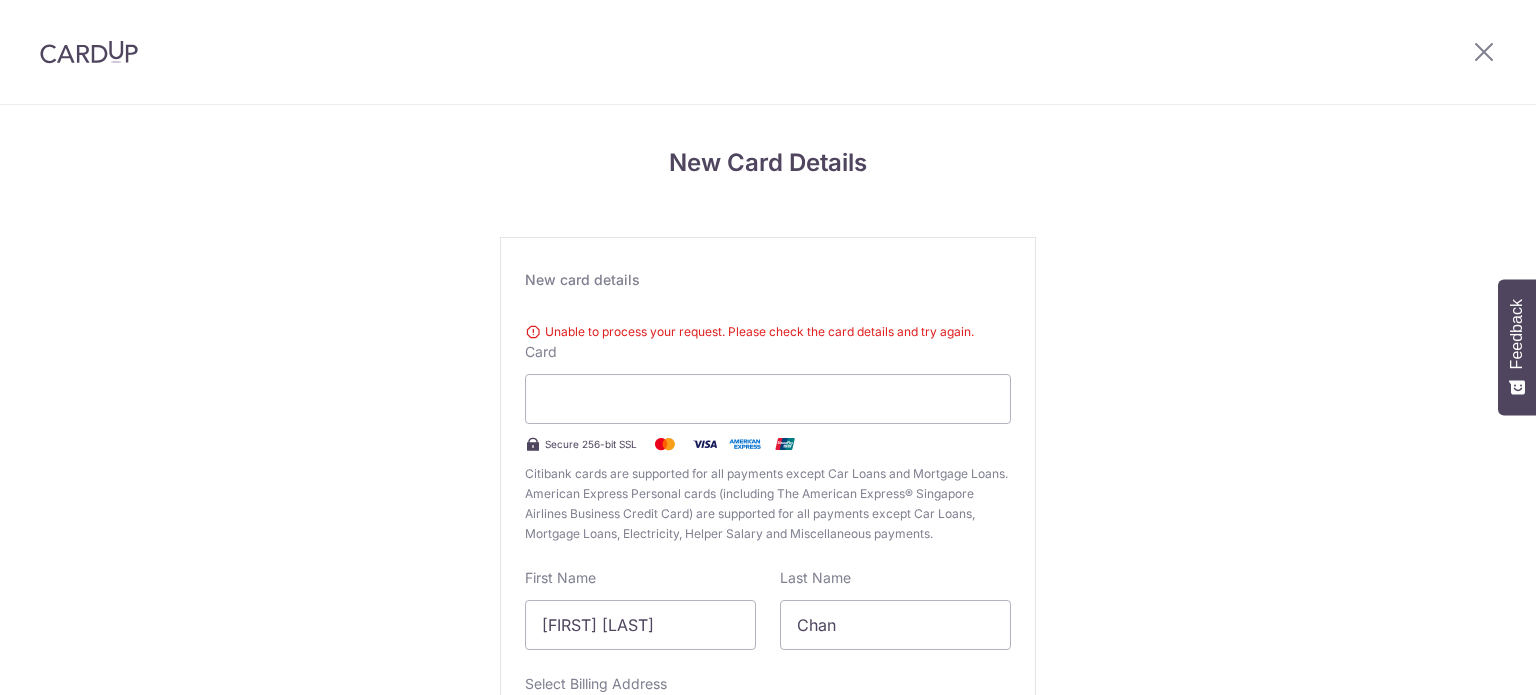 scroll, scrollTop: 0, scrollLeft: 0, axis: both 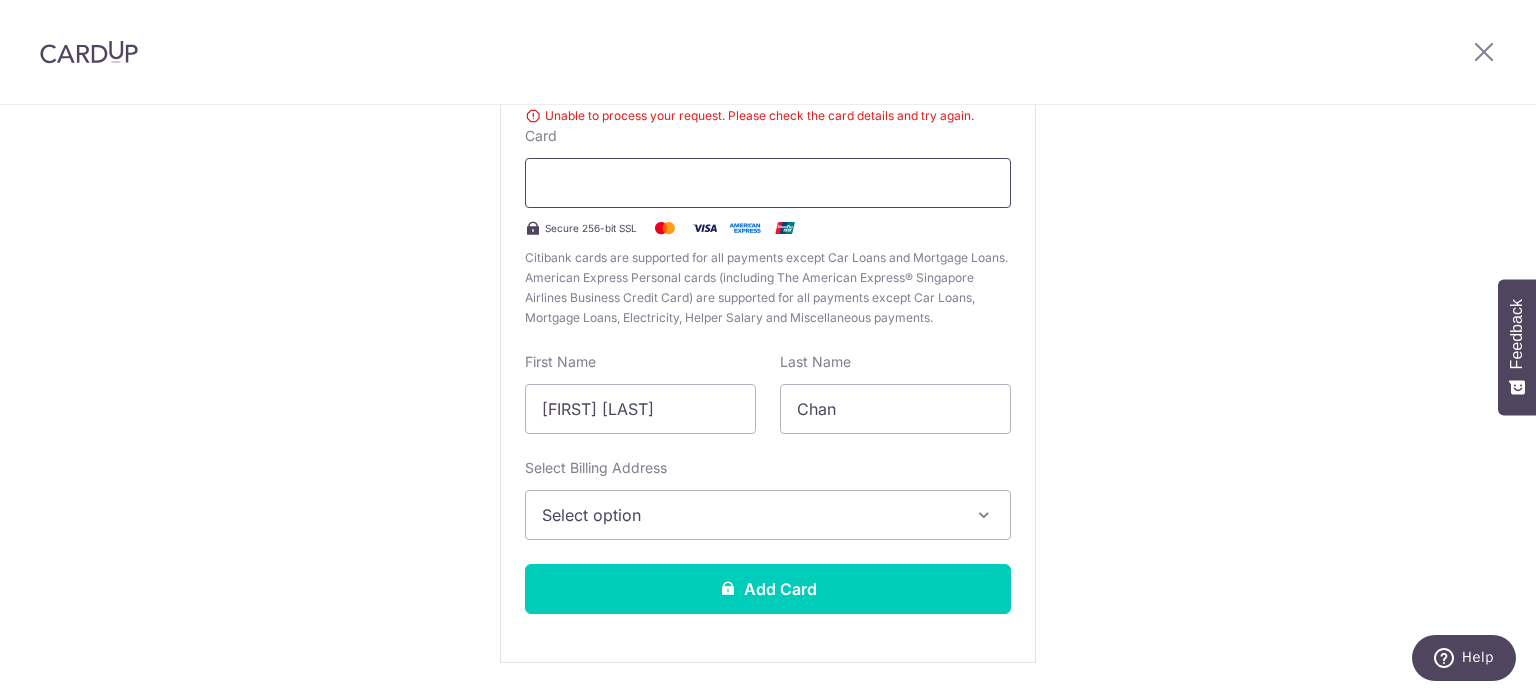 click at bounding box center [768, 183] 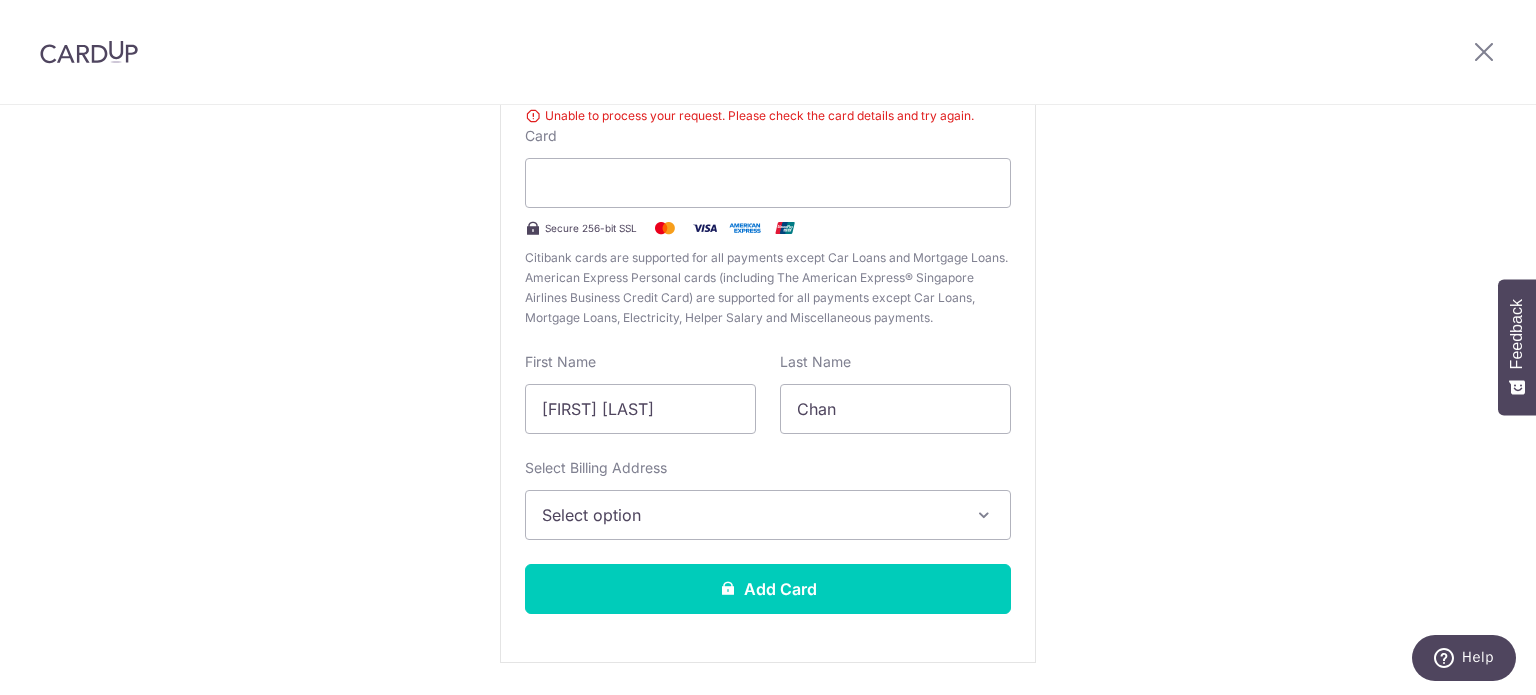 click on "Select option" at bounding box center (750, 515) 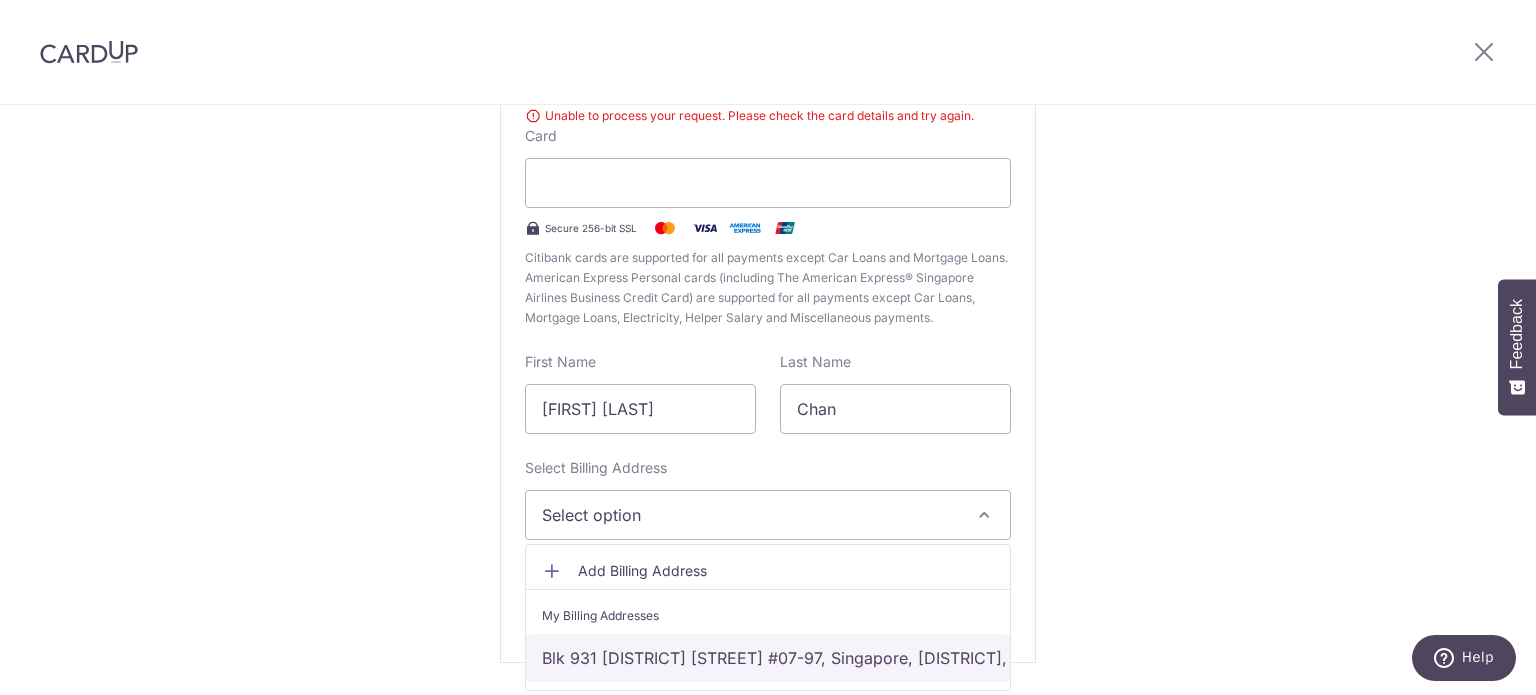 click on "Blk 931 [DISTRICT] St 91 #07-97, Singapore, [DISTRICT], Singapore-530931" at bounding box center (768, 658) 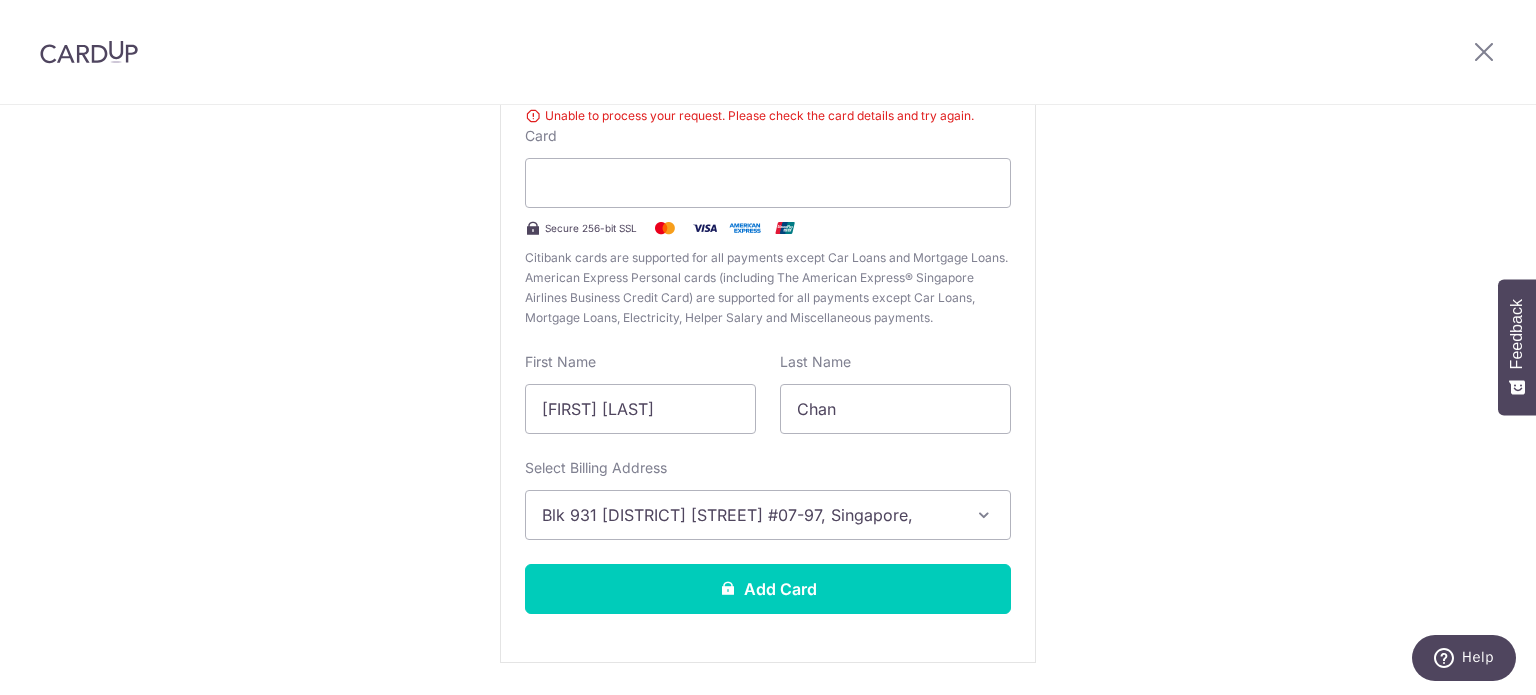drag, startPoint x: 380, startPoint y: 491, endPoint x: 387, endPoint y: 467, distance: 25 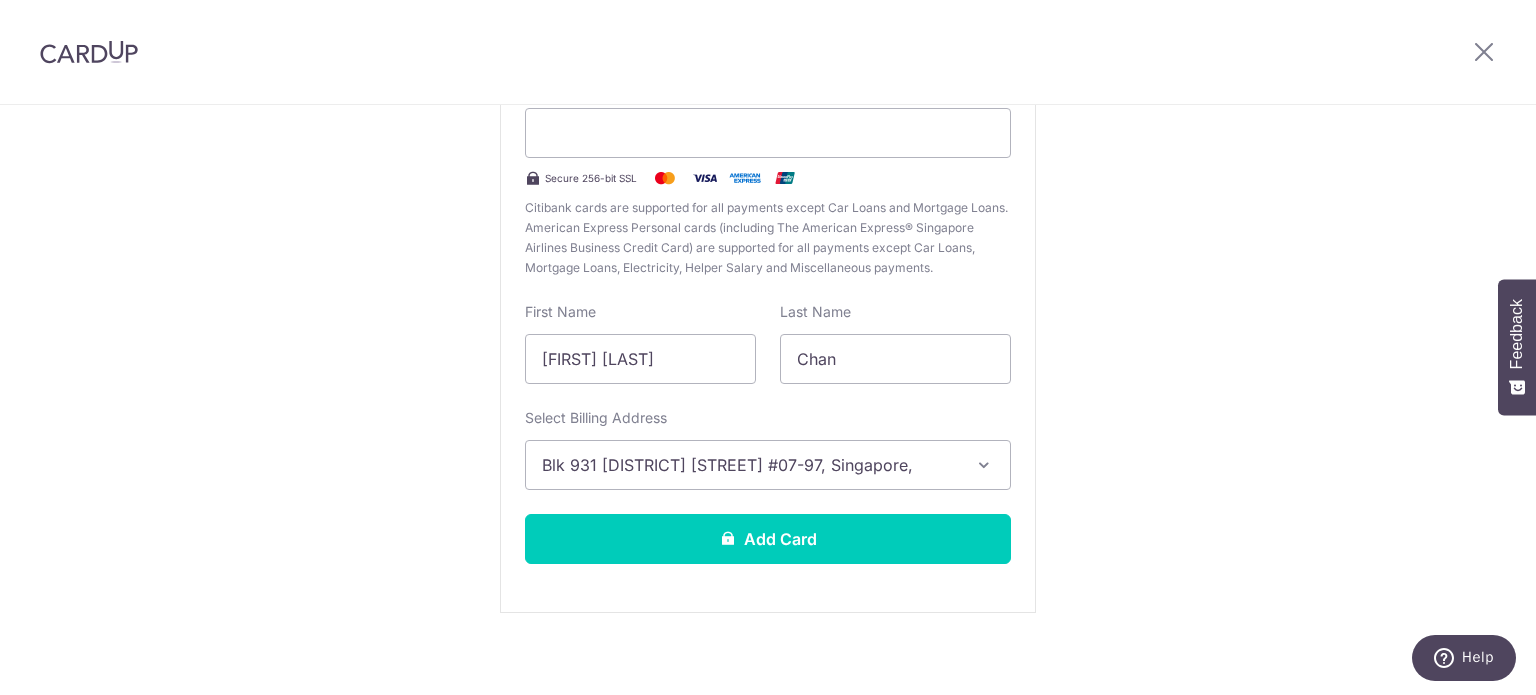 scroll, scrollTop: 276, scrollLeft: 0, axis: vertical 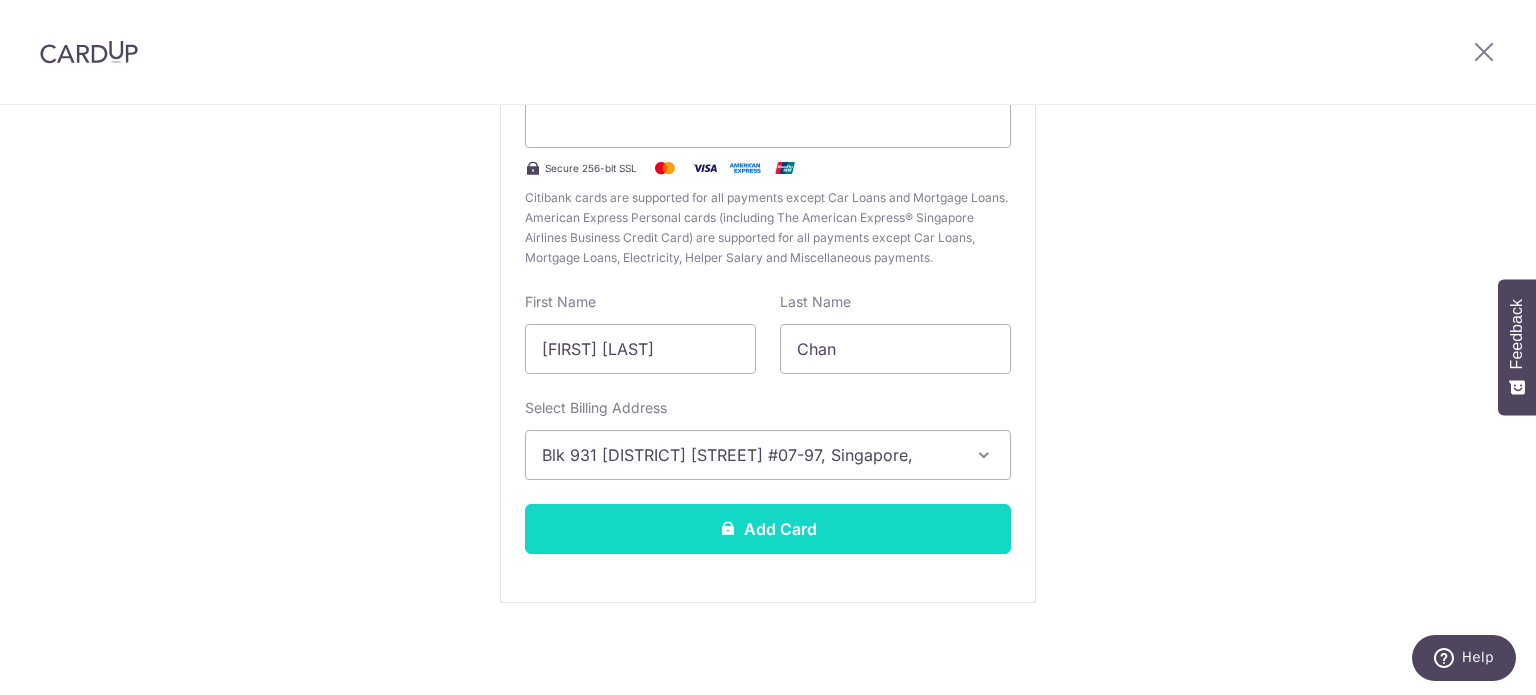 click on "Add Card" at bounding box center [768, 529] 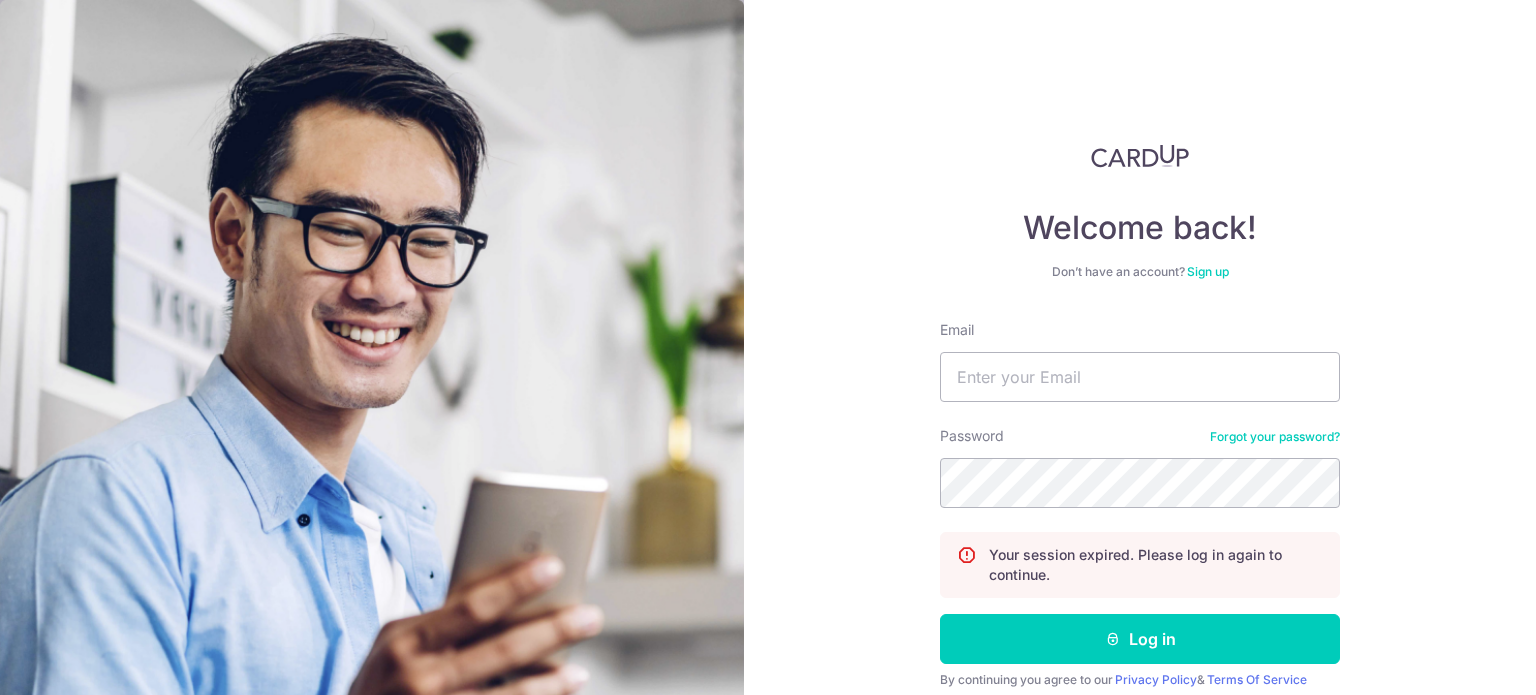 scroll, scrollTop: 0, scrollLeft: 0, axis: both 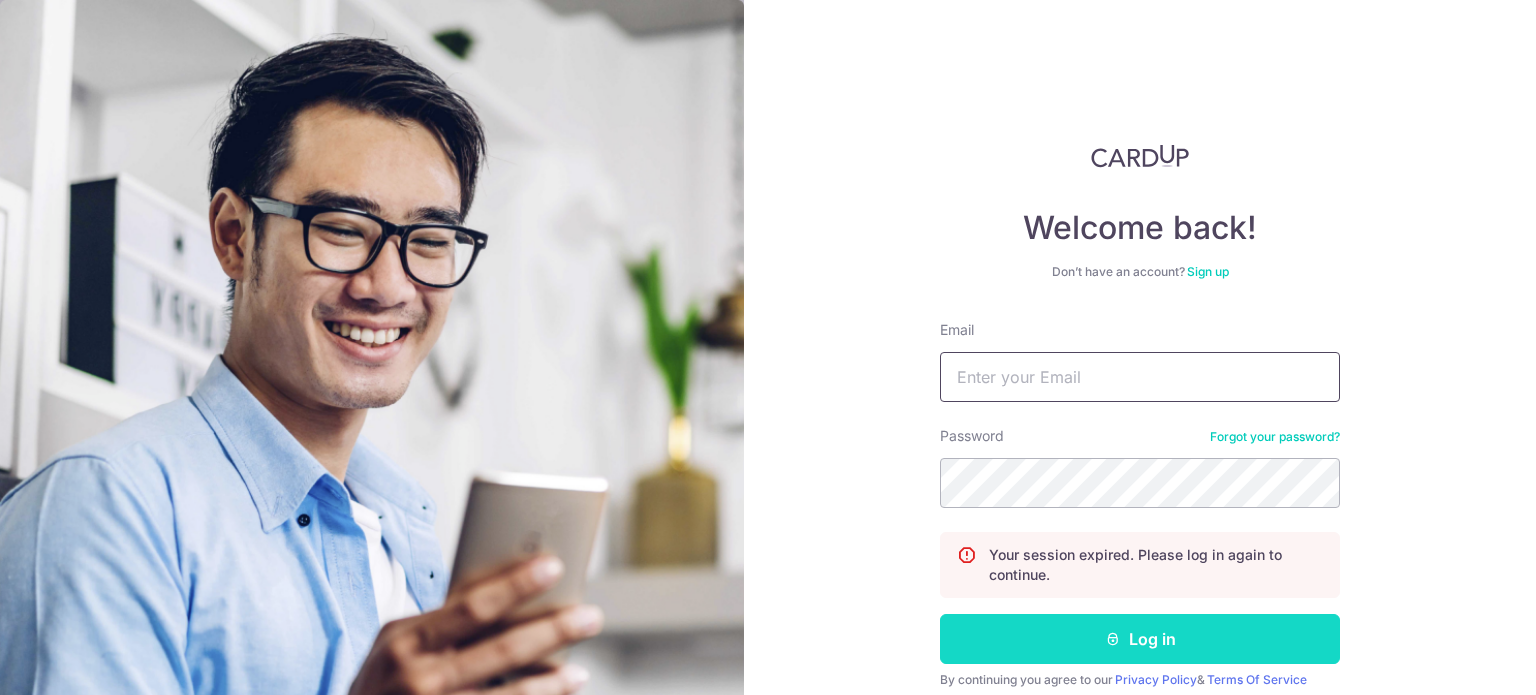 type on "cvhtsl@gmail.com" 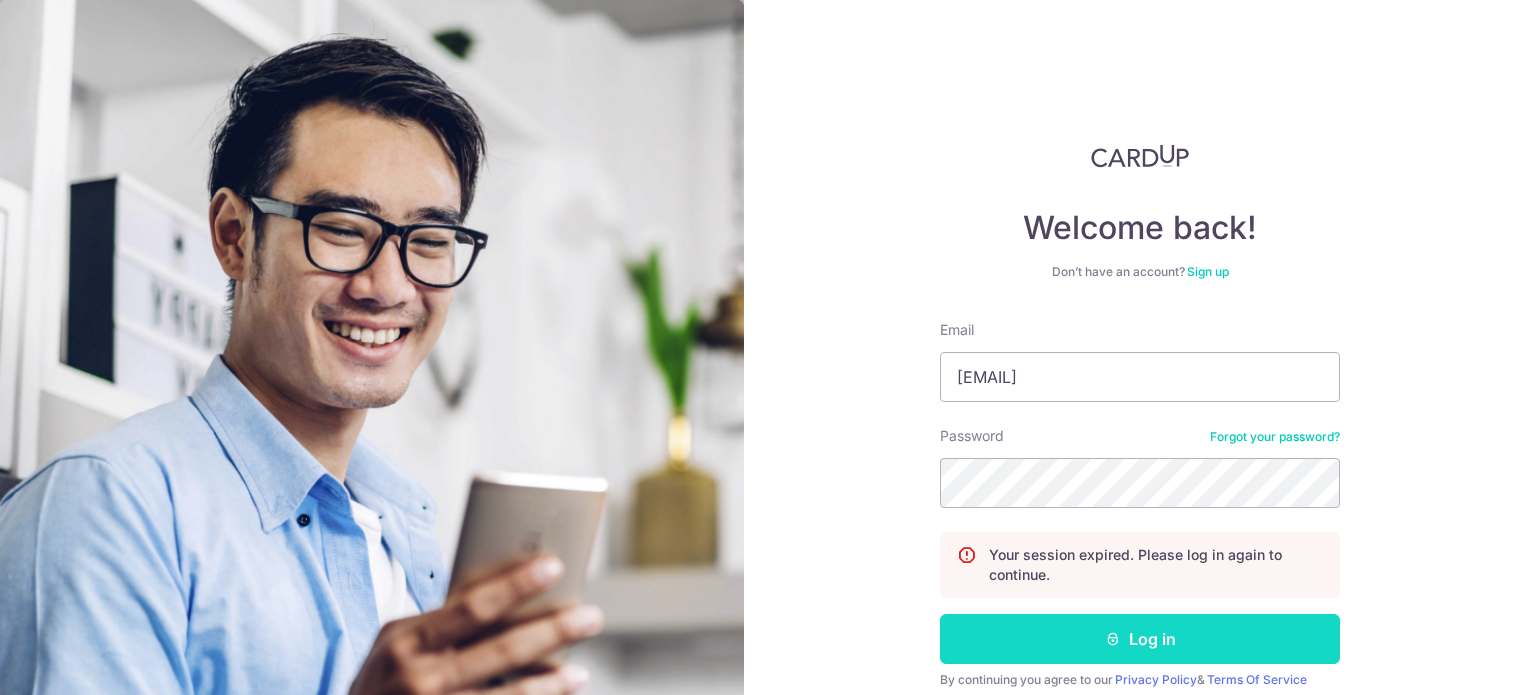 click on "Log in" at bounding box center [1140, 639] 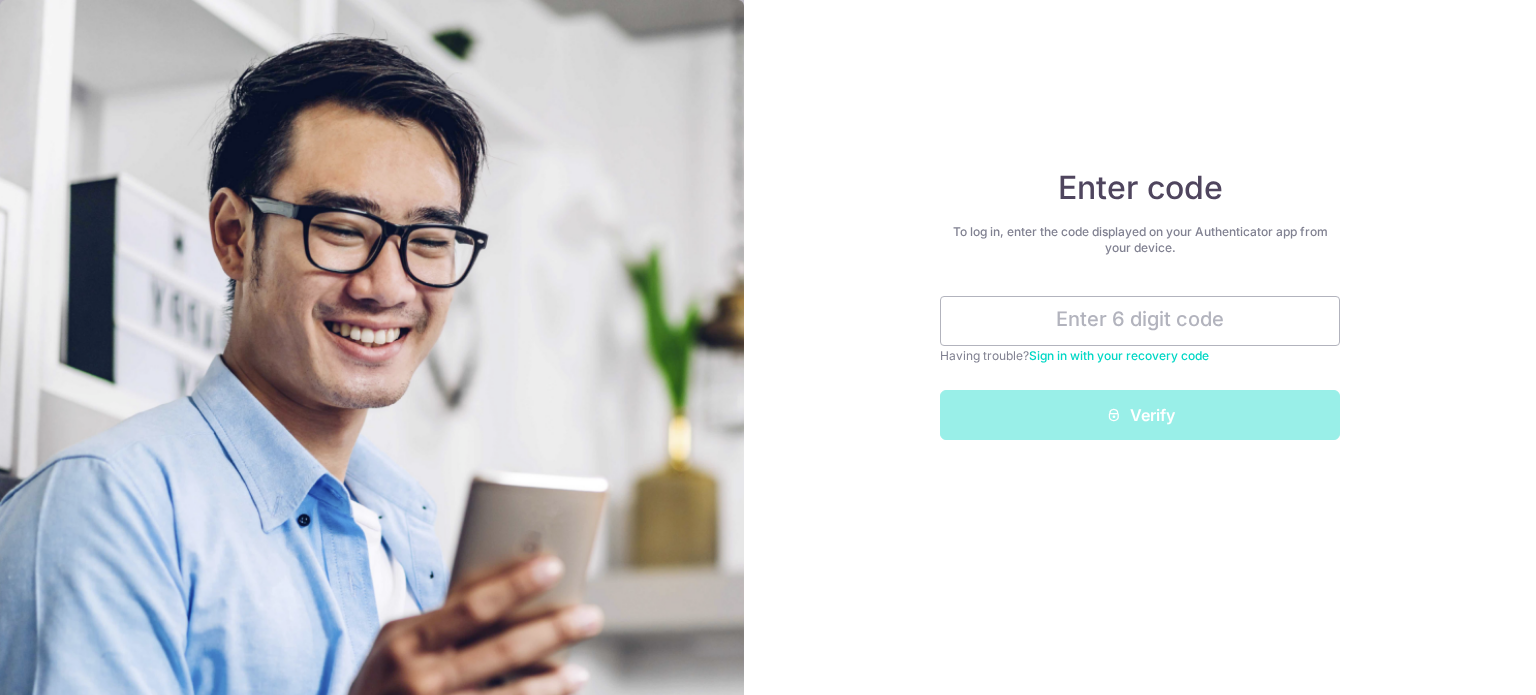 scroll, scrollTop: 0, scrollLeft: 0, axis: both 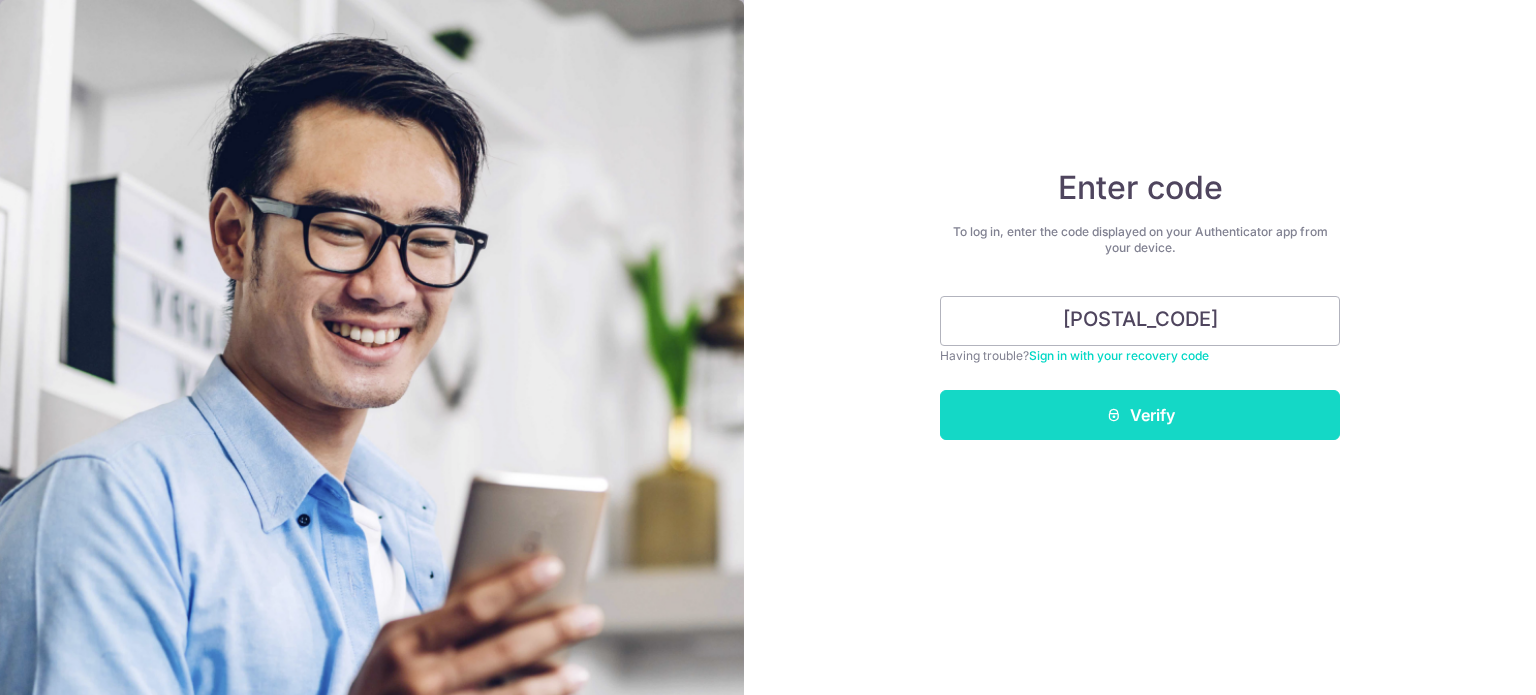 type on "281494" 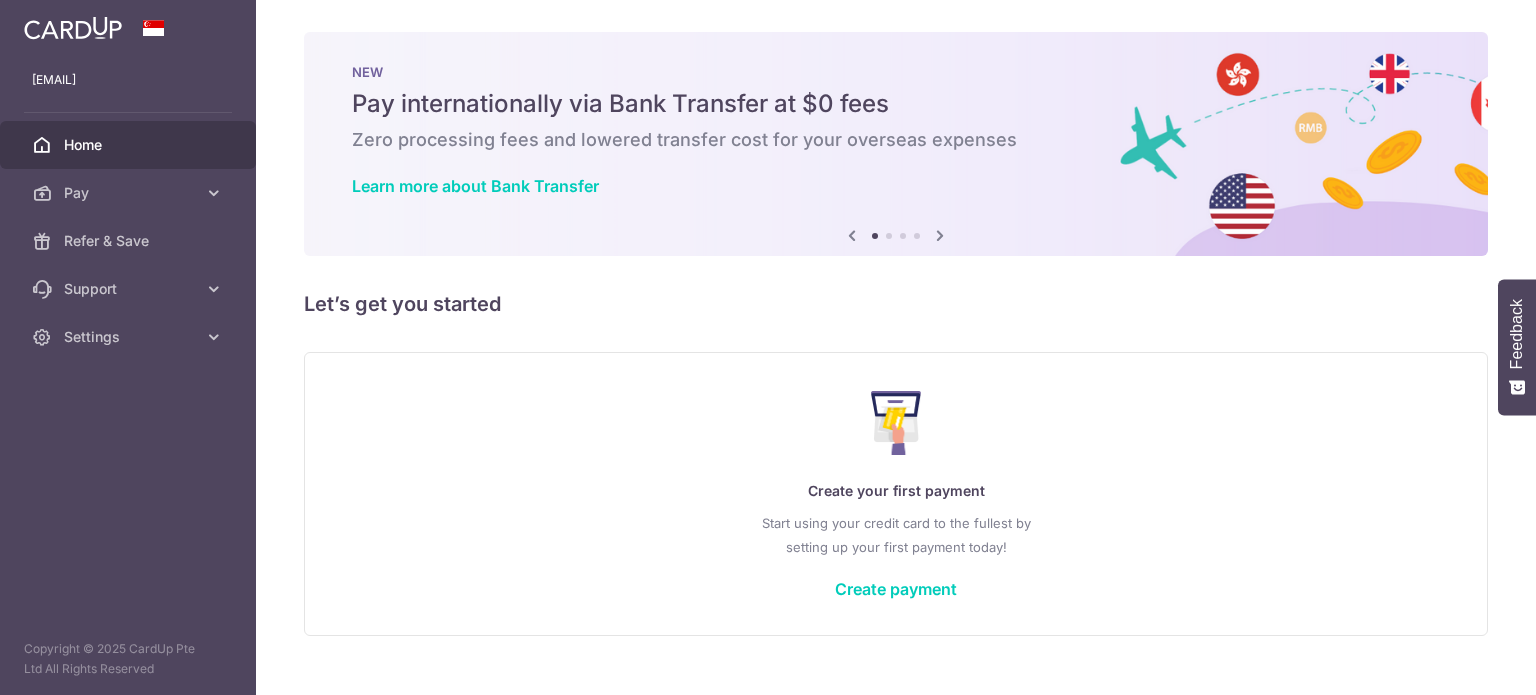 scroll, scrollTop: 0, scrollLeft: 0, axis: both 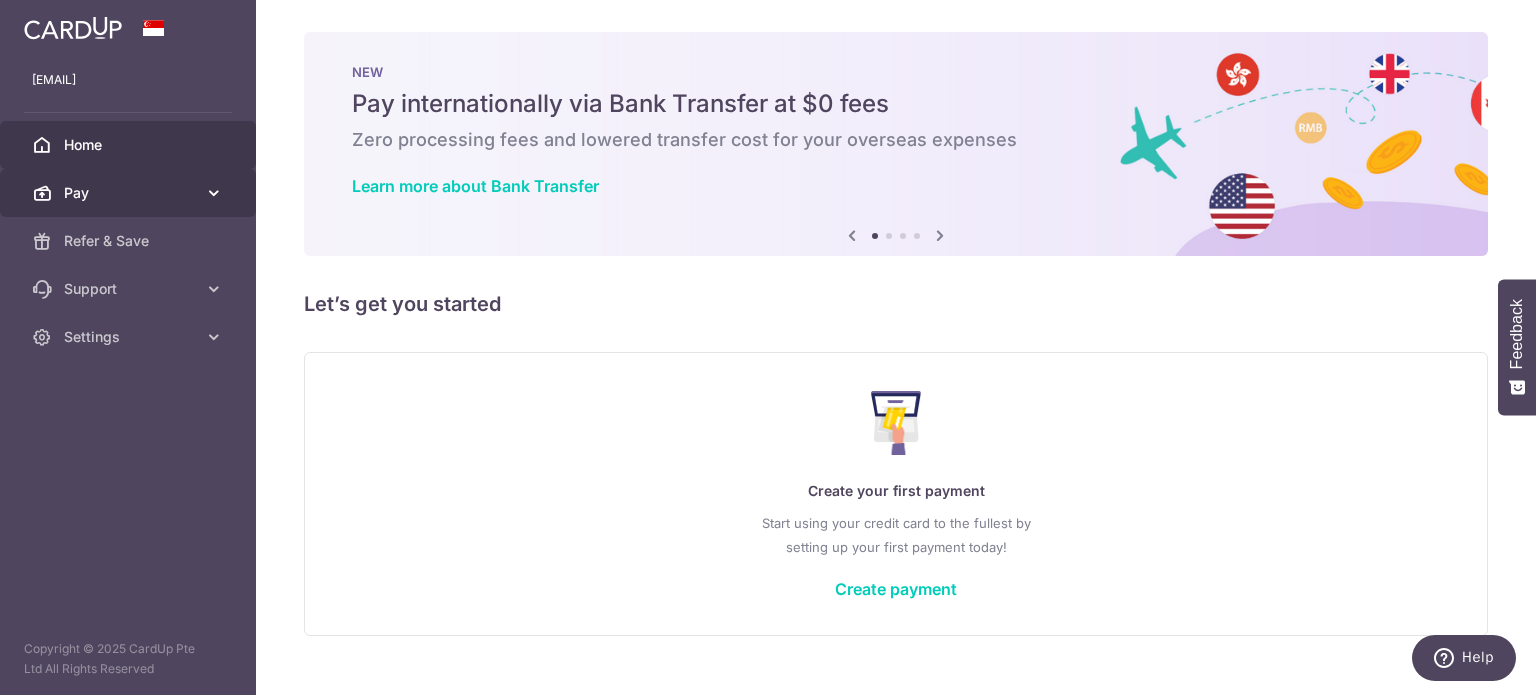 click on "Pay" at bounding box center [130, 193] 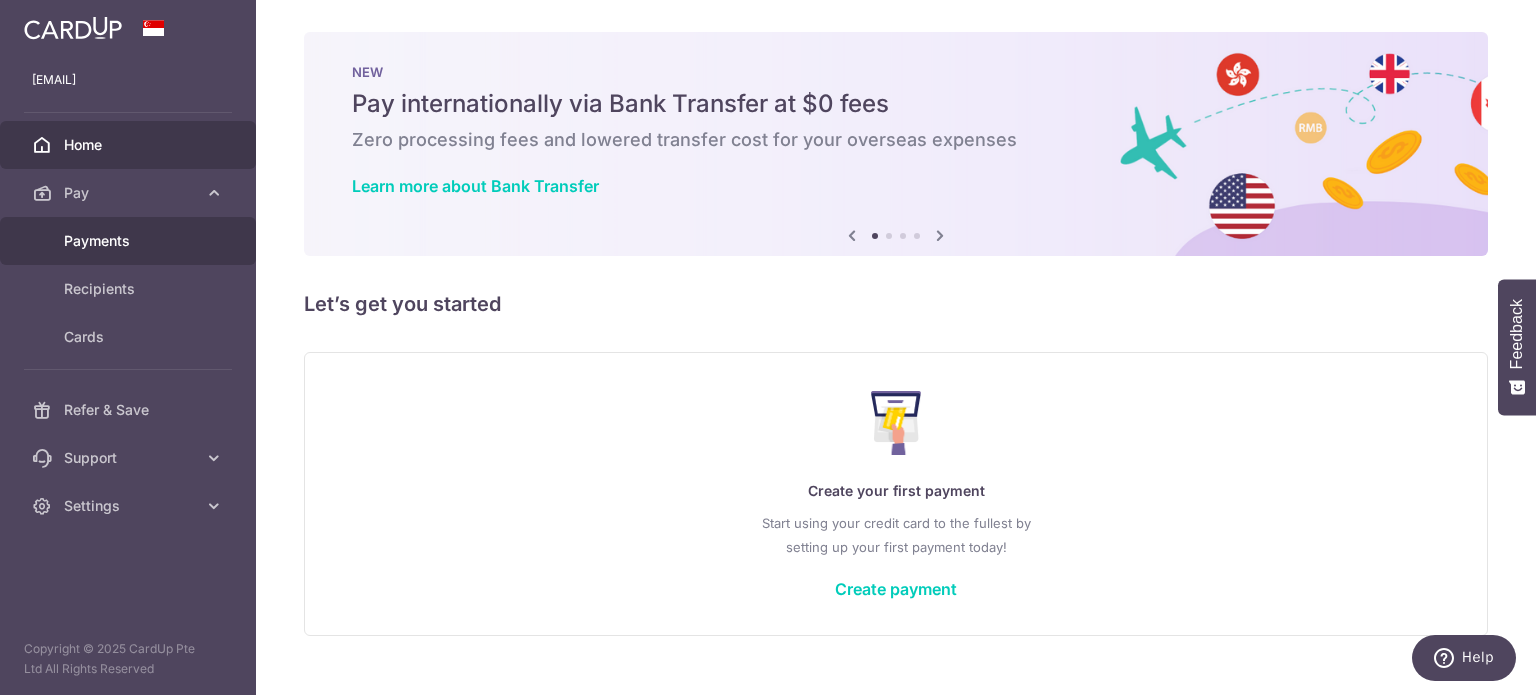 click on "Payments" at bounding box center (130, 241) 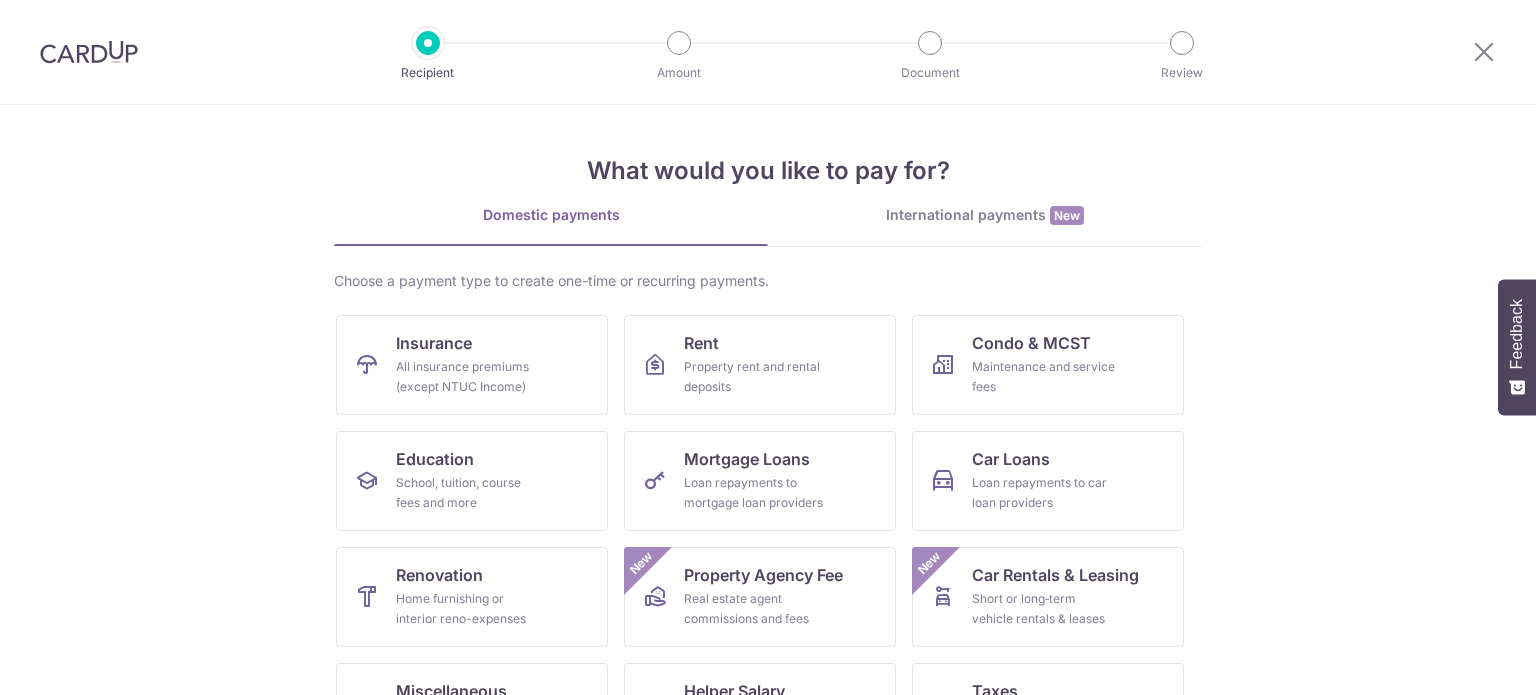 scroll, scrollTop: 0, scrollLeft: 0, axis: both 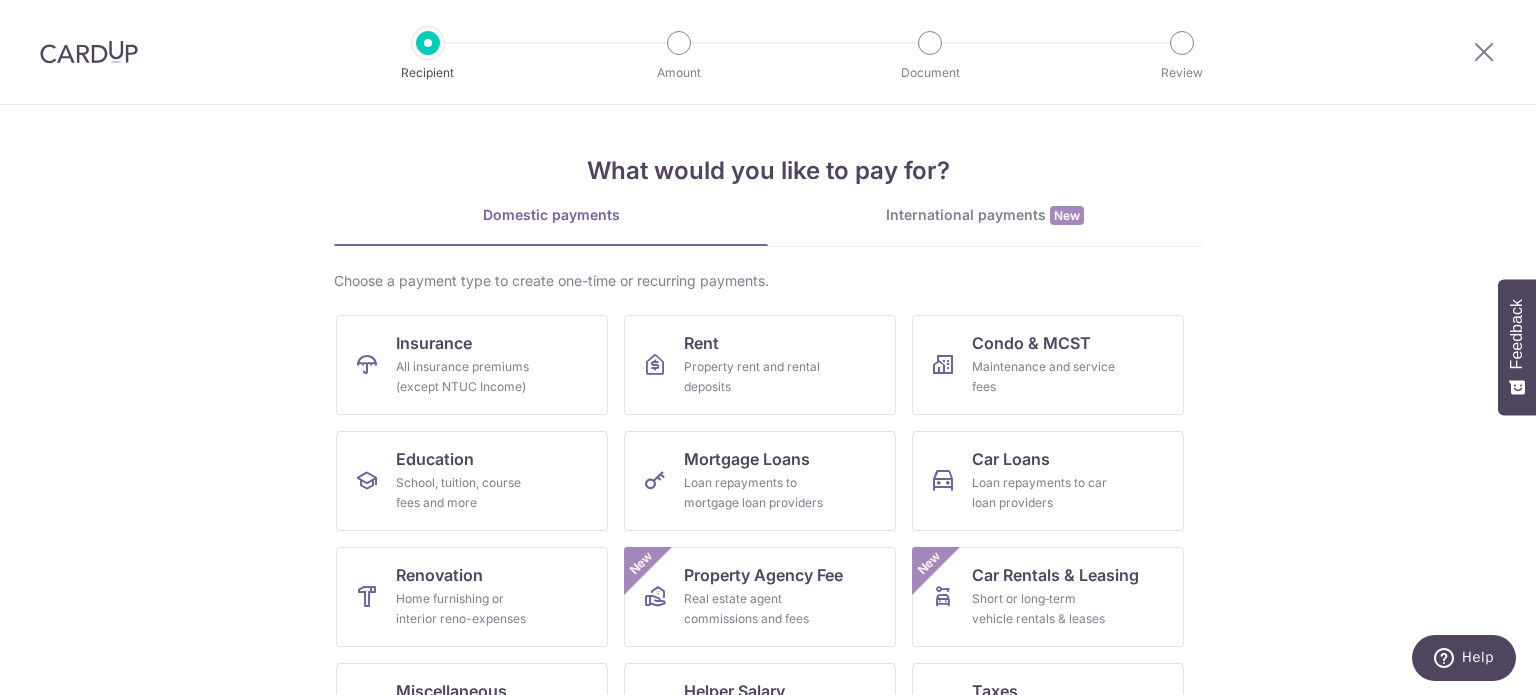 click at bounding box center (89, 52) 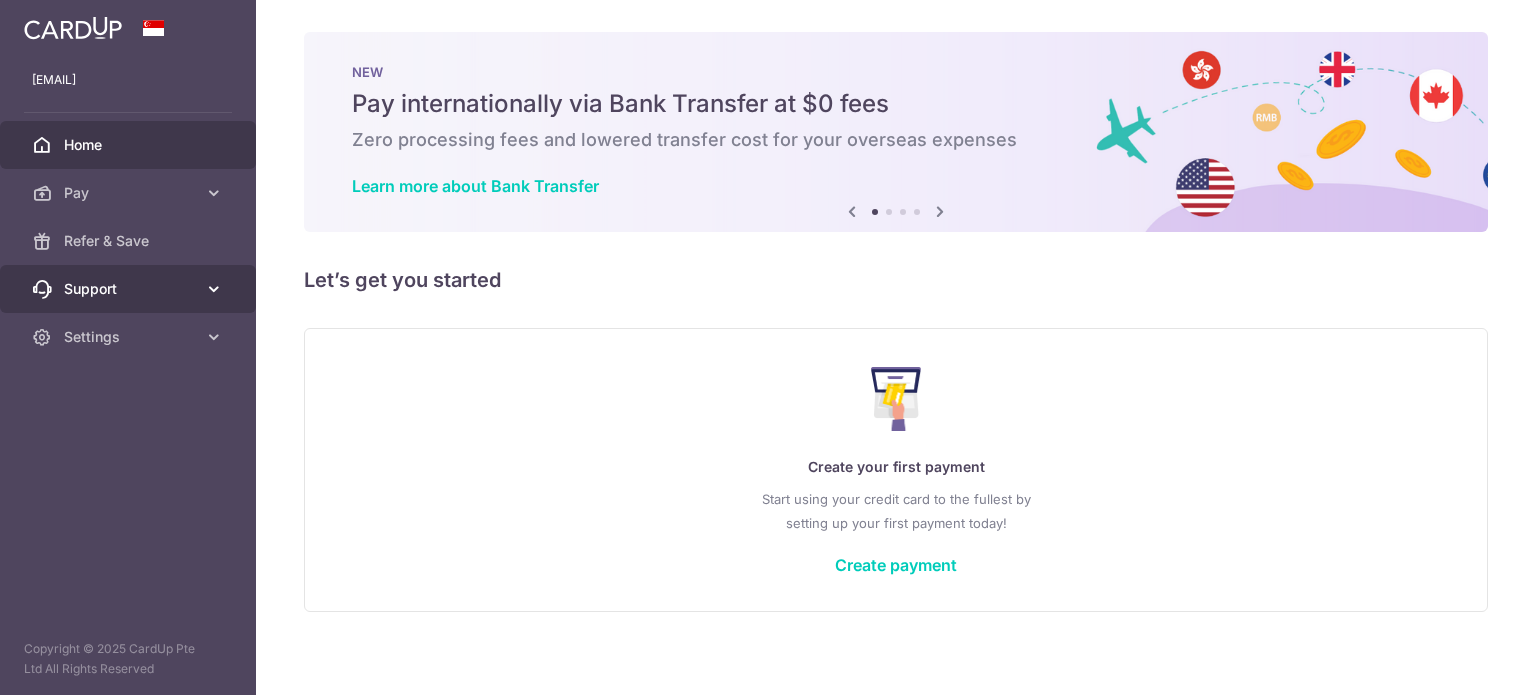 scroll, scrollTop: 0, scrollLeft: 0, axis: both 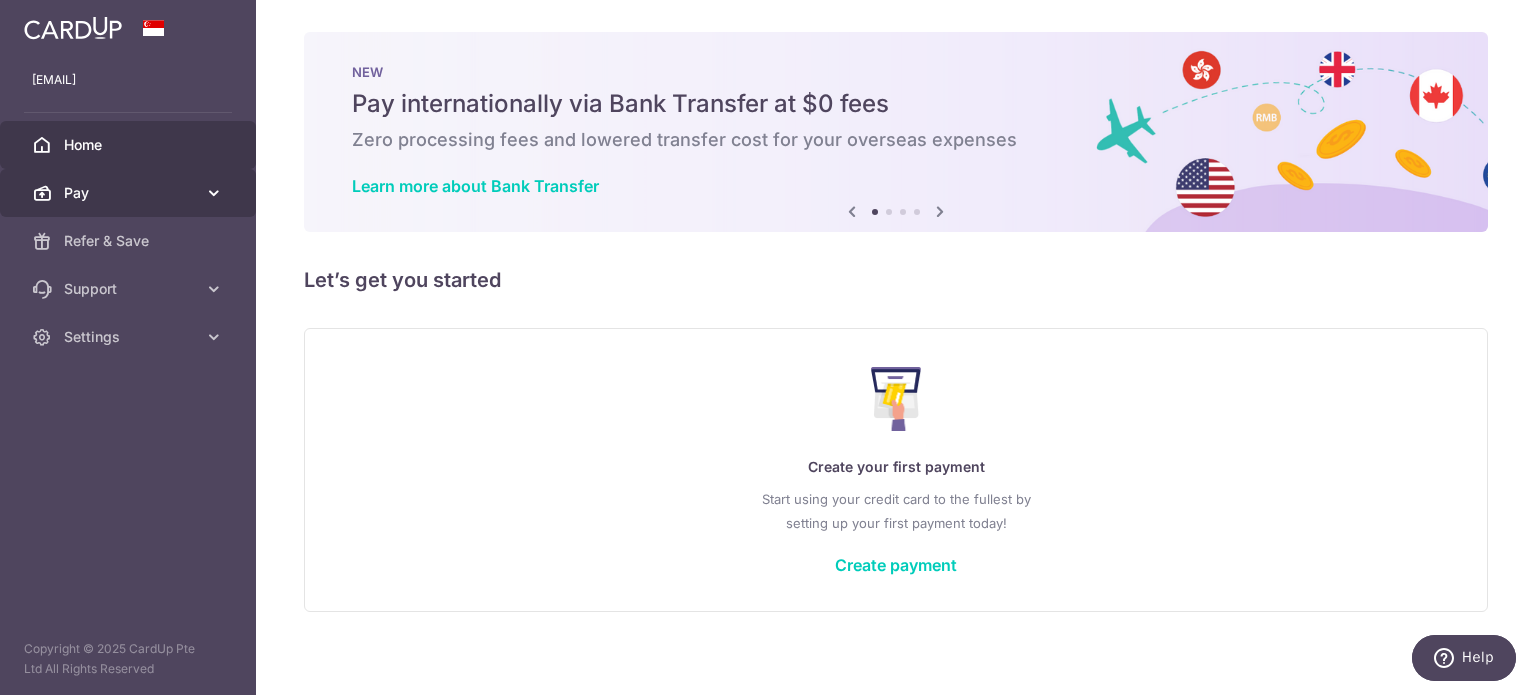 click on "Pay" at bounding box center (130, 193) 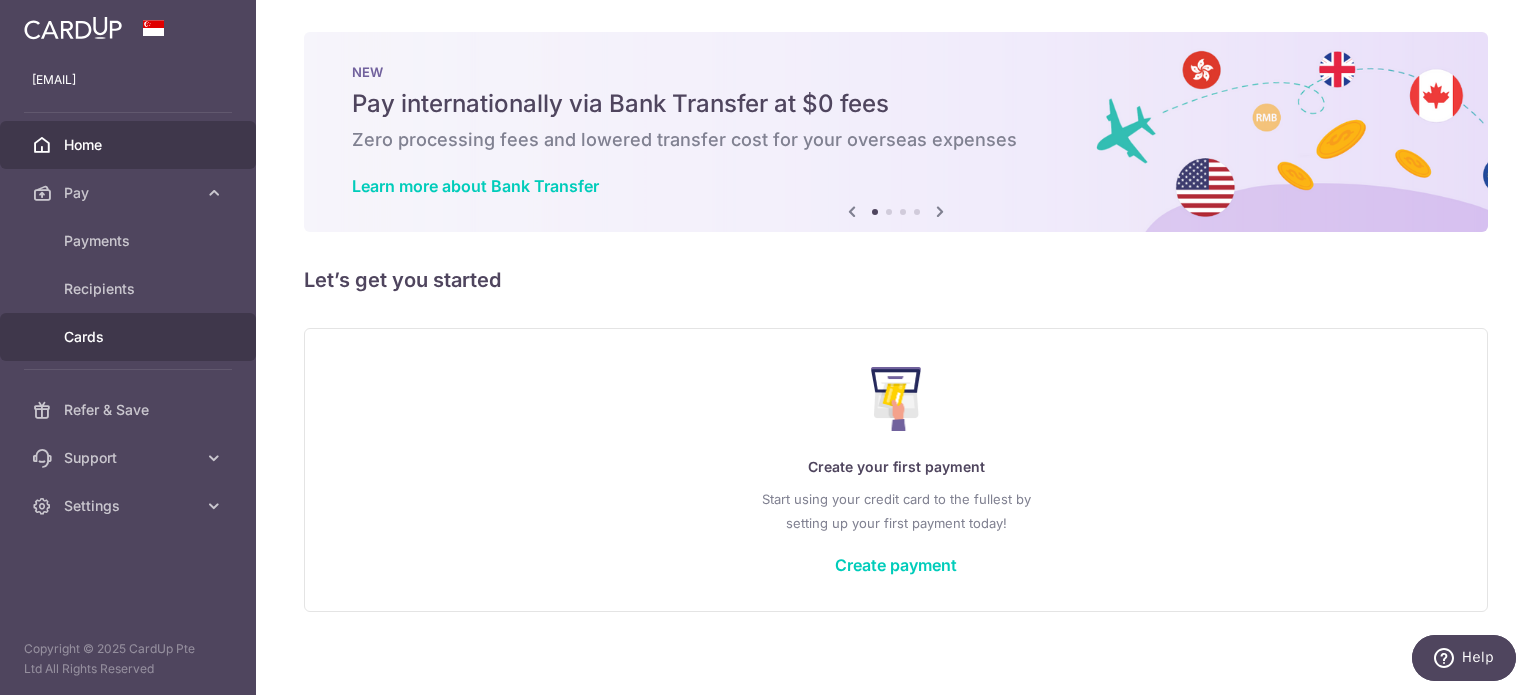 click on "Cards" at bounding box center (130, 337) 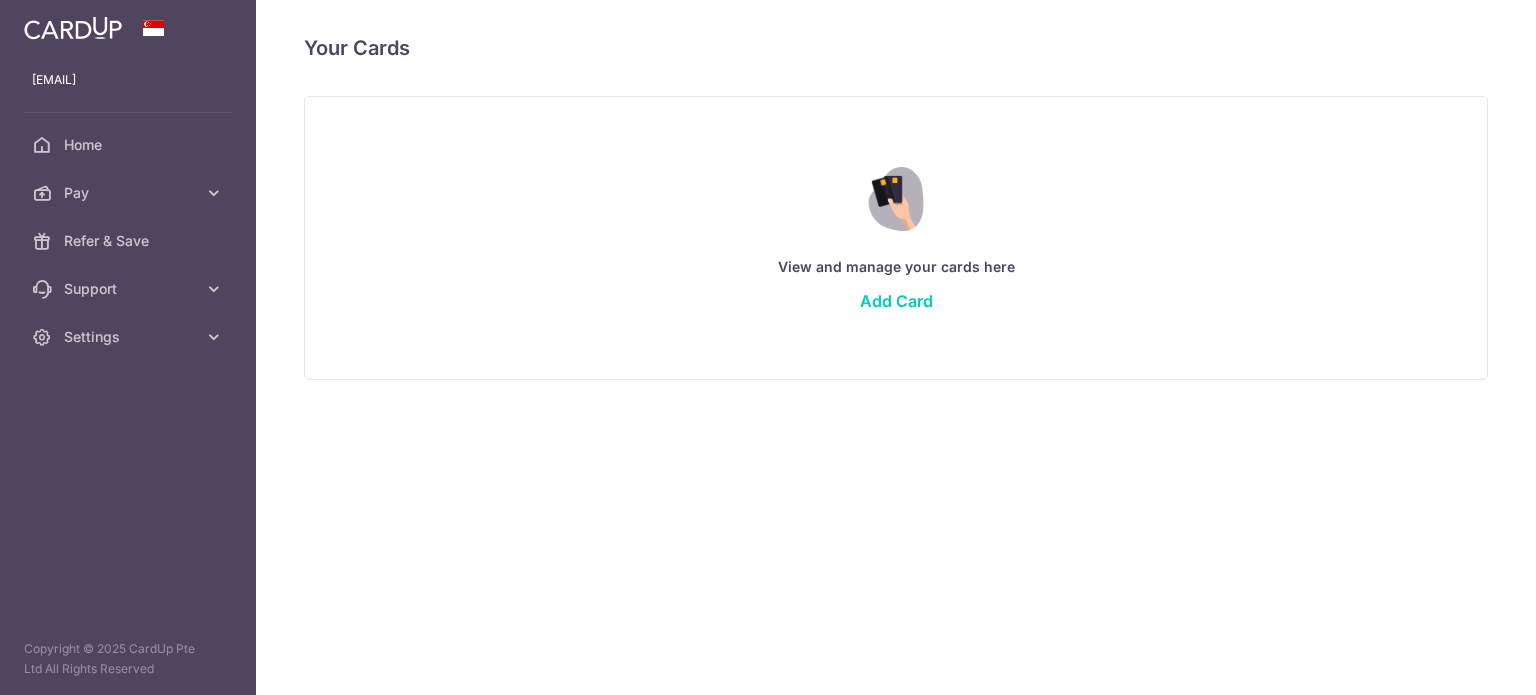 scroll, scrollTop: 0, scrollLeft: 0, axis: both 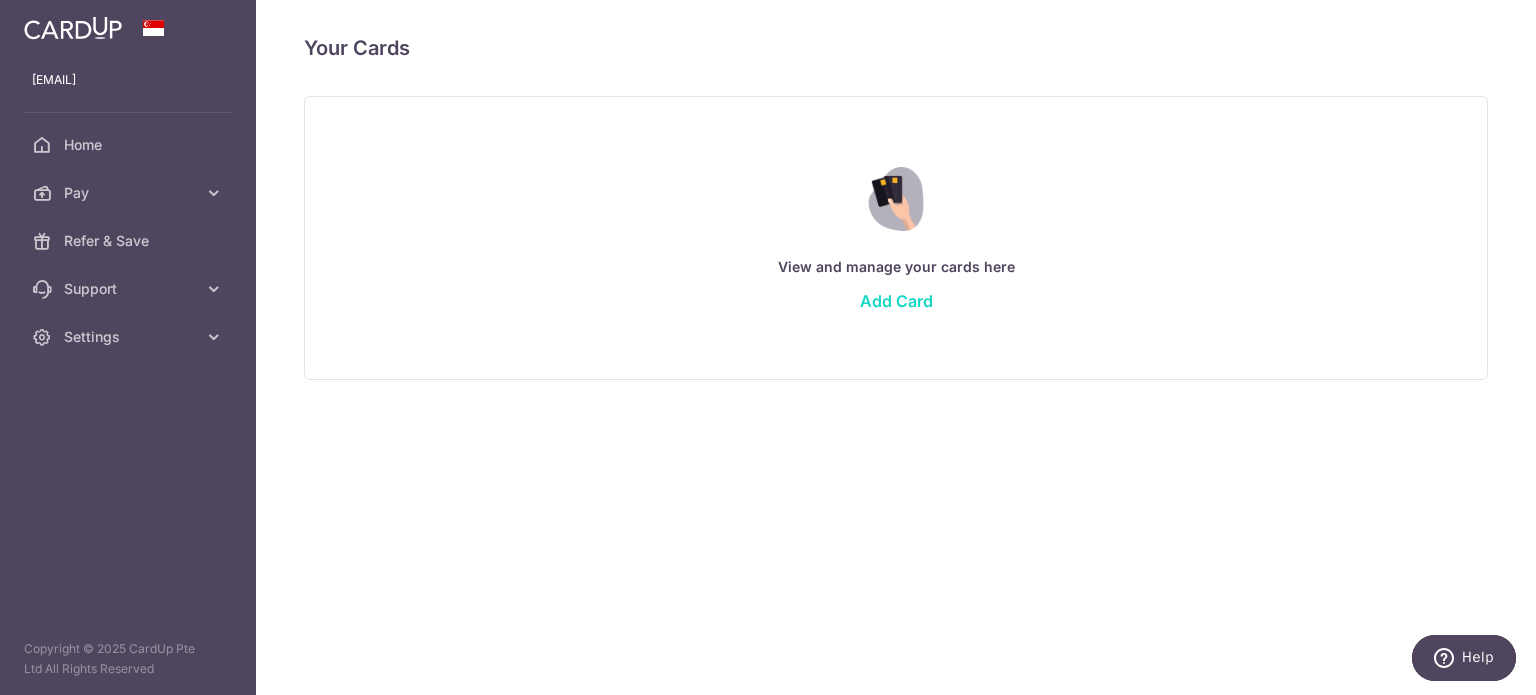 click on "Add Card" at bounding box center [896, 301] 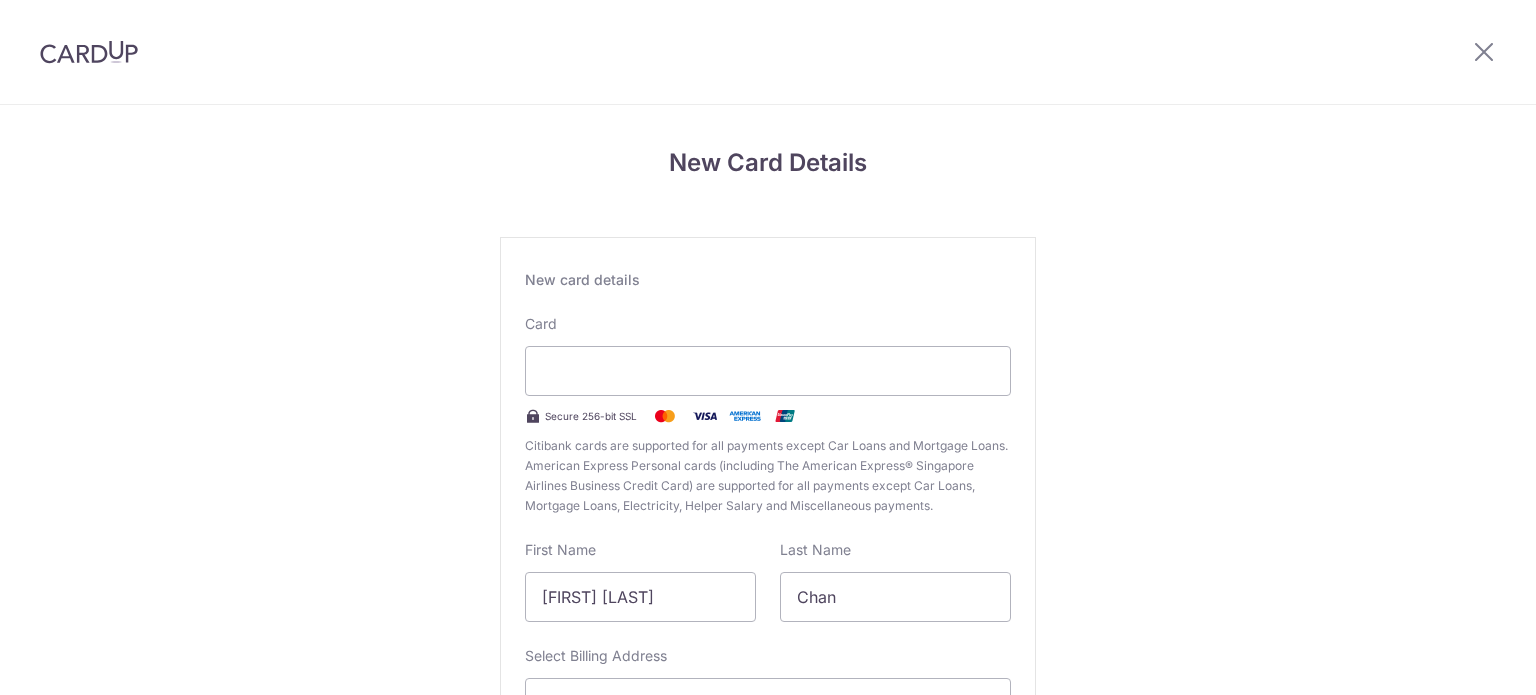 scroll, scrollTop: 0, scrollLeft: 0, axis: both 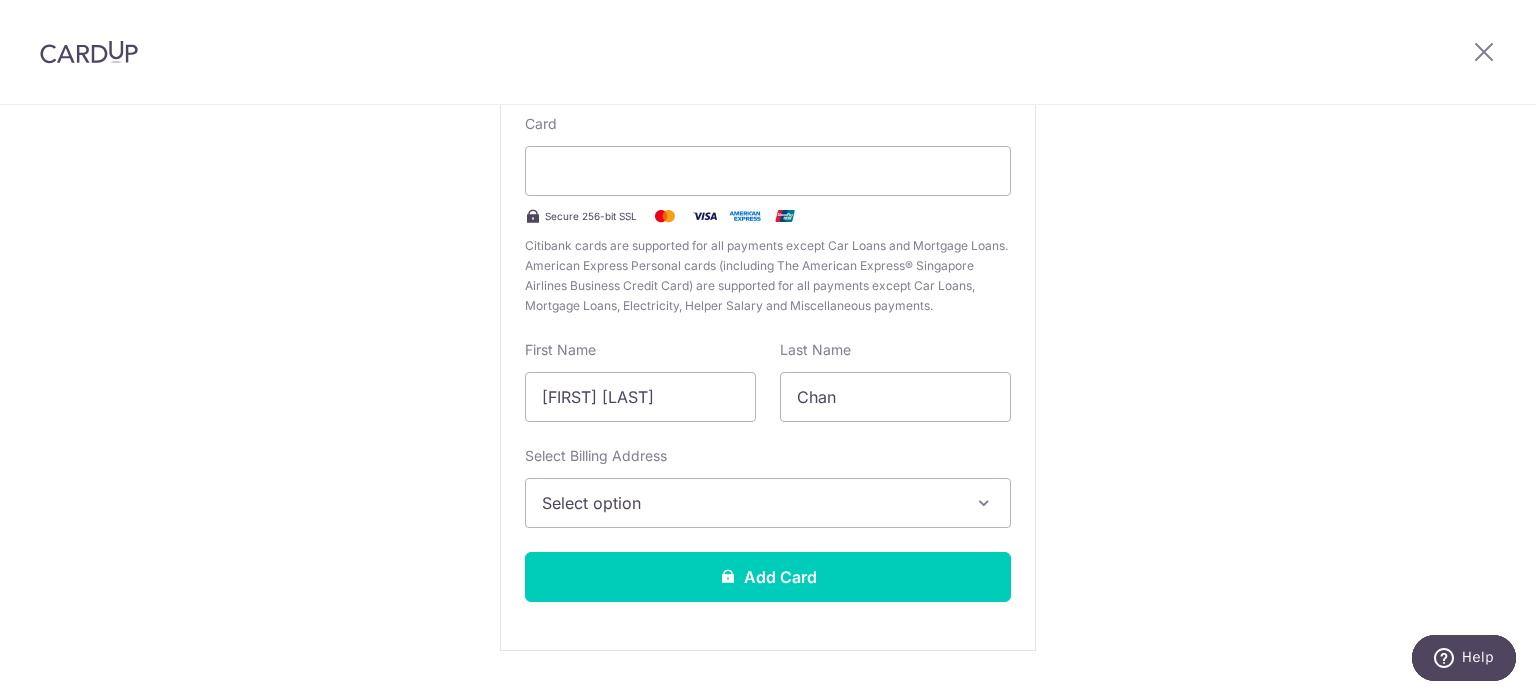 drag, startPoint x: 400, startPoint y: 499, endPoint x: 388, endPoint y: 494, distance: 13 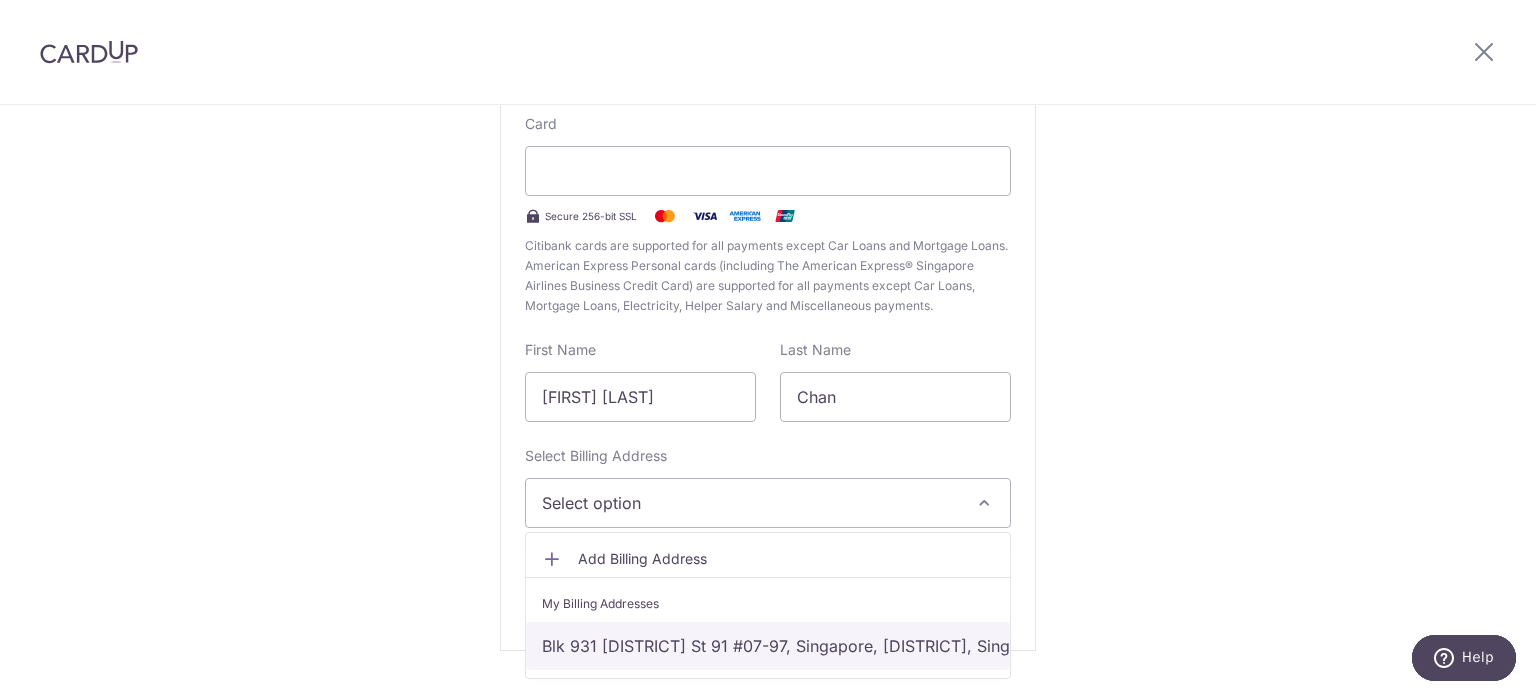 click on "Blk 931 Hougang St 91 #07-97, Singapore, Hougang, Singapore-530931" at bounding box center (768, 646) 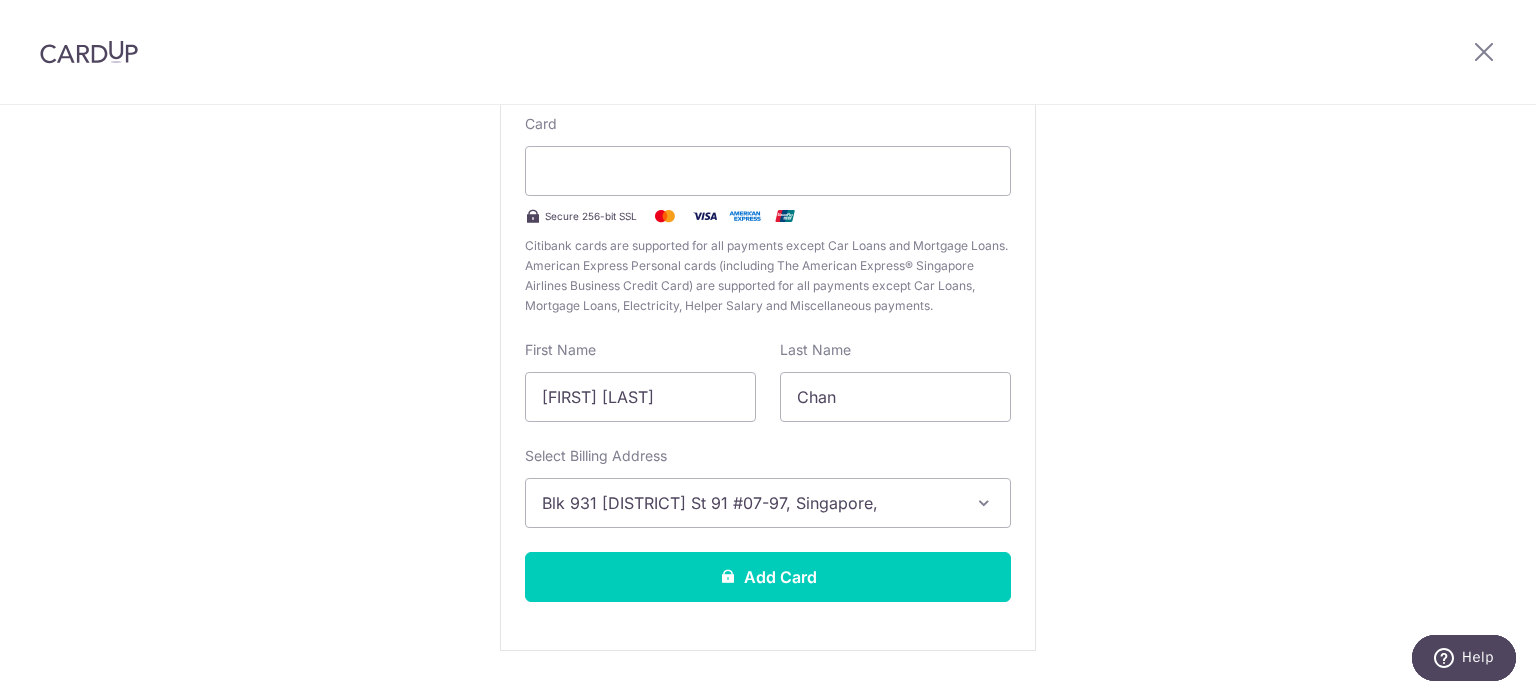 drag, startPoint x: 323, startPoint y: 463, endPoint x: 334, endPoint y: 437, distance: 28.231188 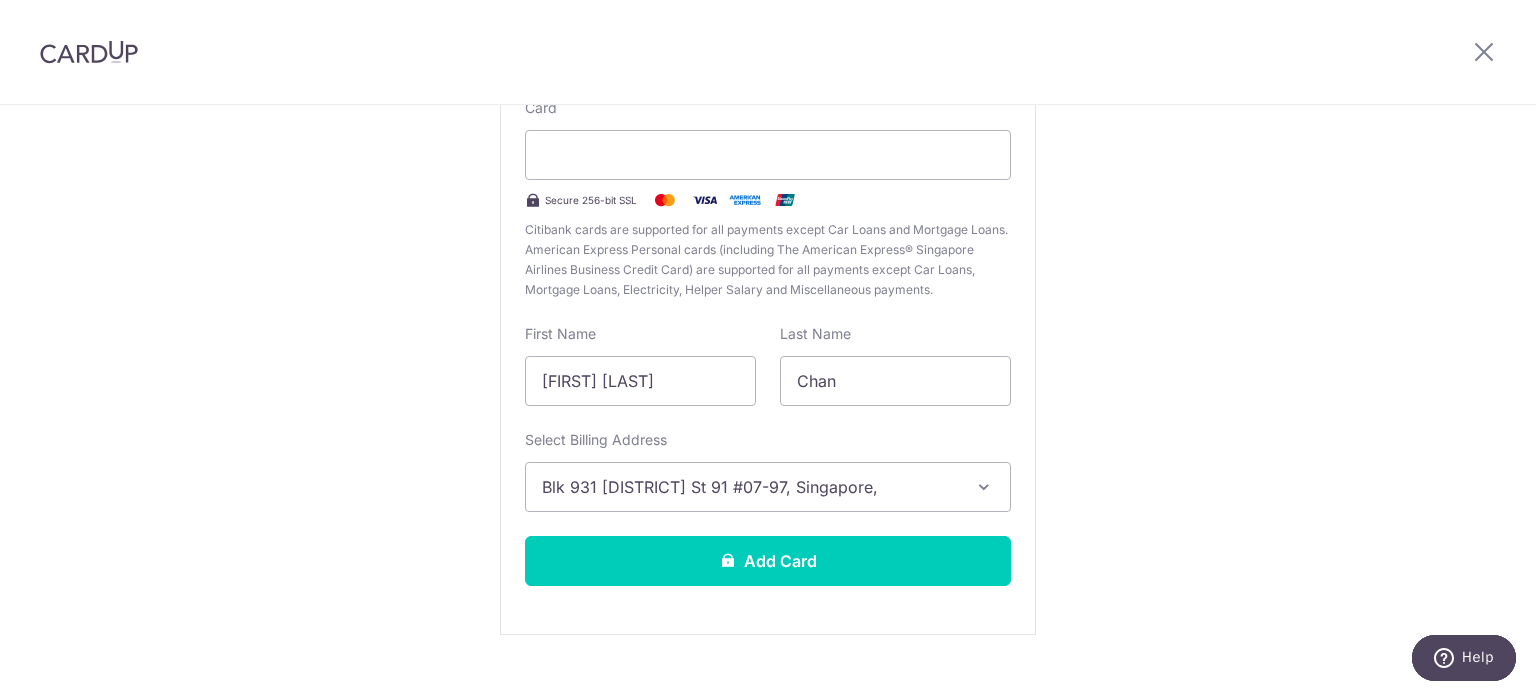 scroll, scrollTop: 248, scrollLeft: 0, axis: vertical 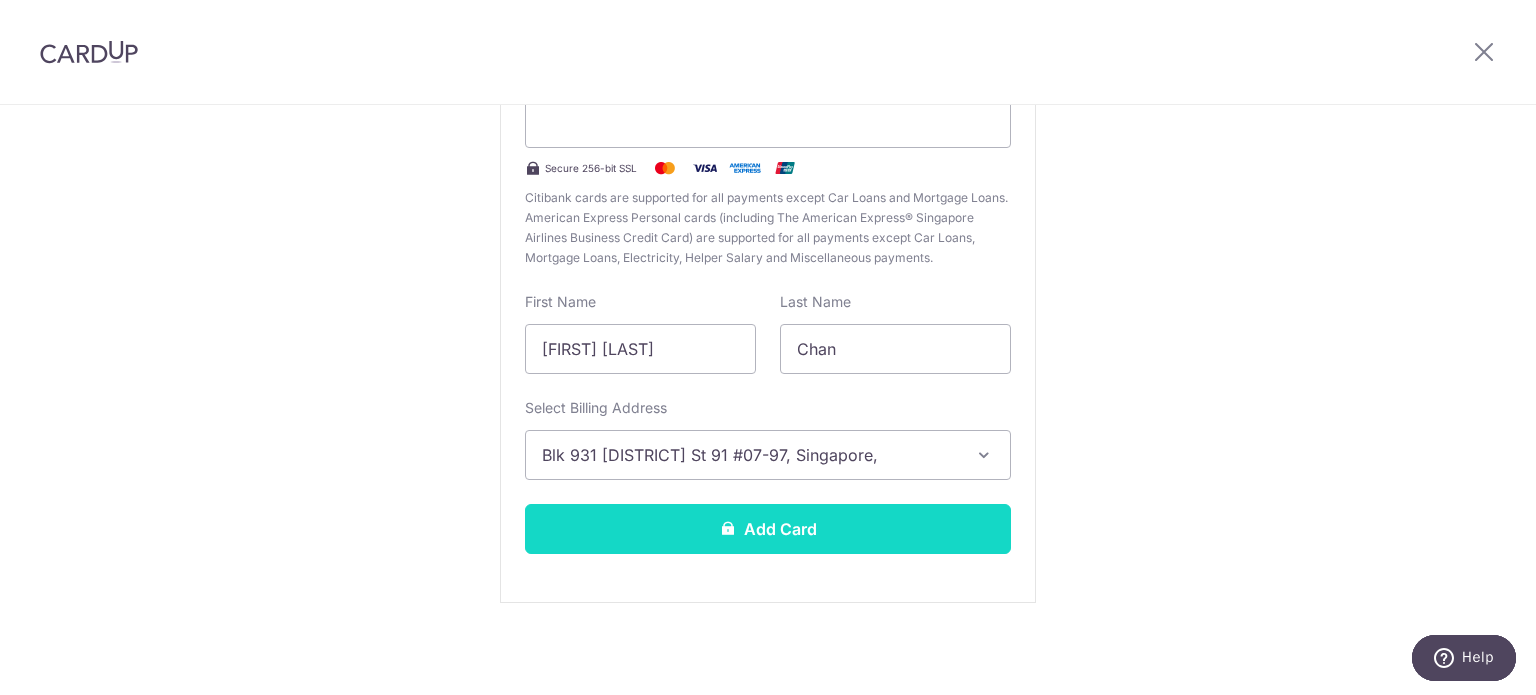 click on "Add Card" at bounding box center (768, 529) 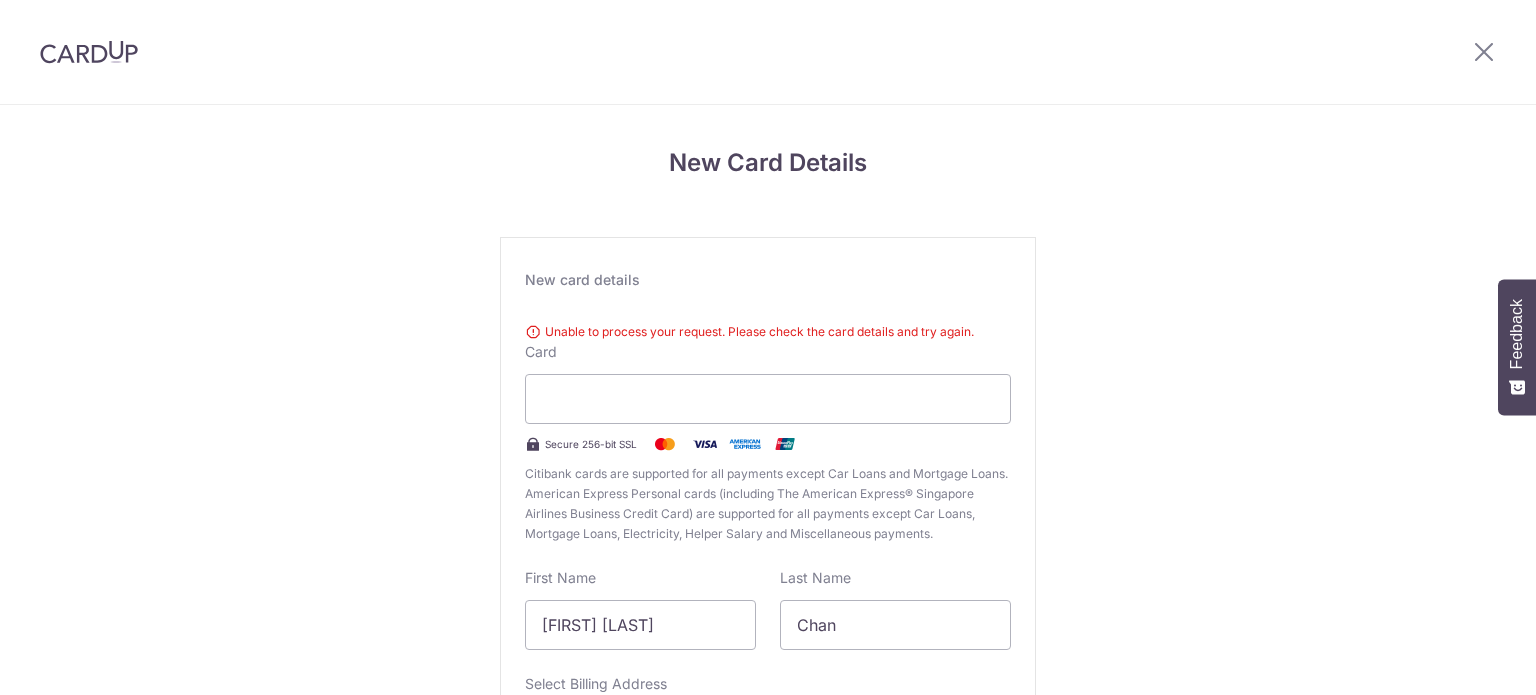 scroll, scrollTop: 0, scrollLeft: 0, axis: both 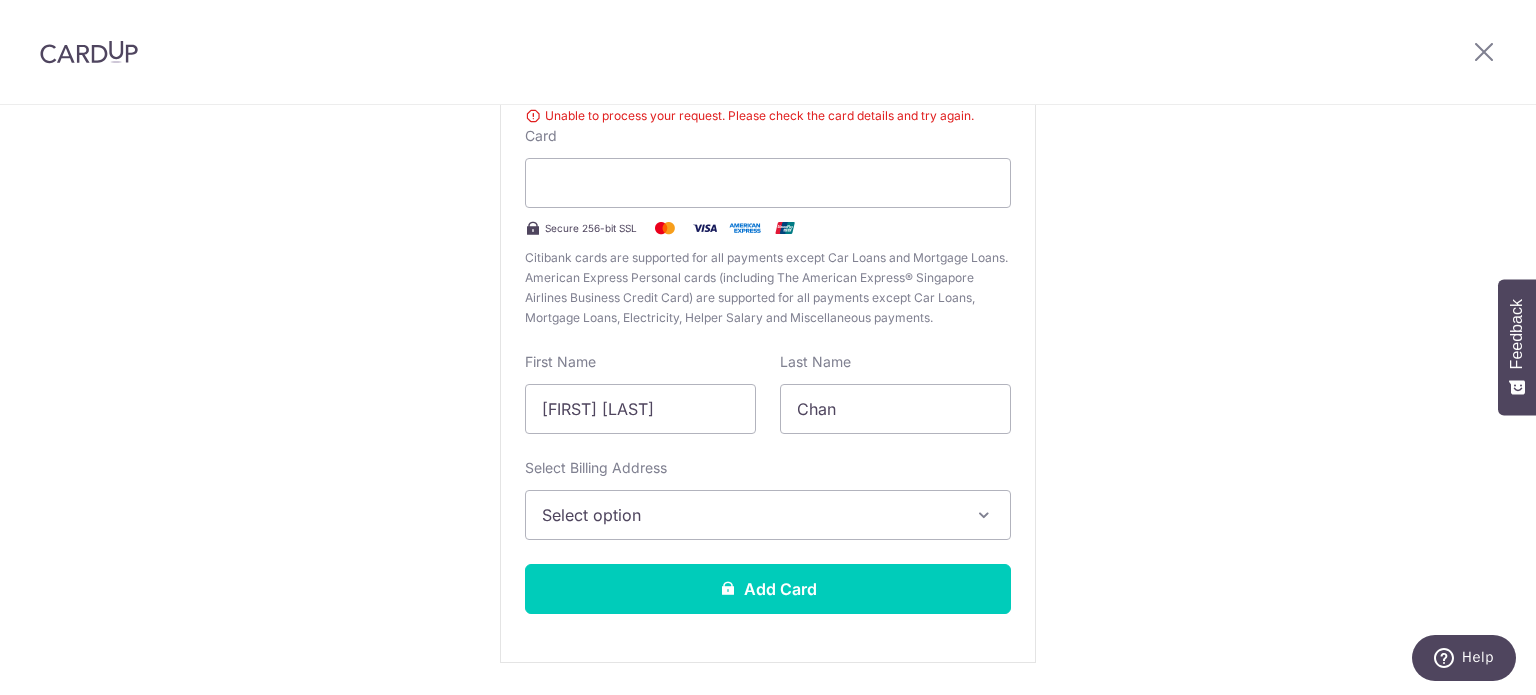 click on "New Card Details
New card details
Unable to process your request. Please check the card details and try again.
Card
Secure 256-bit SSL
Citibank cards are supported for all payments except Car Loans and Mortgage Loans. American Express Personal cards (including The American Express® Singapore Airlines Business Credit Card) are supported for all payments except Car Loans, Mortgage Loans, Electricity, Helper Salary and Miscellaneous payments.
First Name
Vern How
Last Name
Chan
Select Billing Address" at bounding box center (768, 323) 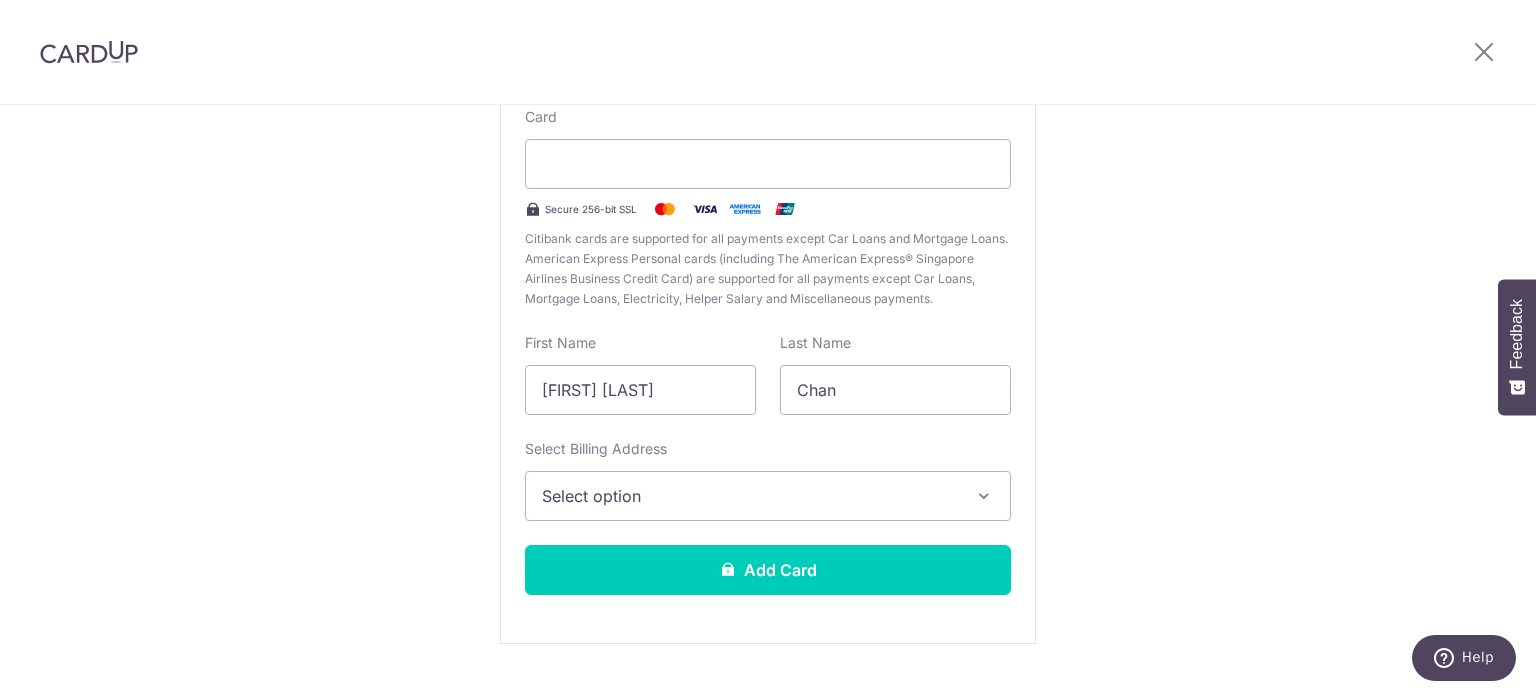scroll, scrollTop: 320, scrollLeft: 0, axis: vertical 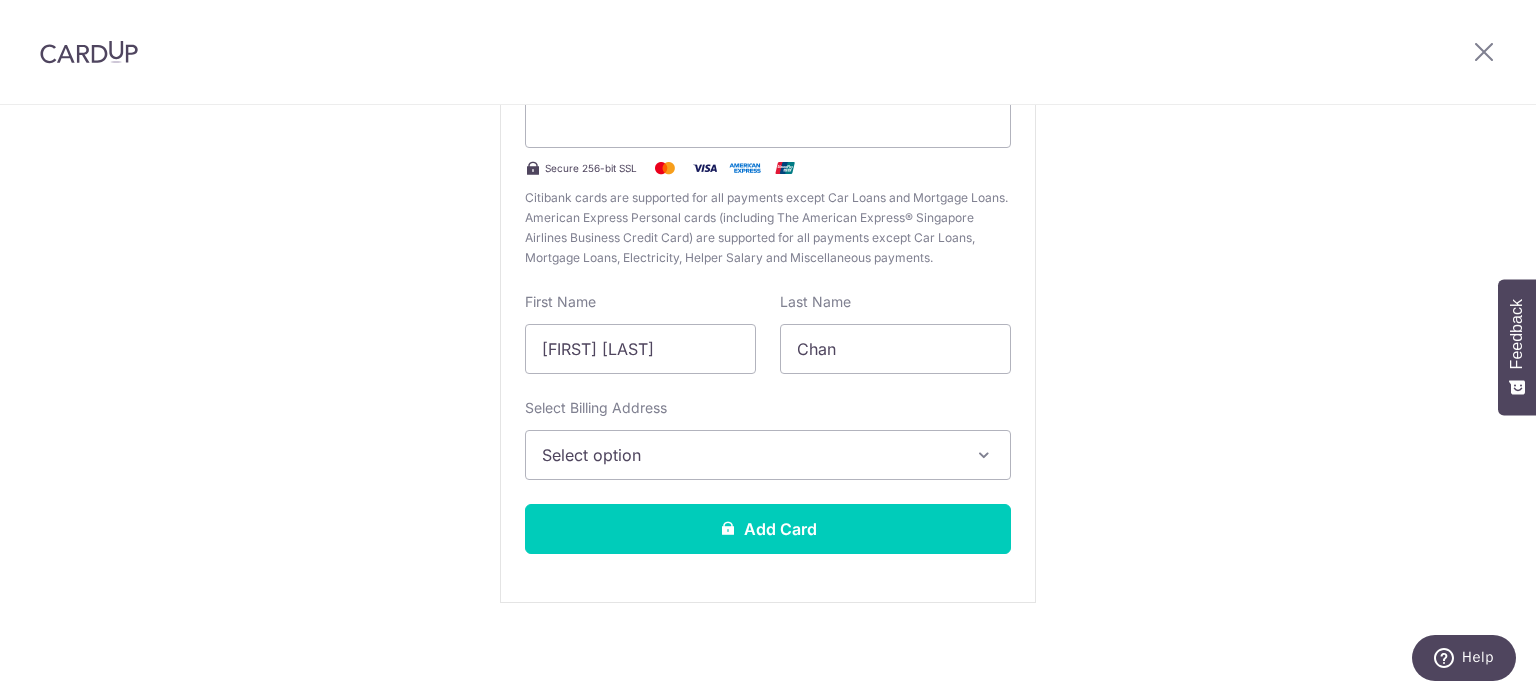 click on "Select option" at bounding box center [750, 455] 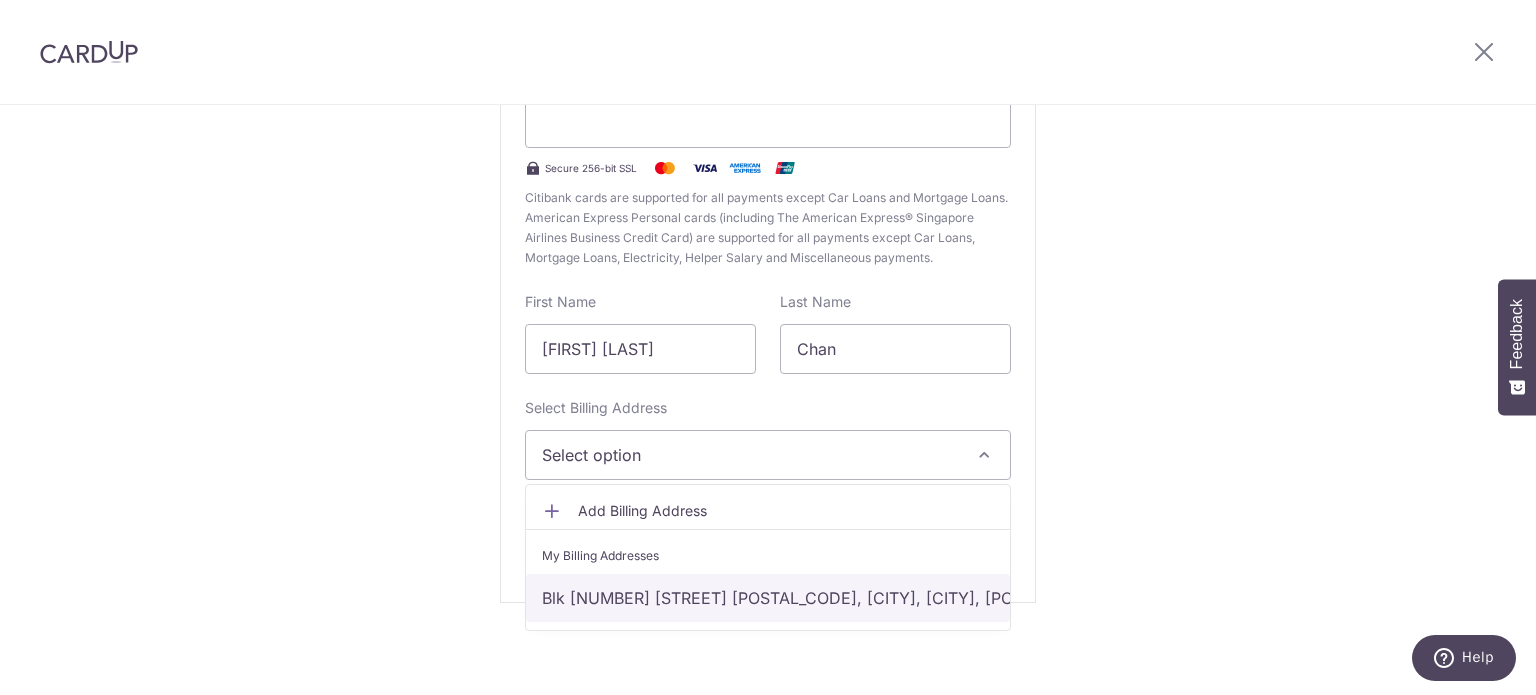 click on "Blk 931 Hougang St 91 #07-97, Singapore, Hougang, Singapore-530931" at bounding box center (768, 598) 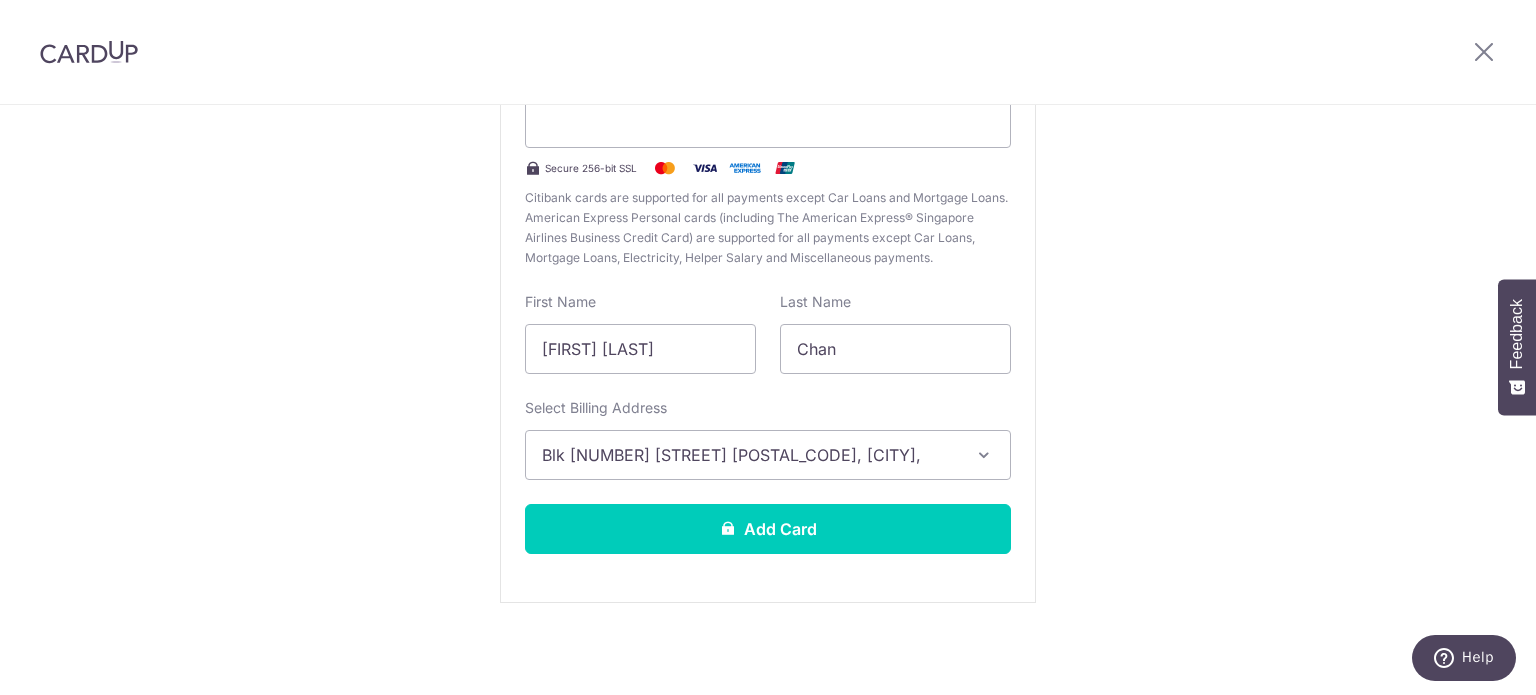 click on "New Card Details
New card details
Your card’s security code is incomplete.
Unable to process your request. Please check the card details and try again.
Card
Secure 256-bit SSL
Citibank cards are supported for all payments except Car Loans and Mortgage Loans. American Express Personal cards (including The American Express® Singapore Airlines Business Credit Card) are supported for all payments except Car Loans, Mortgage Loans, Electricity, Helper Salary and Miscellaneous payments.
First Name
Vern How
Last Name
Chan" at bounding box center [768, 241] 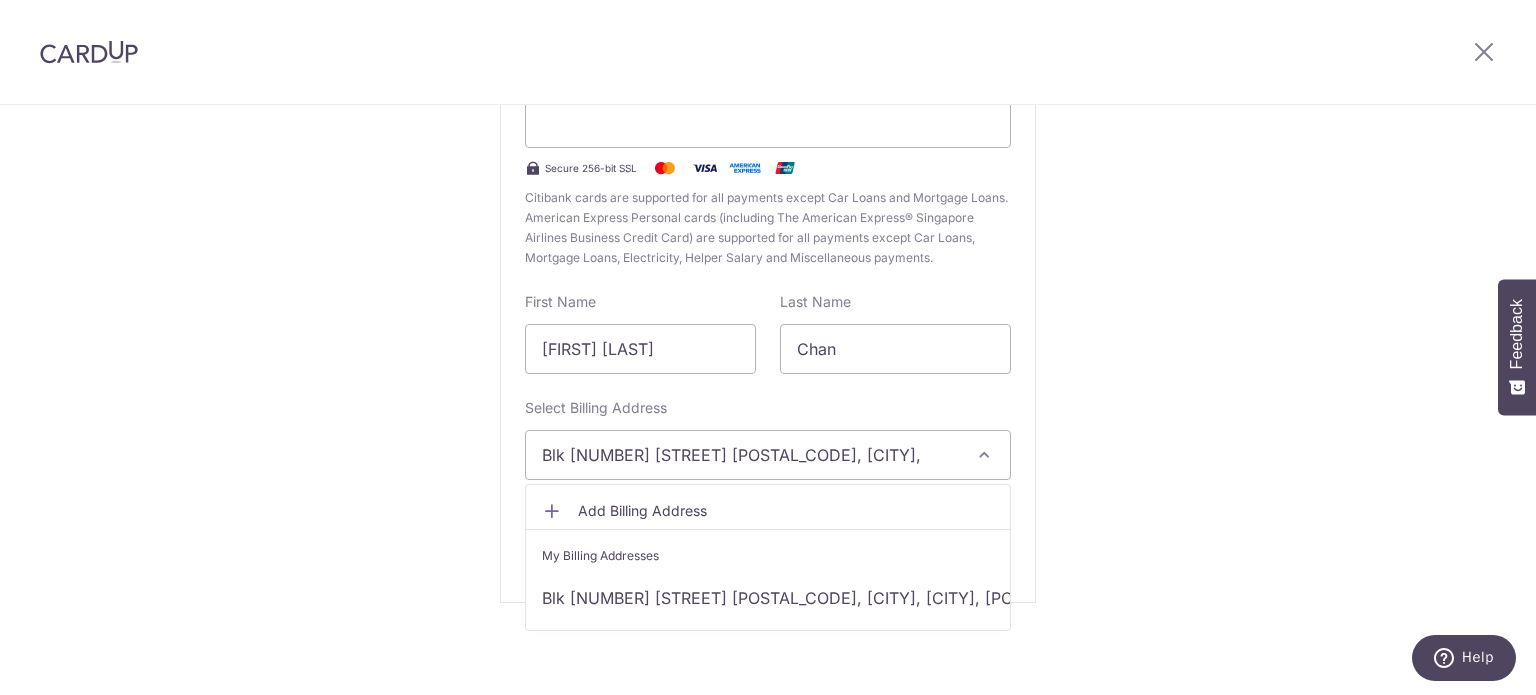 click on "Blk 931 Hougang St 91 #07-97, Singapore, Hougang, Singapore-530931" at bounding box center (750, 455) 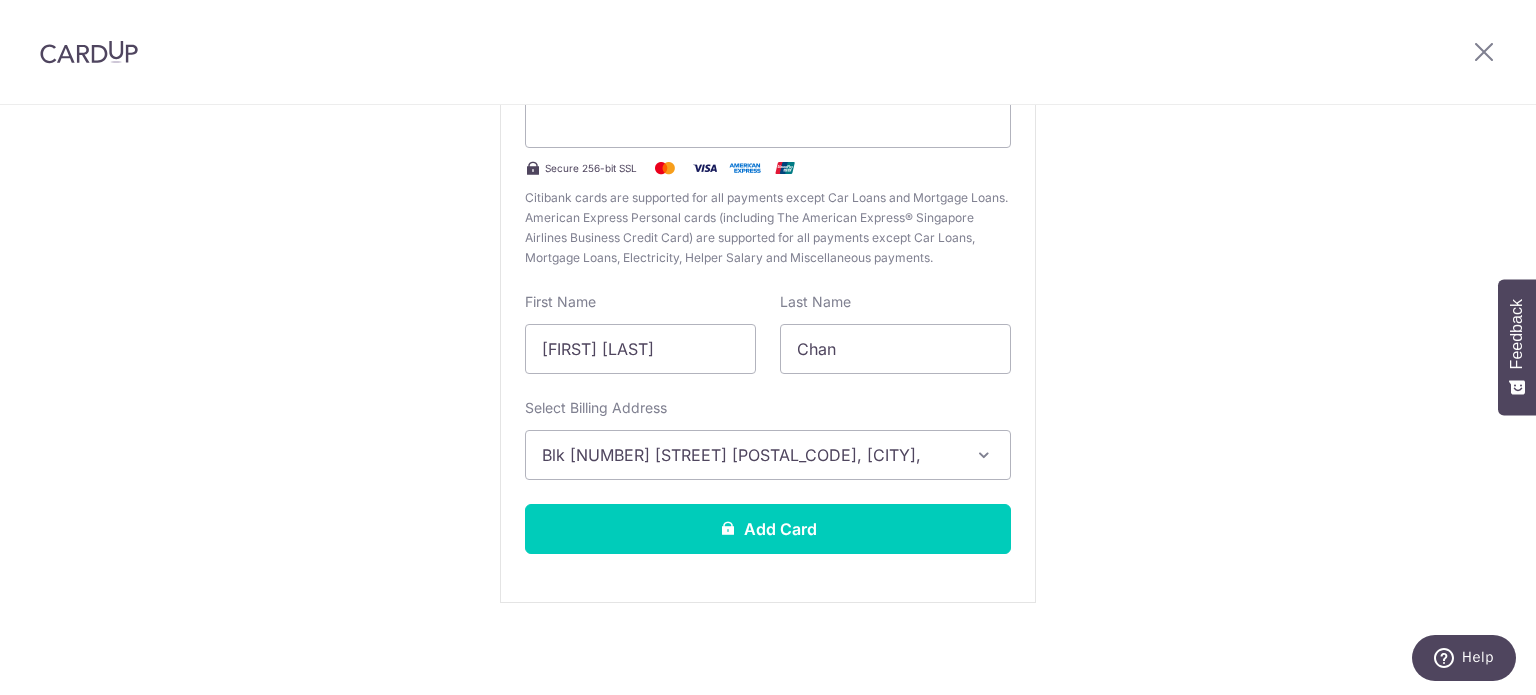 click on "New Card Details
New card details
Your card’s security code is incomplete.
Unable to process your request. Please check the card details and try again.
Card
Secure 256-bit SSL
Citibank cards are supported for all payments except Car Loans and Mortgage Loans. American Express Personal cards (including The American Express® Singapore Airlines Business Credit Card) are supported for all payments except Car Loans, Mortgage Loans, Electricity, Helper Salary and Miscellaneous payments.
First Name
Vern How
Last Name
Chan" at bounding box center (768, 241) 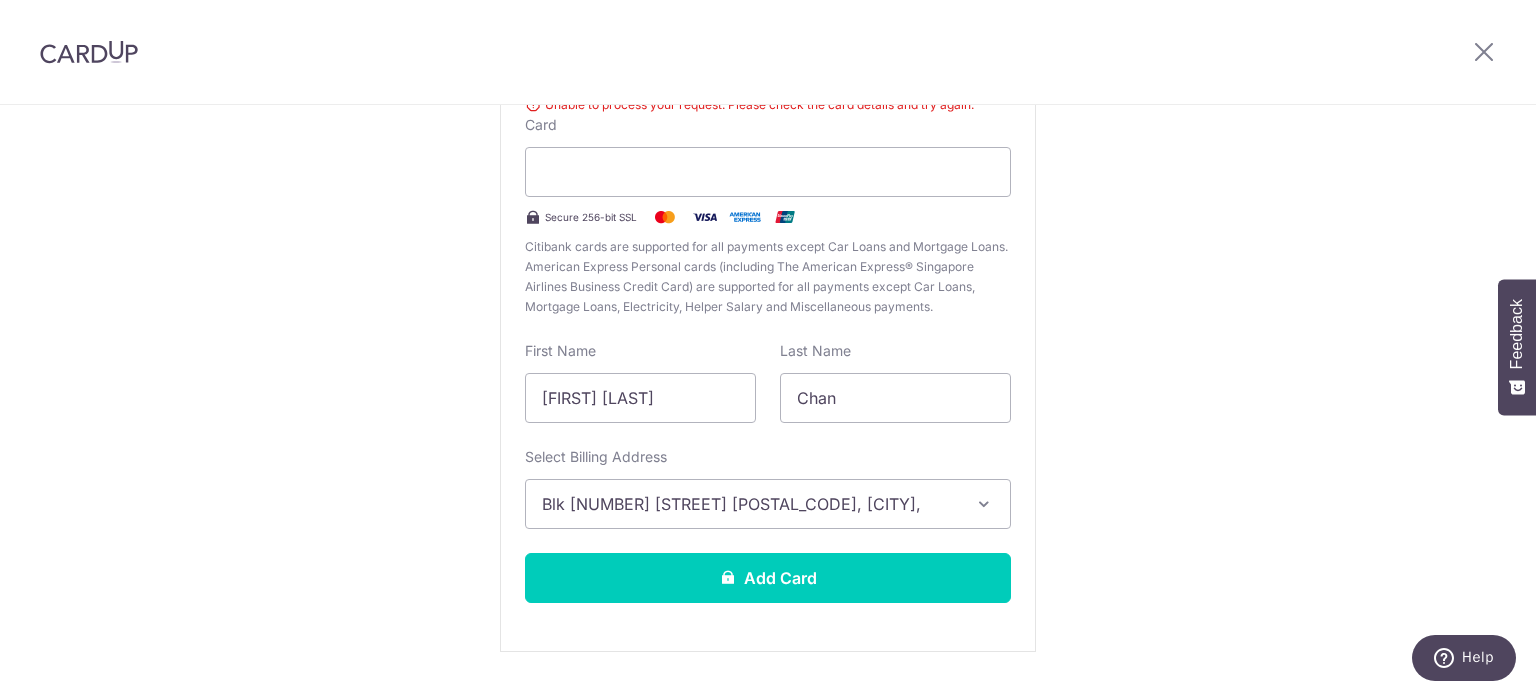 scroll, scrollTop: 120, scrollLeft: 0, axis: vertical 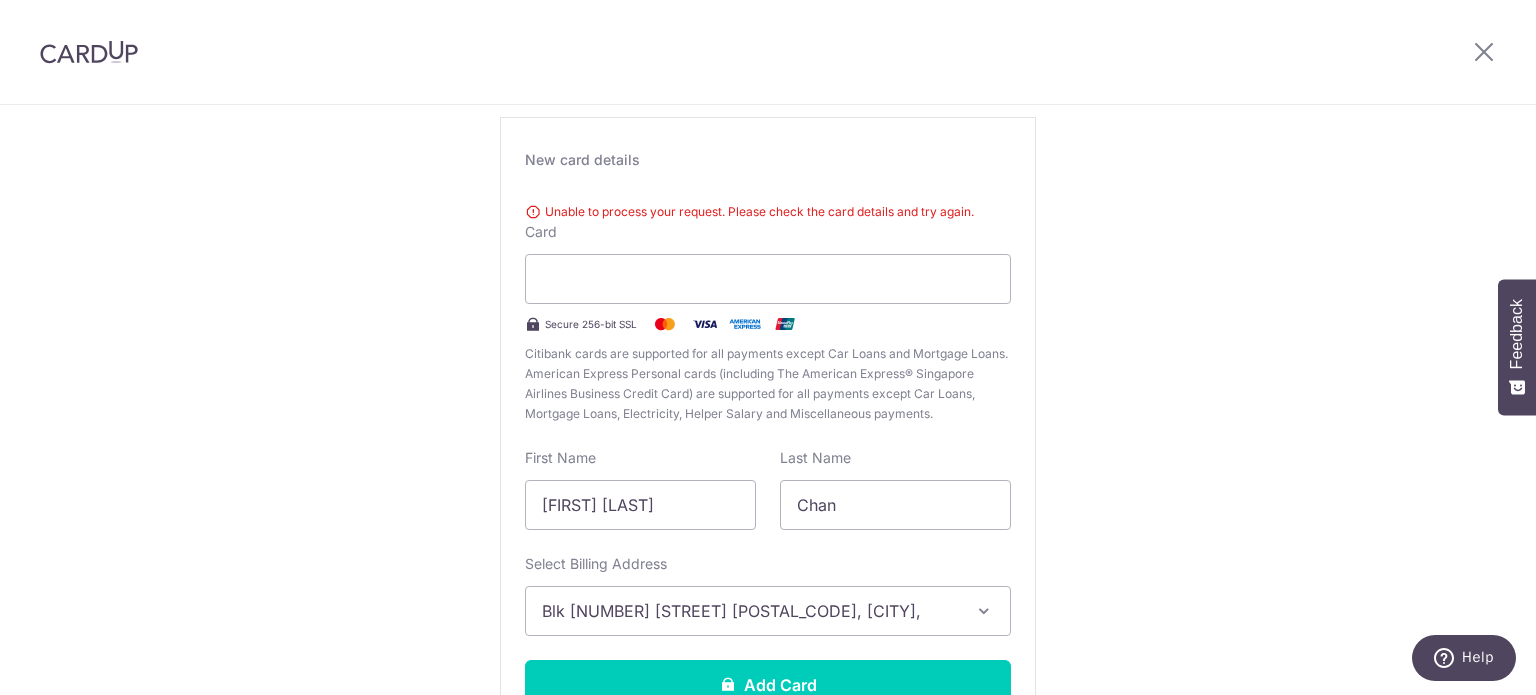 click on "New Card Details
New card details
Your card’s security code is incomplete.
Unable to process your request. Please check the card details and try again.
Card
Secure 256-bit SSL
Citibank cards are supported for all payments except Car Loans and Mortgage Loans. American Express Personal cards (including The American Express® Singapore Airlines Business Credit Card) are supported for all payments except Car Loans, Mortgage Loans, Electricity, Helper Salary and Miscellaneous payments.
First Name
Vern How
Last Name
Chan" at bounding box center [768, 419] 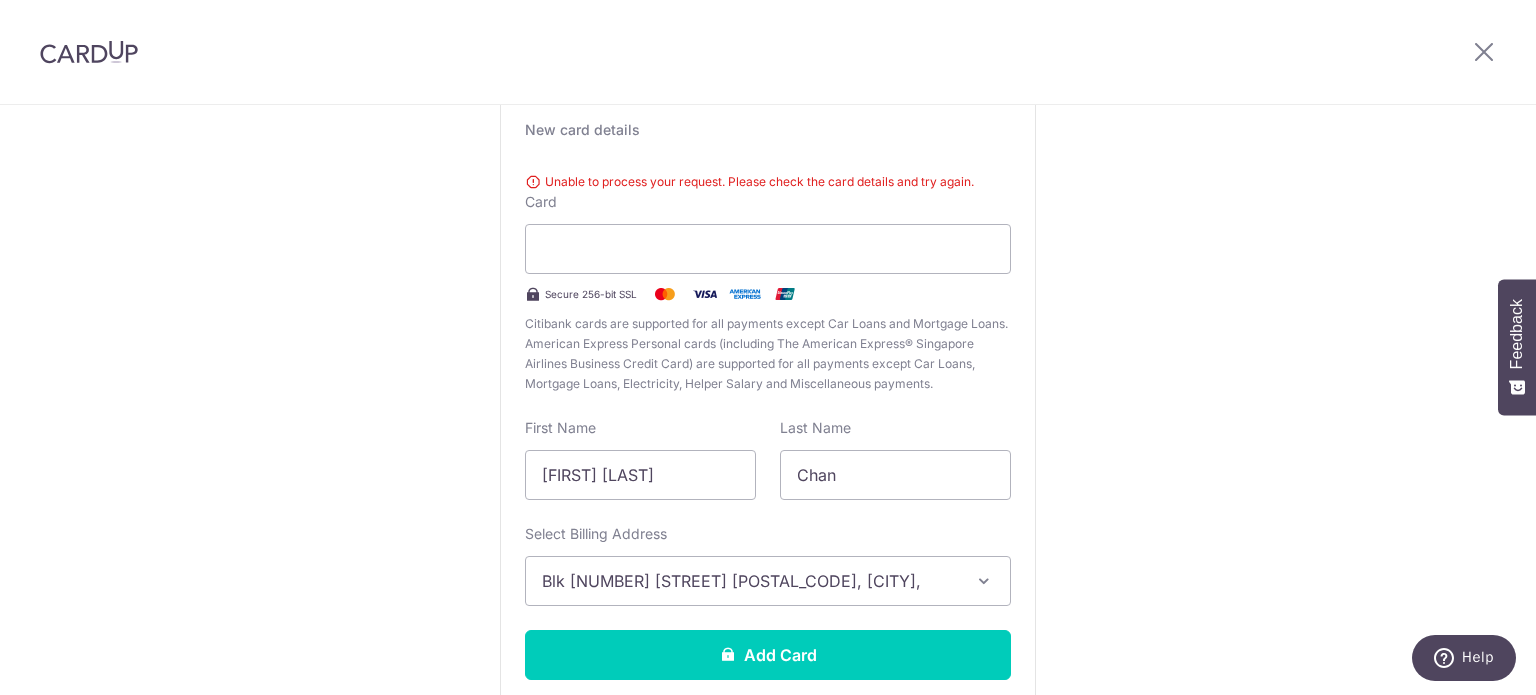 scroll, scrollTop: 220, scrollLeft: 0, axis: vertical 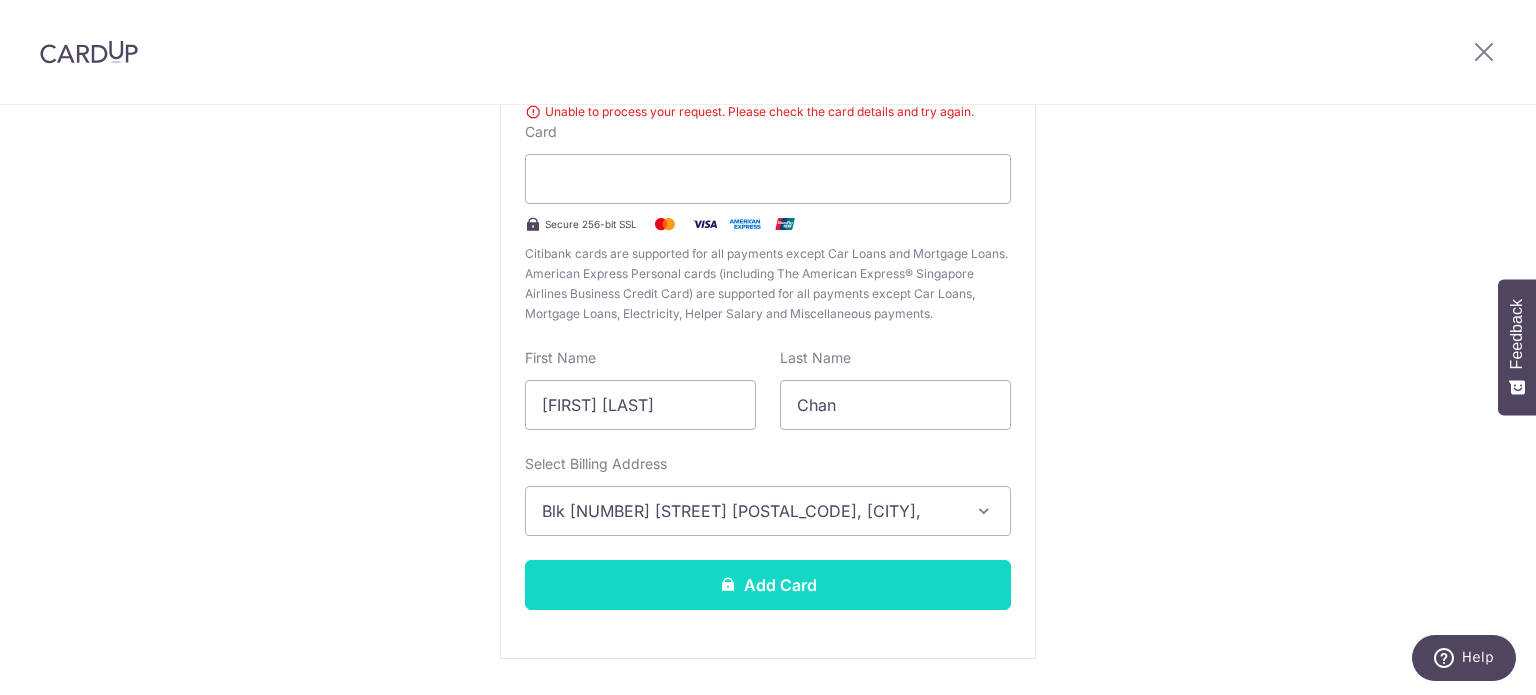 click on "Add Card" at bounding box center (768, 585) 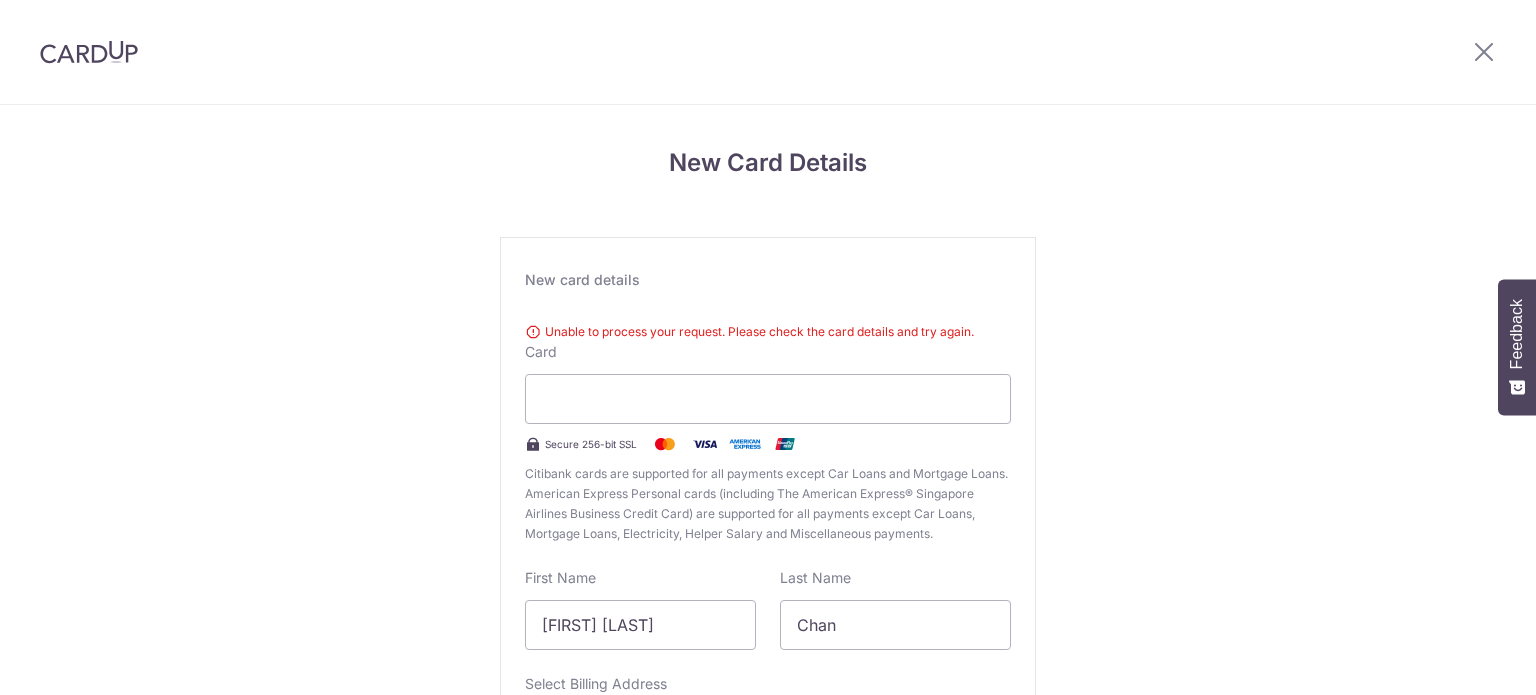 scroll, scrollTop: 0, scrollLeft: 0, axis: both 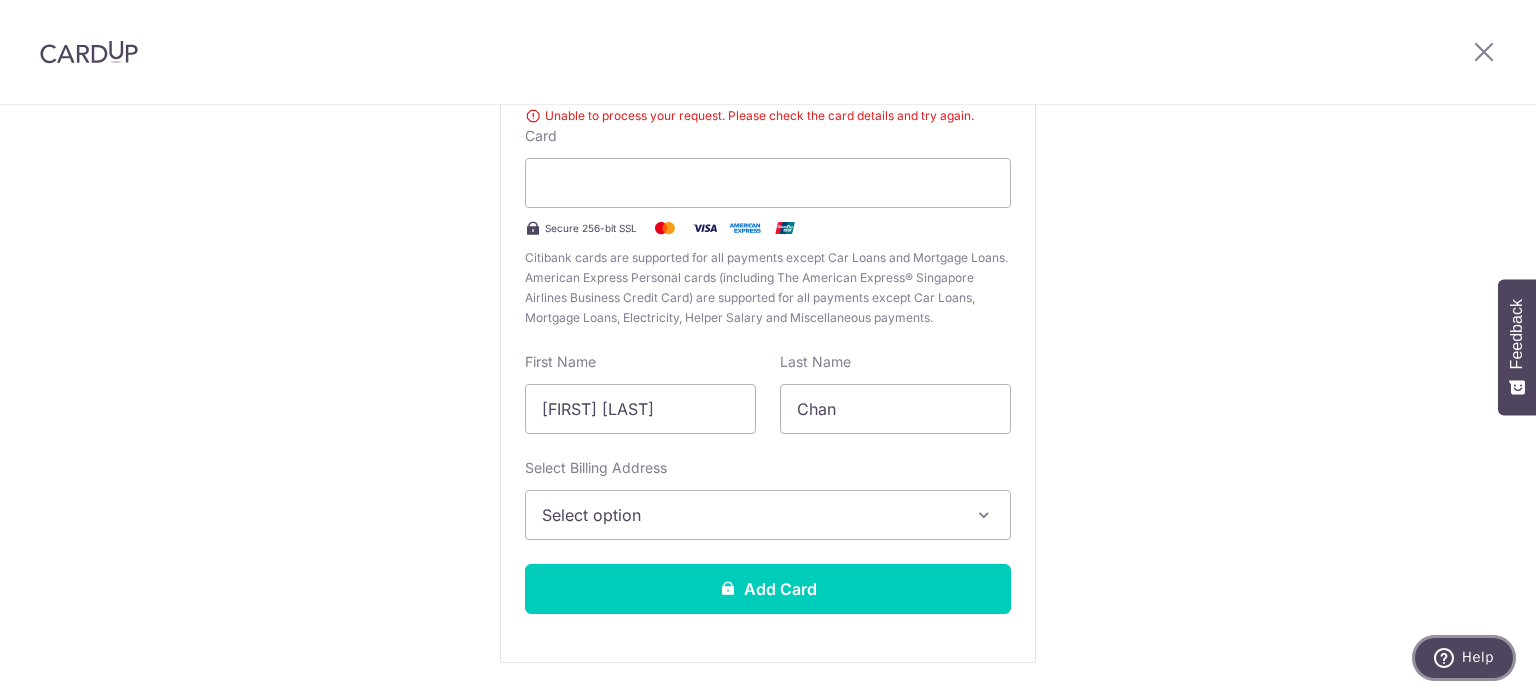 click on "Help" at bounding box center [1478, 657] 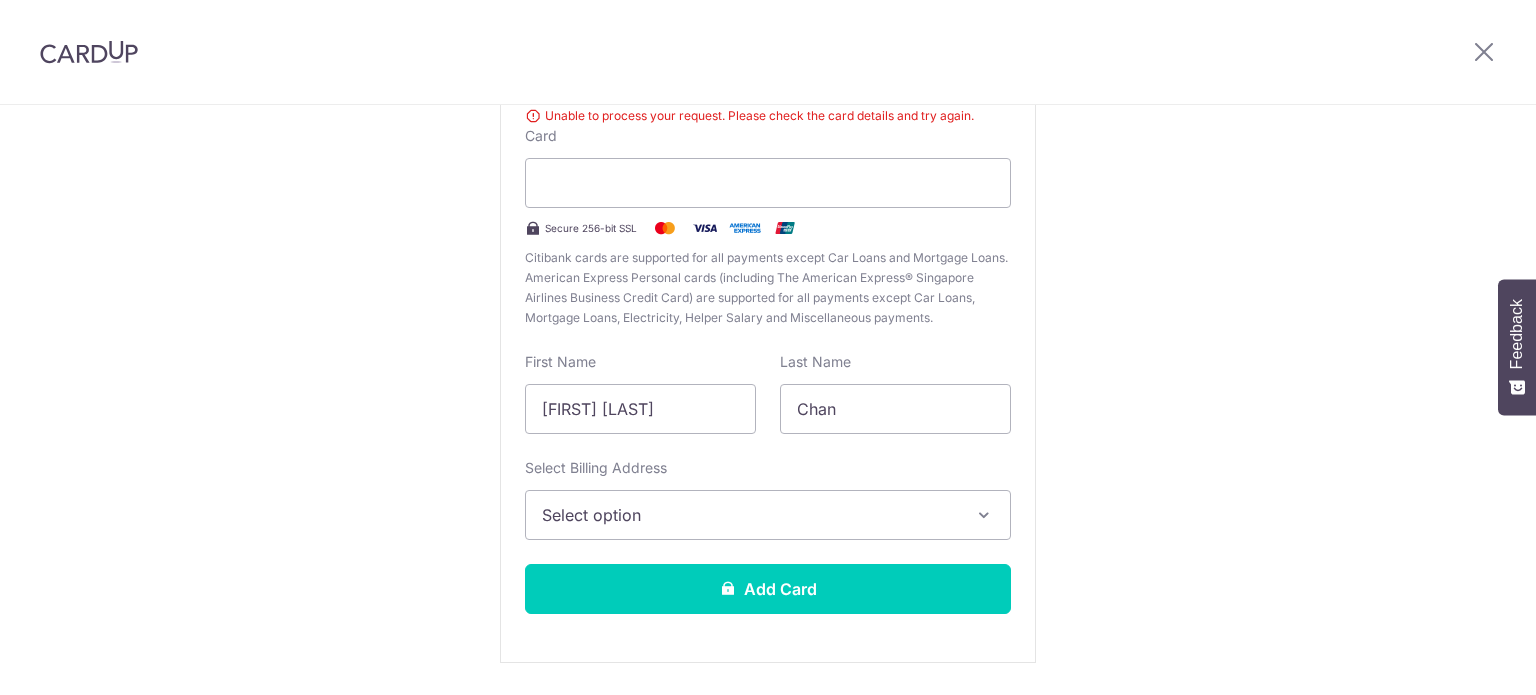 scroll, scrollTop: 0, scrollLeft: 0, axis: both 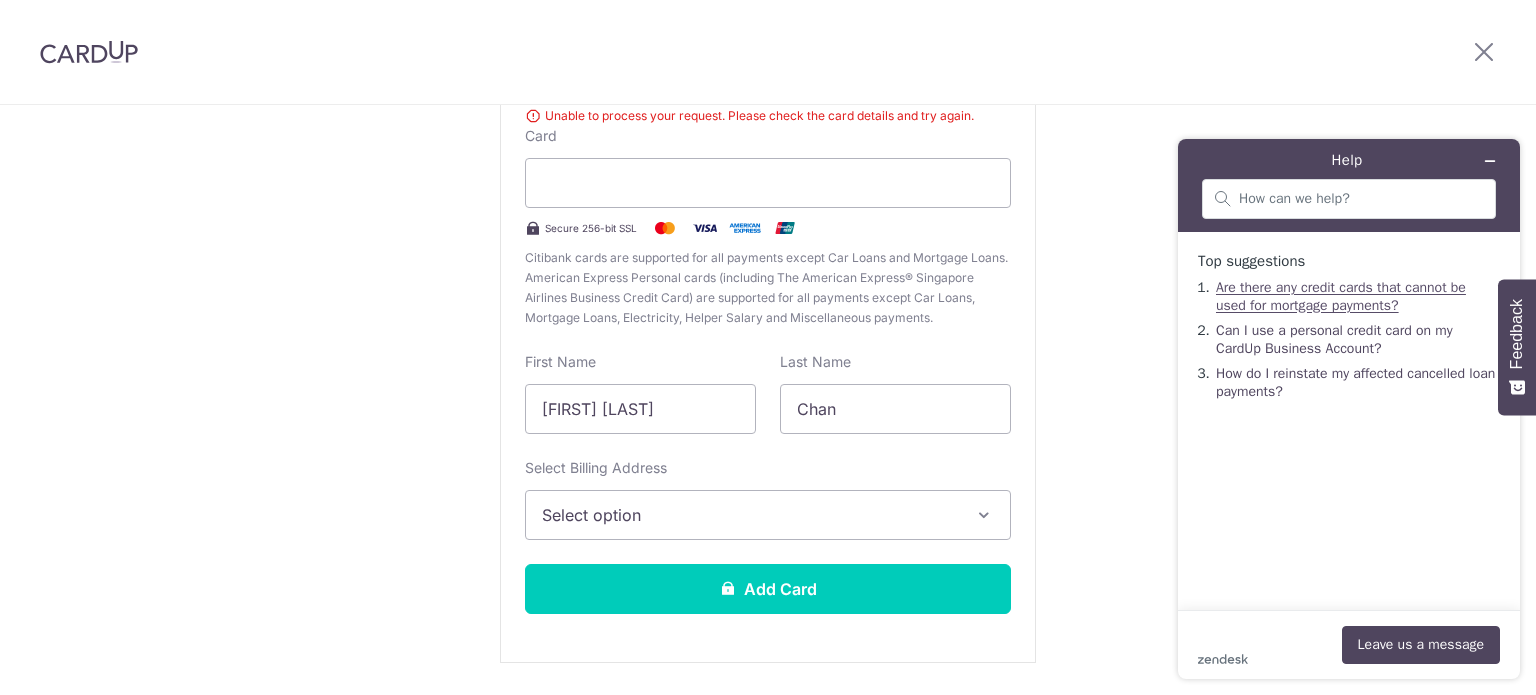 click on "Are there any credit cards that cannot be used for mortgage payments?" at bounding box center (1341, 296) 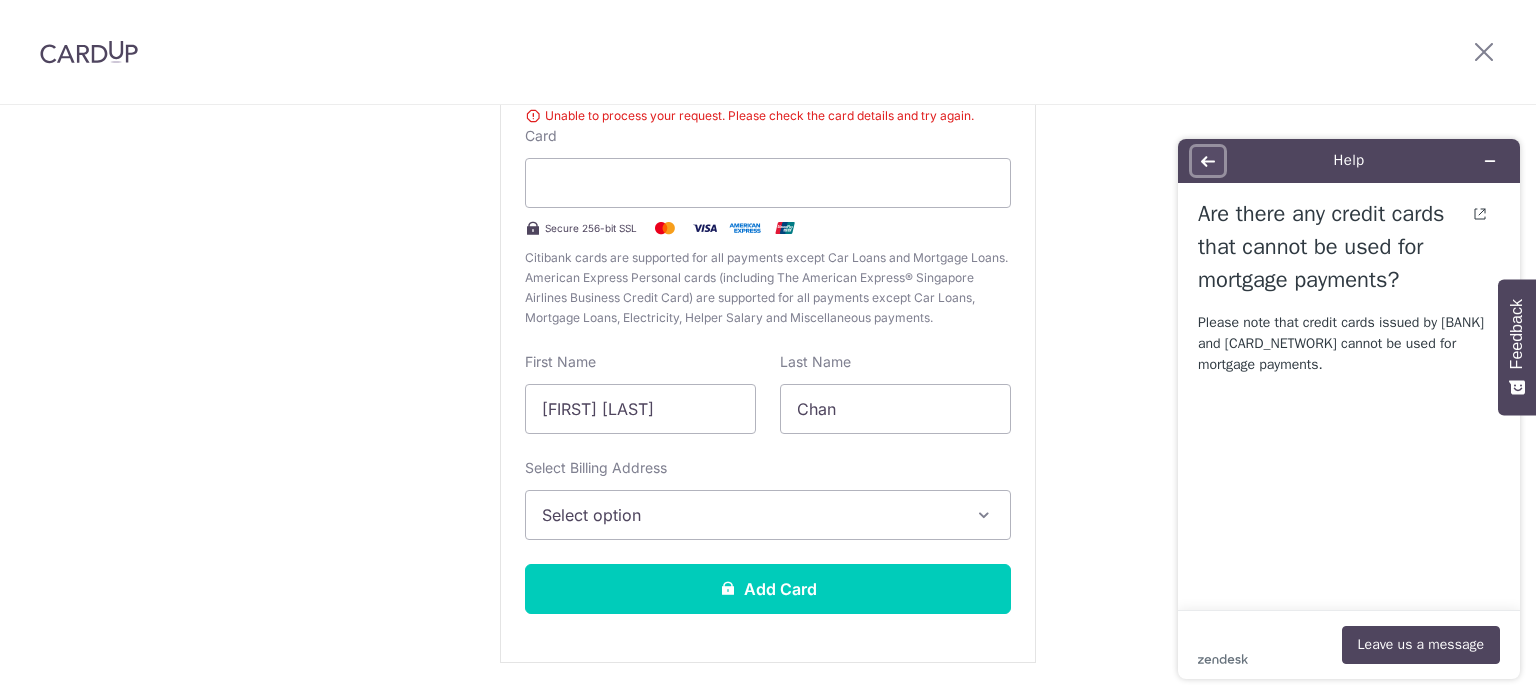 click 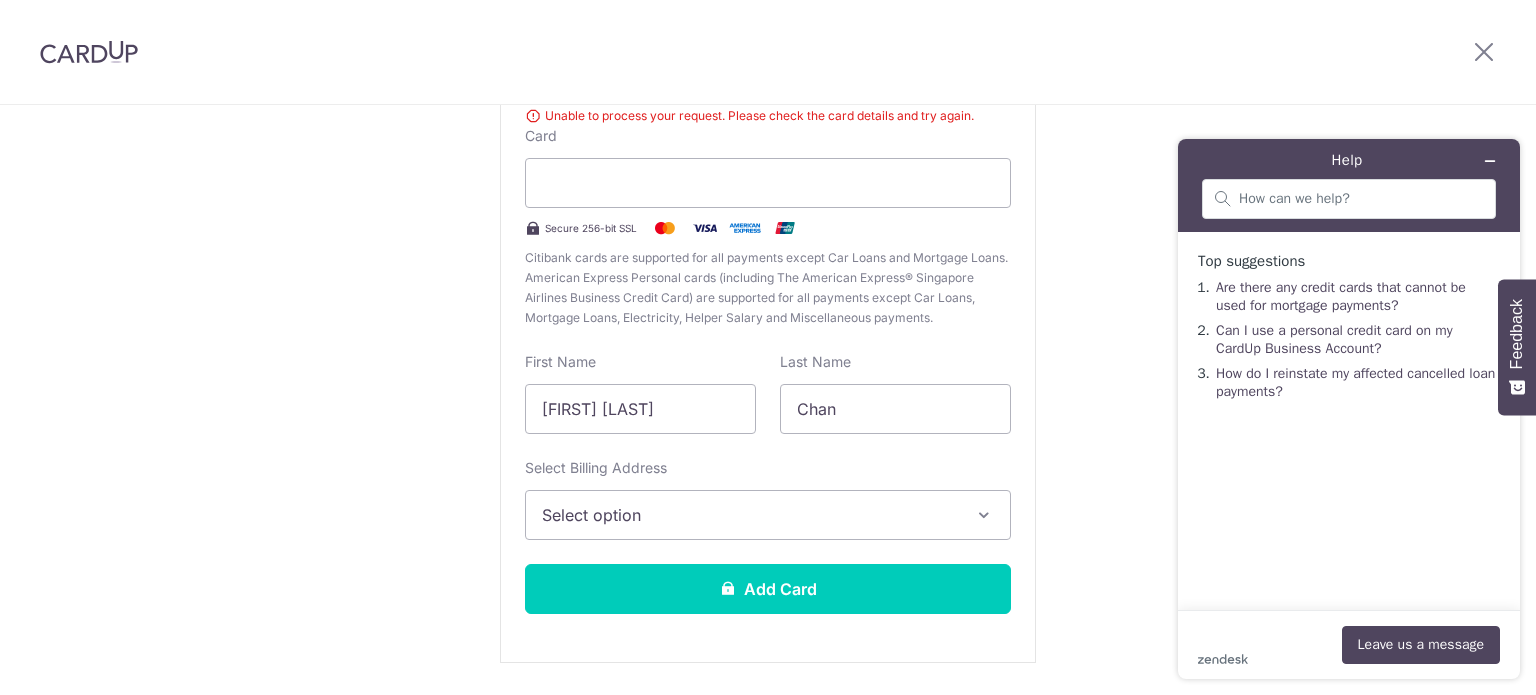 click on "Feedback" at bounding box center [1517, 334] 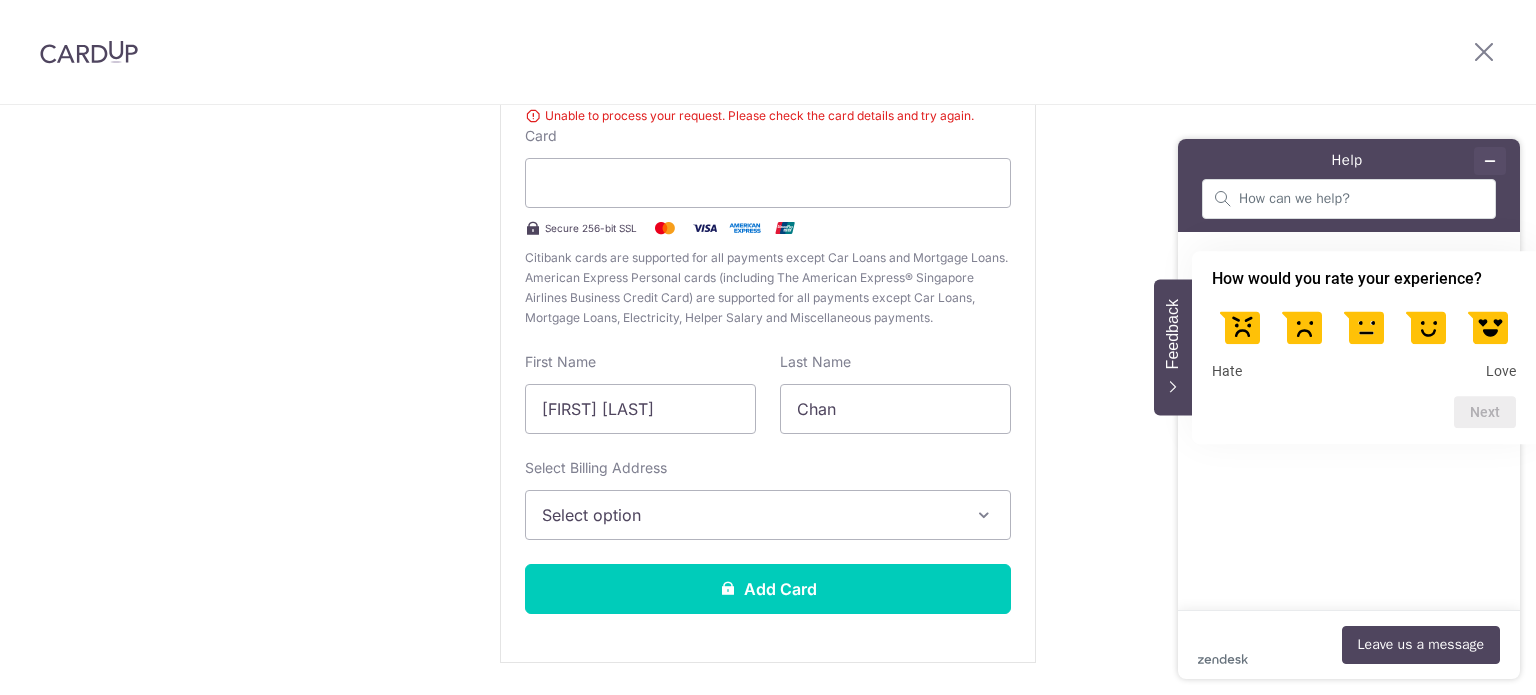click at bounding box center [1490, 161] 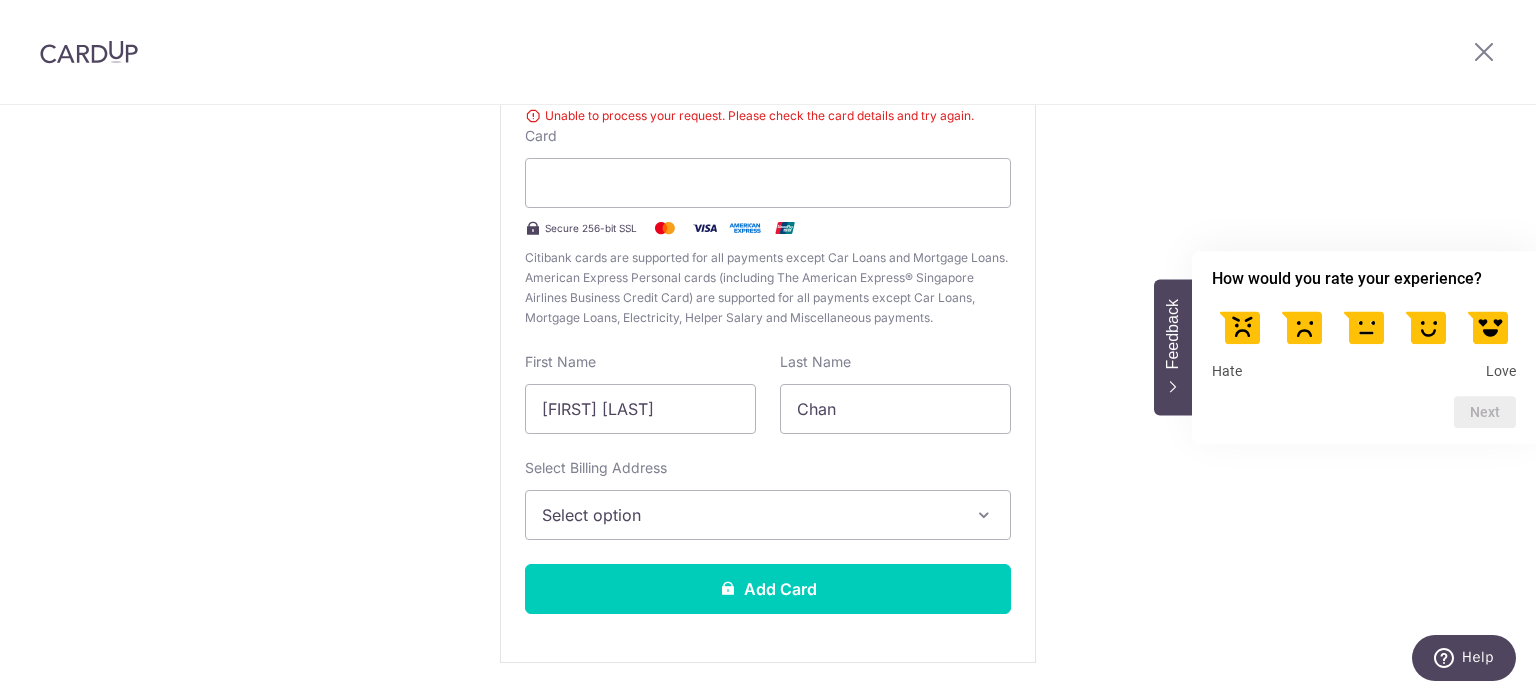 click on "New Card Details
New card details
Unable to process your request. Please check the card details and try again.
Card
Secure 256-bit SSL
Citibank cards are supported for all payments except Car Loans and Mortgage Loans. American Express Personal cards (including The American Express® Singapore Airlines Business Credit Card) are supported for all payments except Car Loans, Mortgage Loans, Electricity, Helper Salary and Miscellaneous payments.
First Name
Vern How
Last Name
Chan
Select Billing Address" at bounding box center (768, 323) 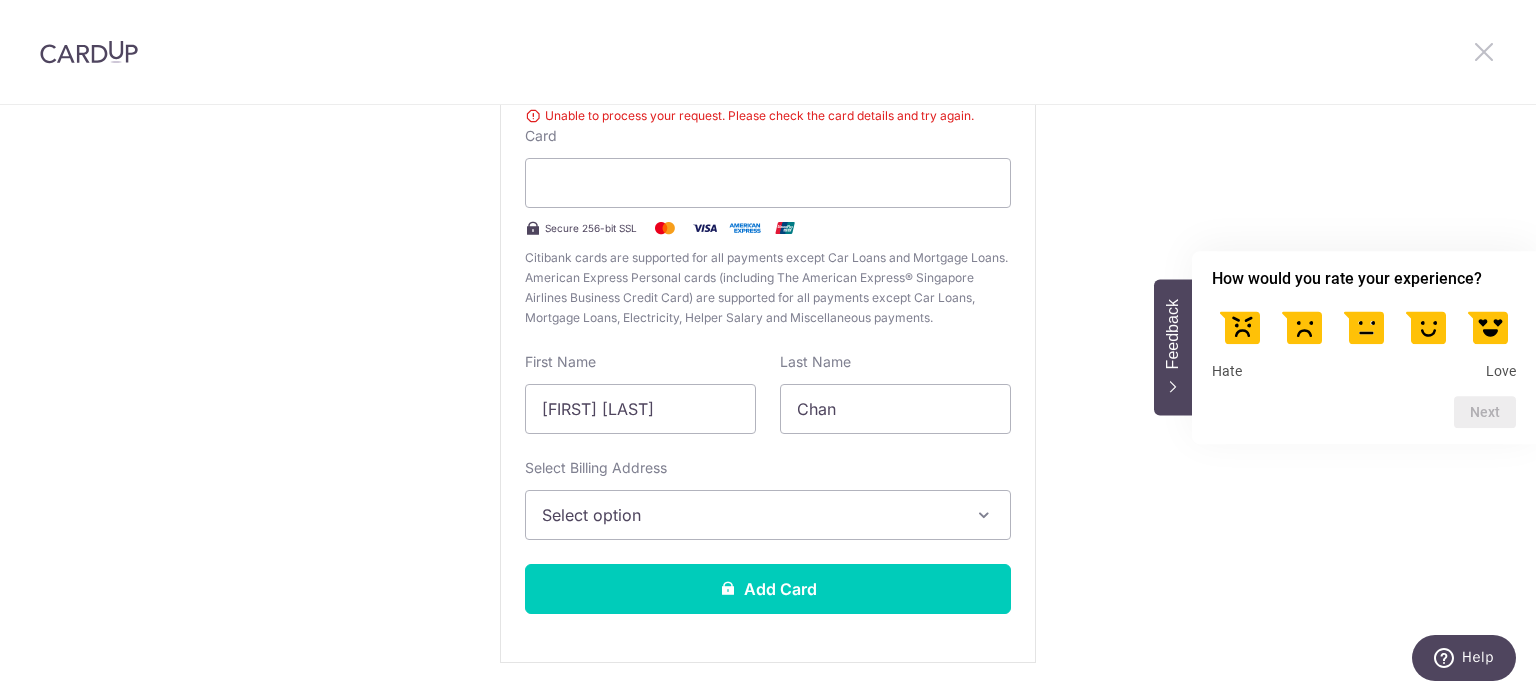 click at bounding box center [1484, 51] 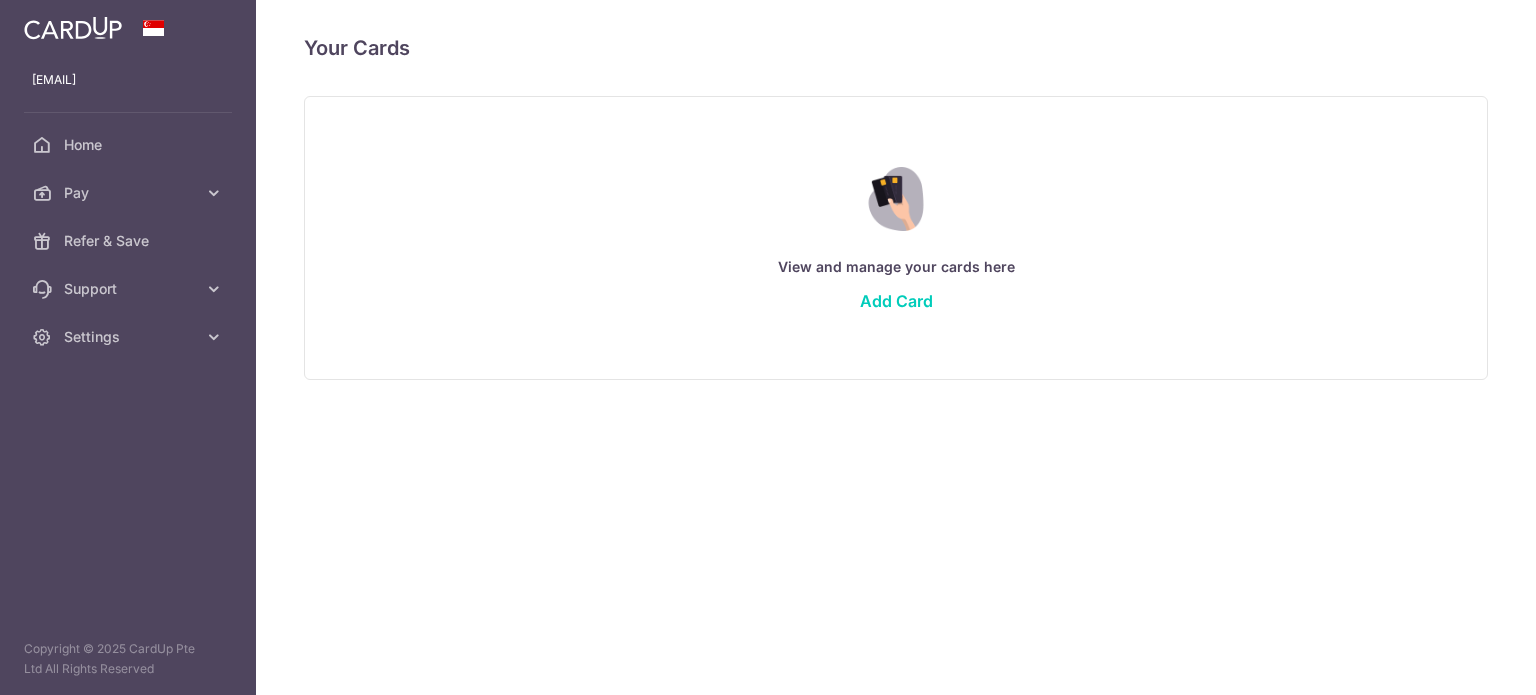 scroll, scrollTop: 0, scrollLeft: 0, axis: both 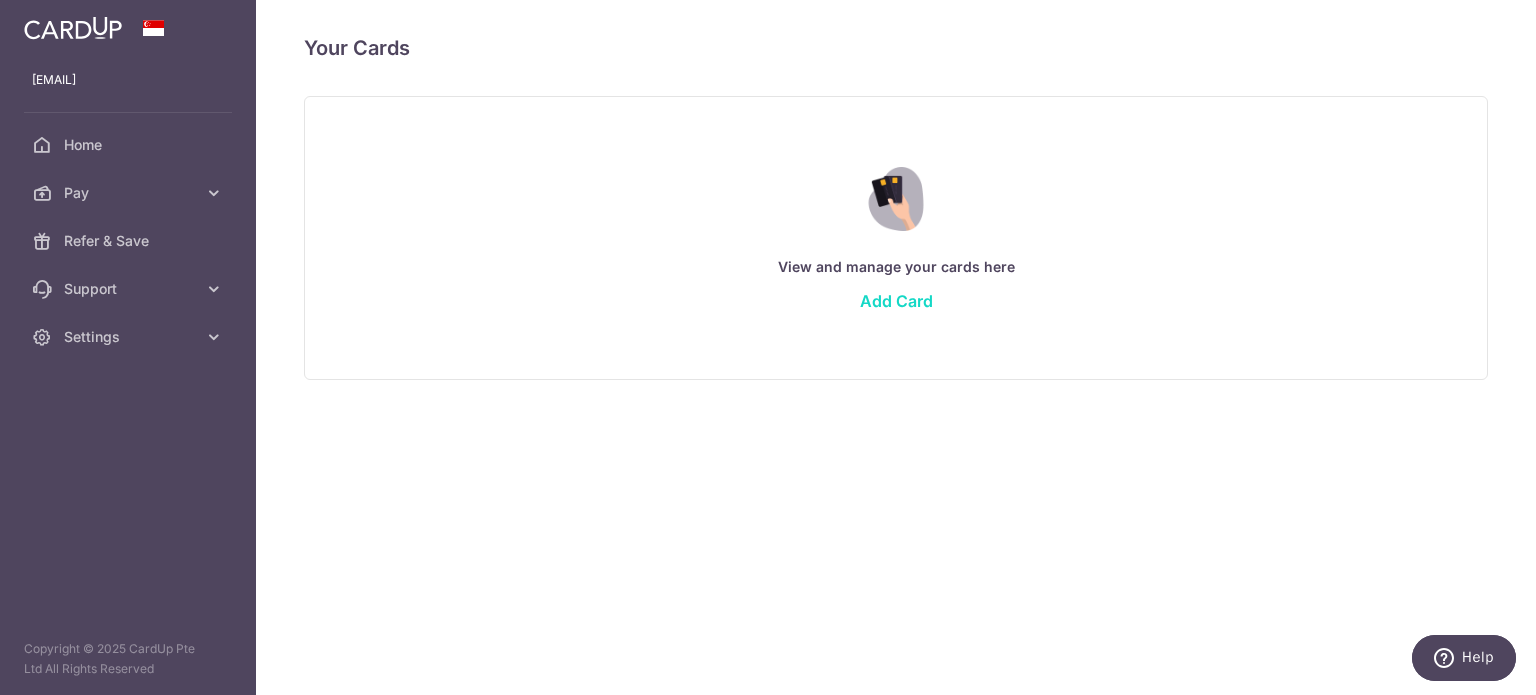 click on "Add Card" at bounding box center [896, 301] 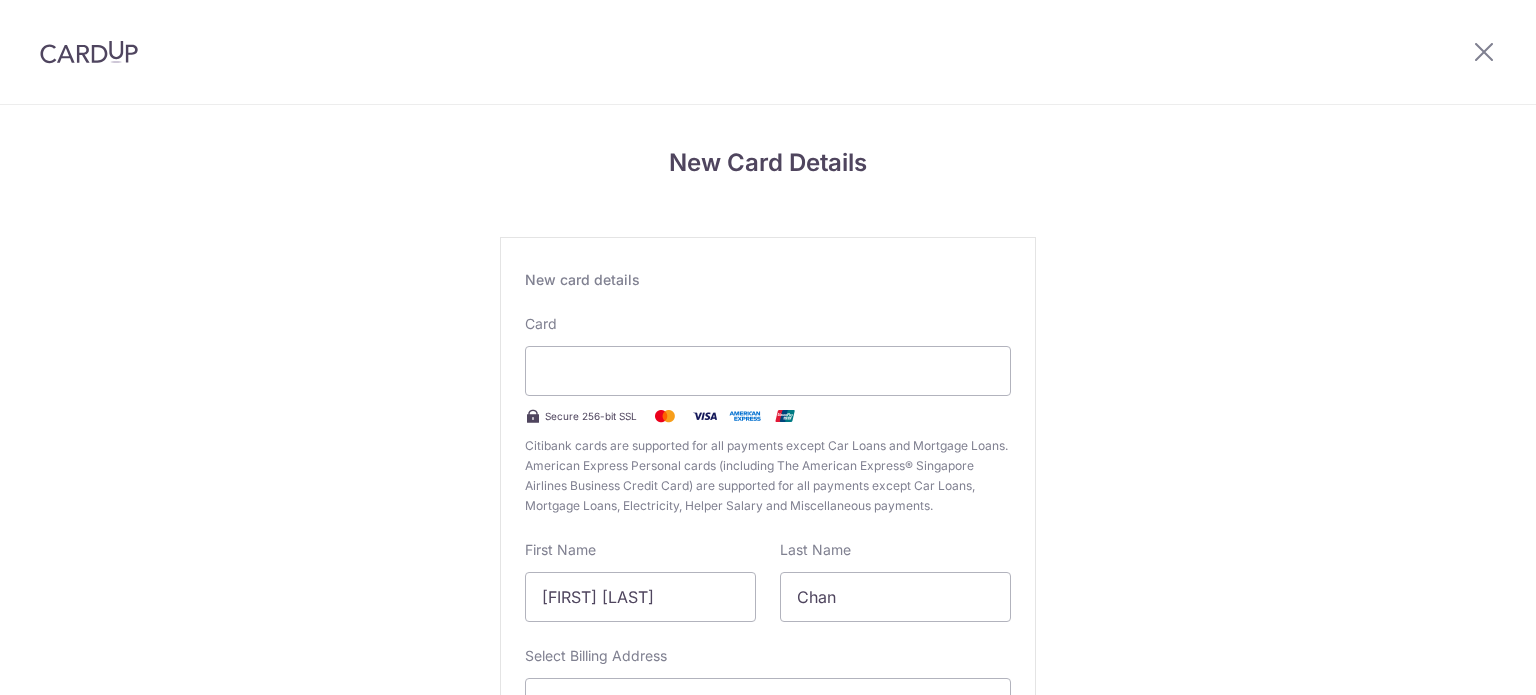 scroll, scrollTop: 0, scrollLeft: 0, axis: both 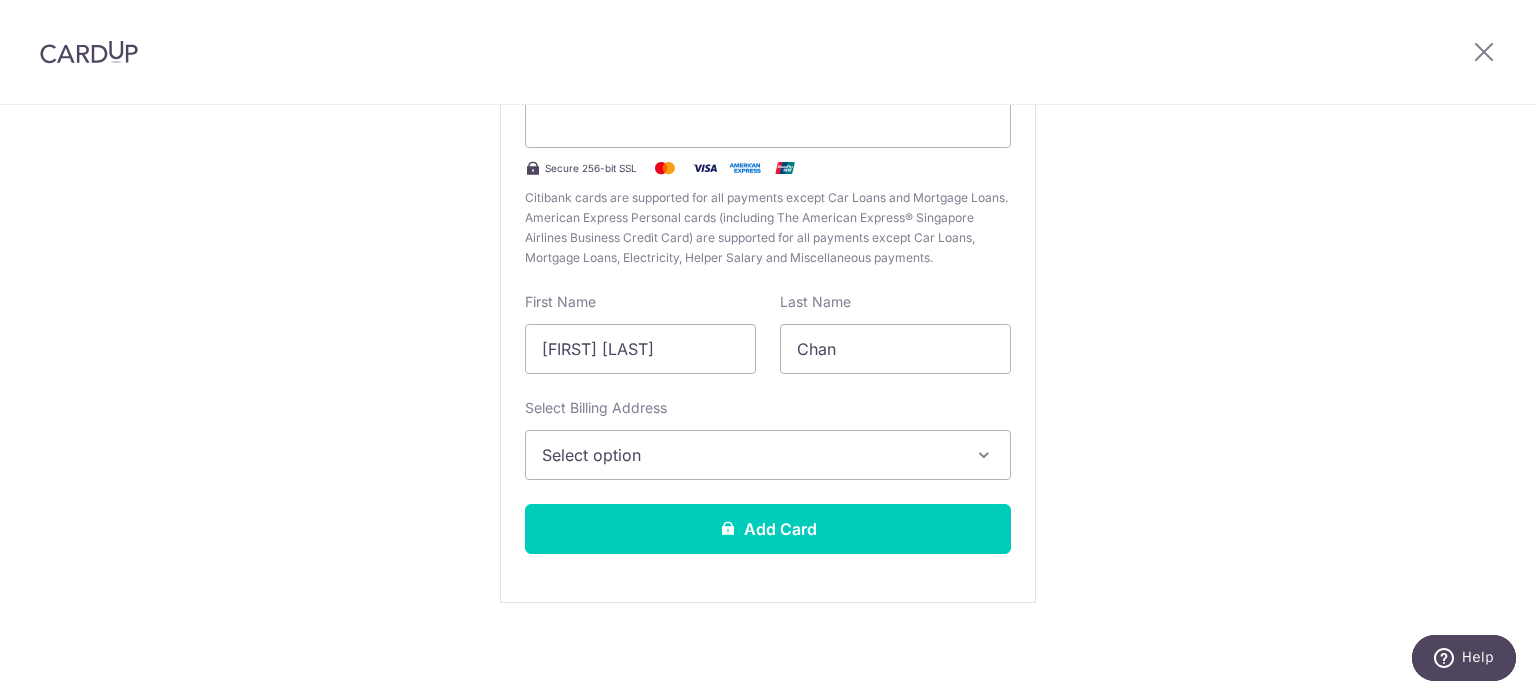click on "New Card Details
New card details
Card
Secure 256-bit SSL
Citibank cards are supported for all payments except Car Loans and Mortgage Loans. American Express Personal cards (including The American Express® Singapore Airlines Business Credit Card) are supported for all payments except Car Loans, Mortgage Loans, Electricity, Helper Salary and Miscellaneous payments.
First Name
Vern How
Last Name
Chan
Select Billing Address
Select option
Add Billing Address" at bounding box center [768, 277] 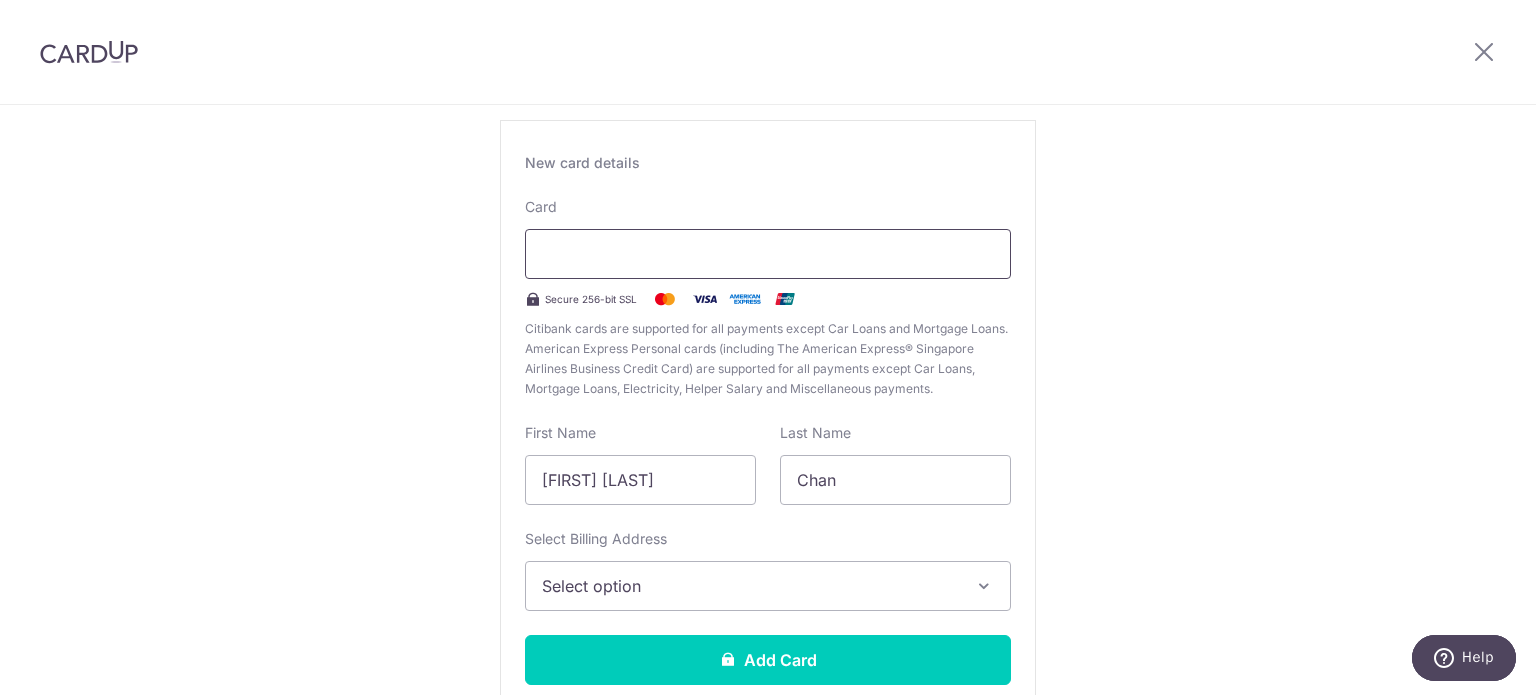 scroll, scrollTop: 48, scrollLeft: 0, axis: vertical 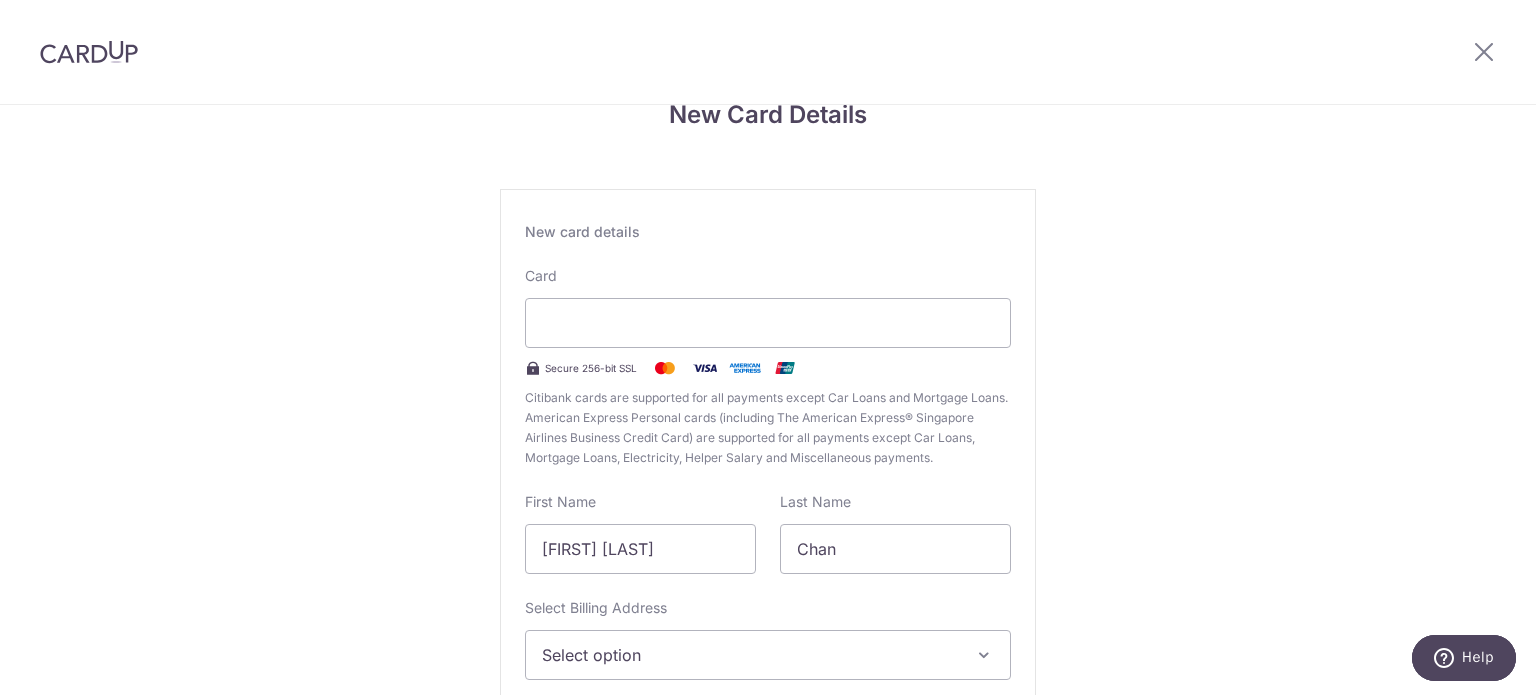 click on "New Card Details
New card details
Card
Secure 256-bit SSL
Citibank cards are supported for all payments except Car Loans and Mortgage Loans. American Express Personal cards (including The American Express® Singapore Airlines Business Credit Card) are supported for all payments except Car Loans, Mortgage Loans, Electricity, Helper Salary and Miscellaneous payments.
First Name
Vern How
Last Name
Chan
Select Billing Address
Select option
Add Billing Address" at bounding box center [768, 477] 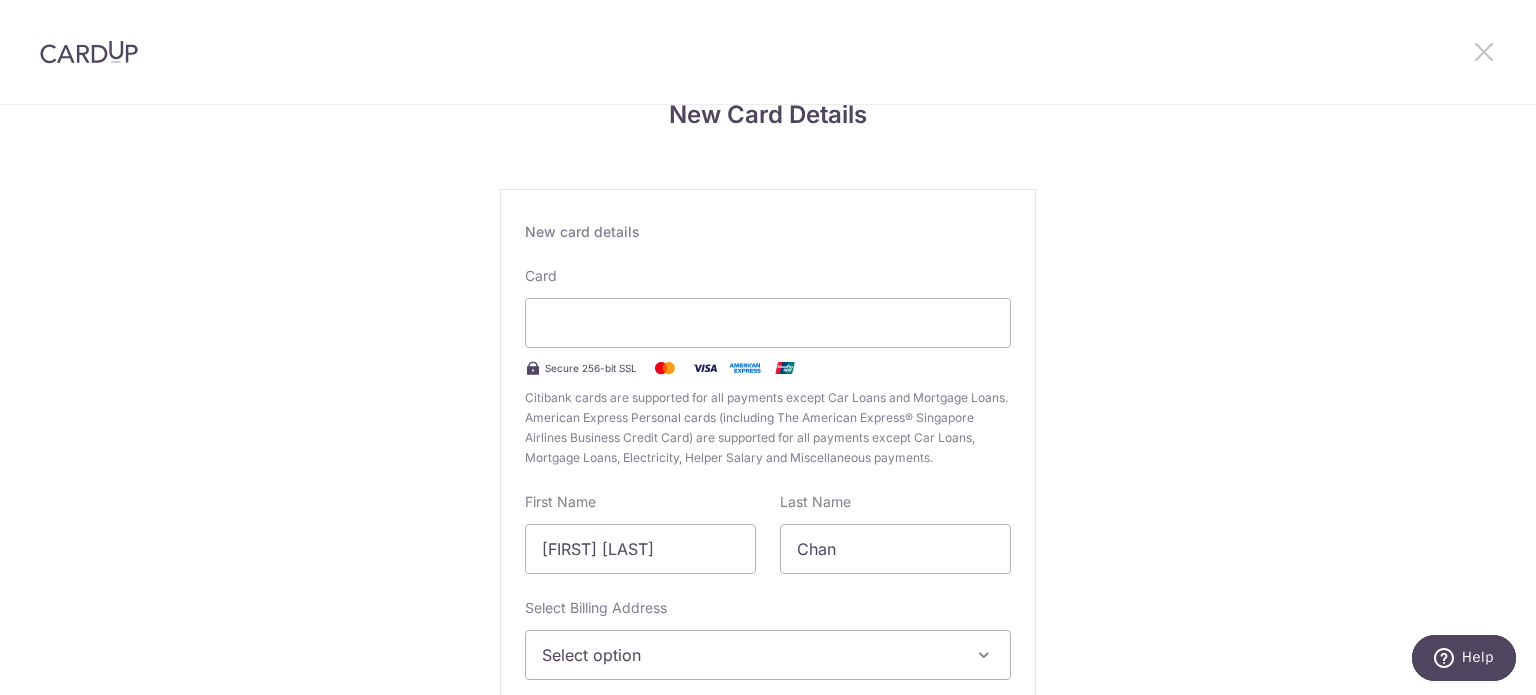 click at bounding box center (1484, 51) 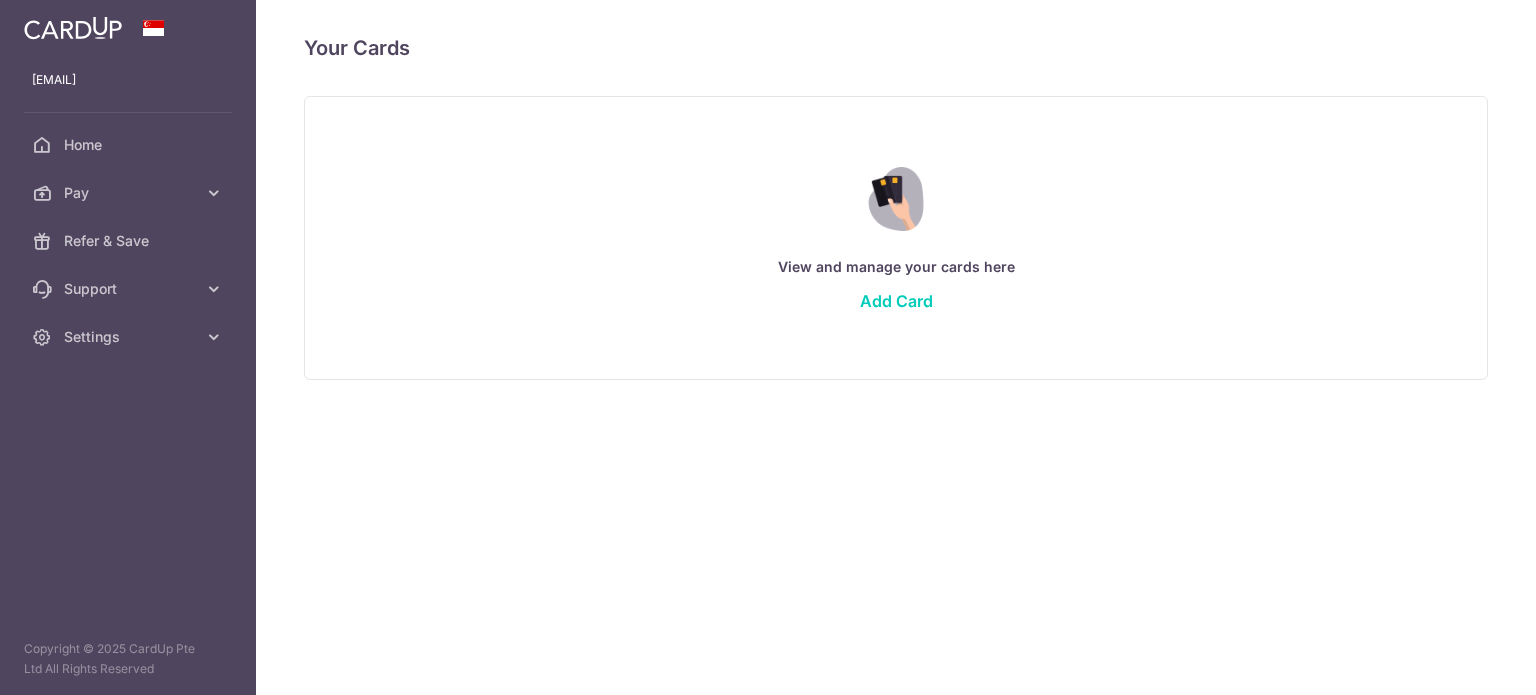 scroll, scrollTop: 0, scrollLeft: 0, axis: both 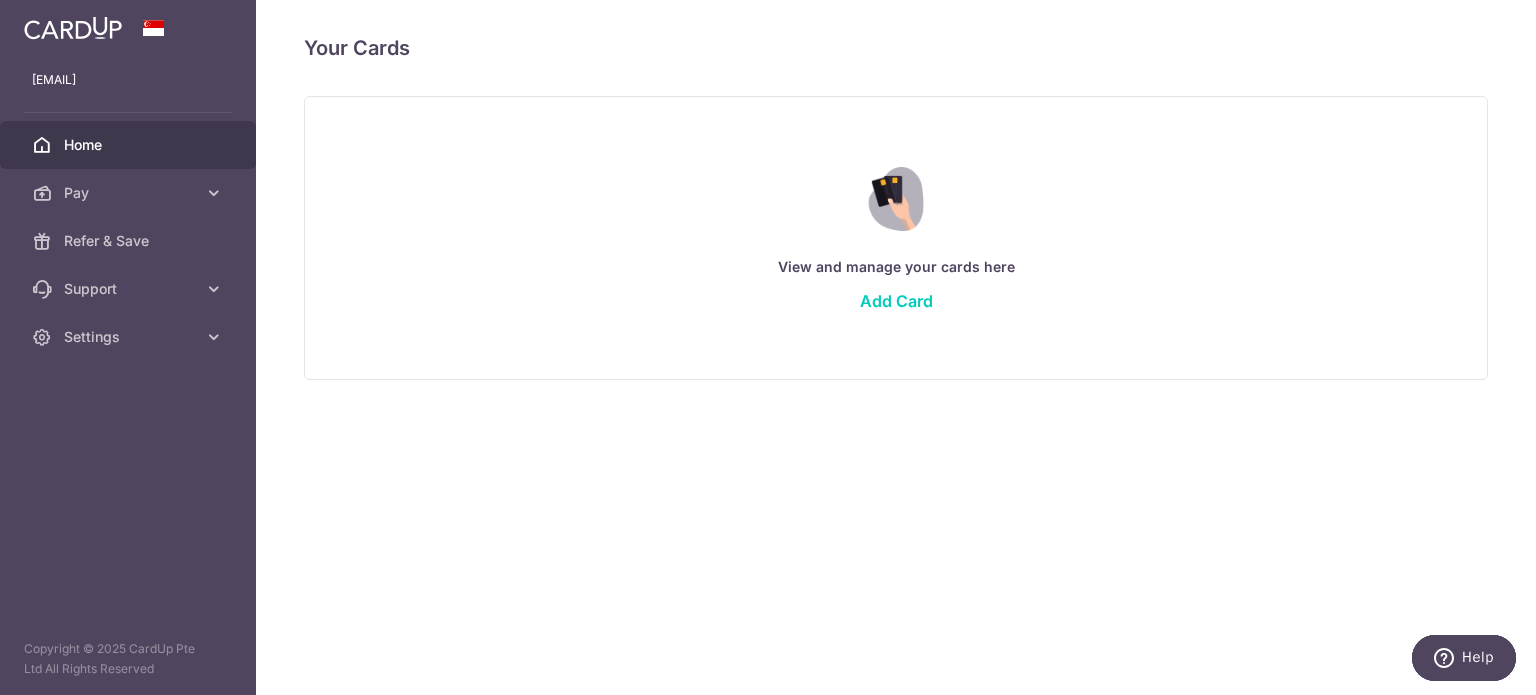 click on "Home" at bounding box center [128, 145] 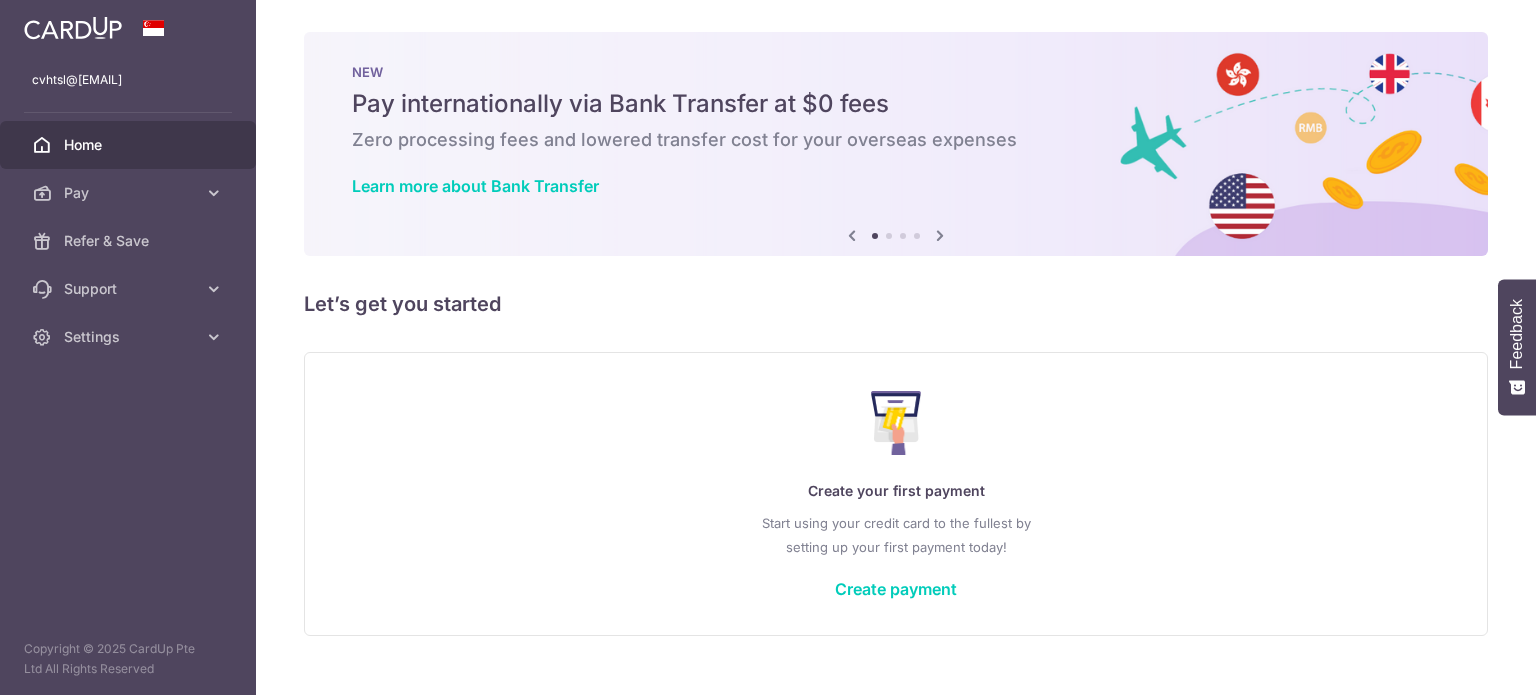 scroll, scrollTop: 0, scrollLeft: 0, axis: both 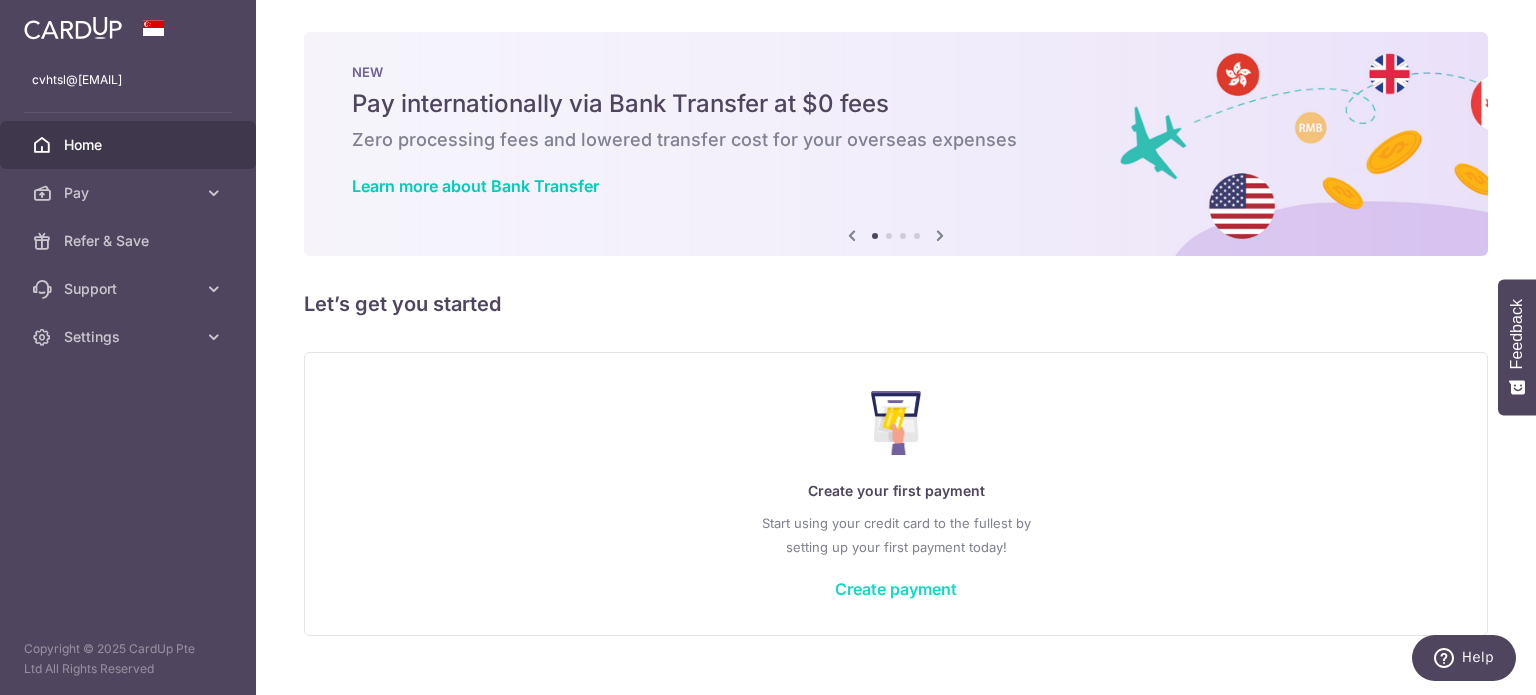 click on "Create payment" at bounding box center (896, 589) 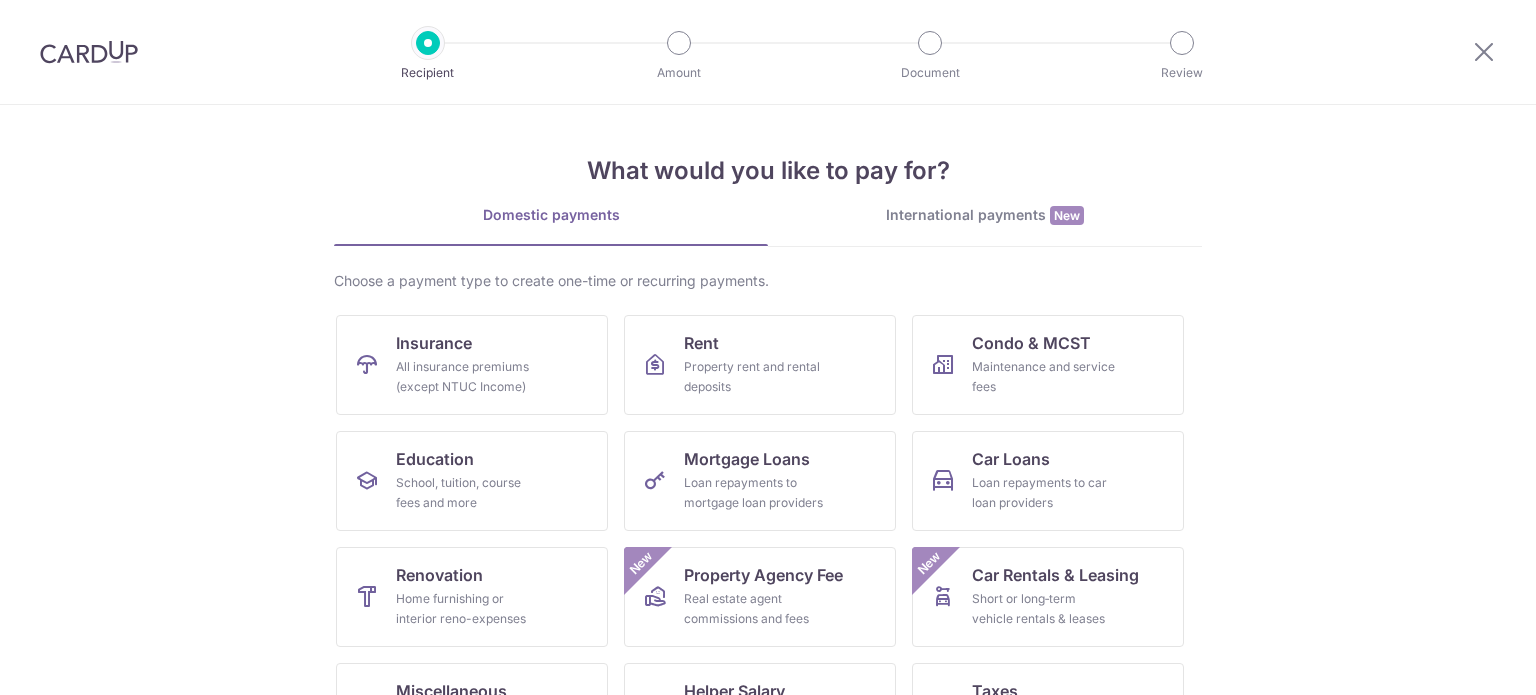 scroll, scrollTop: 0, scrollLeft: 0, axis: both 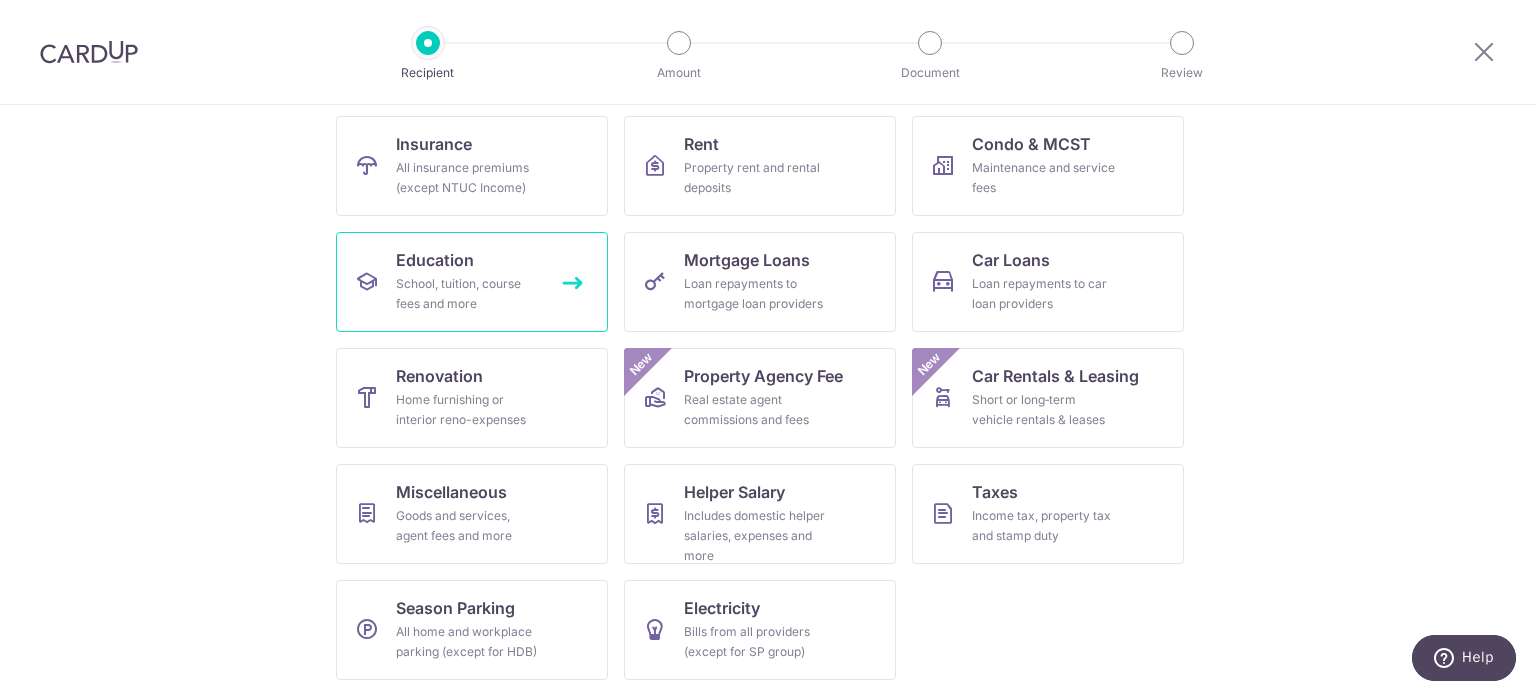 click on "School, tuition, course fees and more" at bounding box center (468, 294) 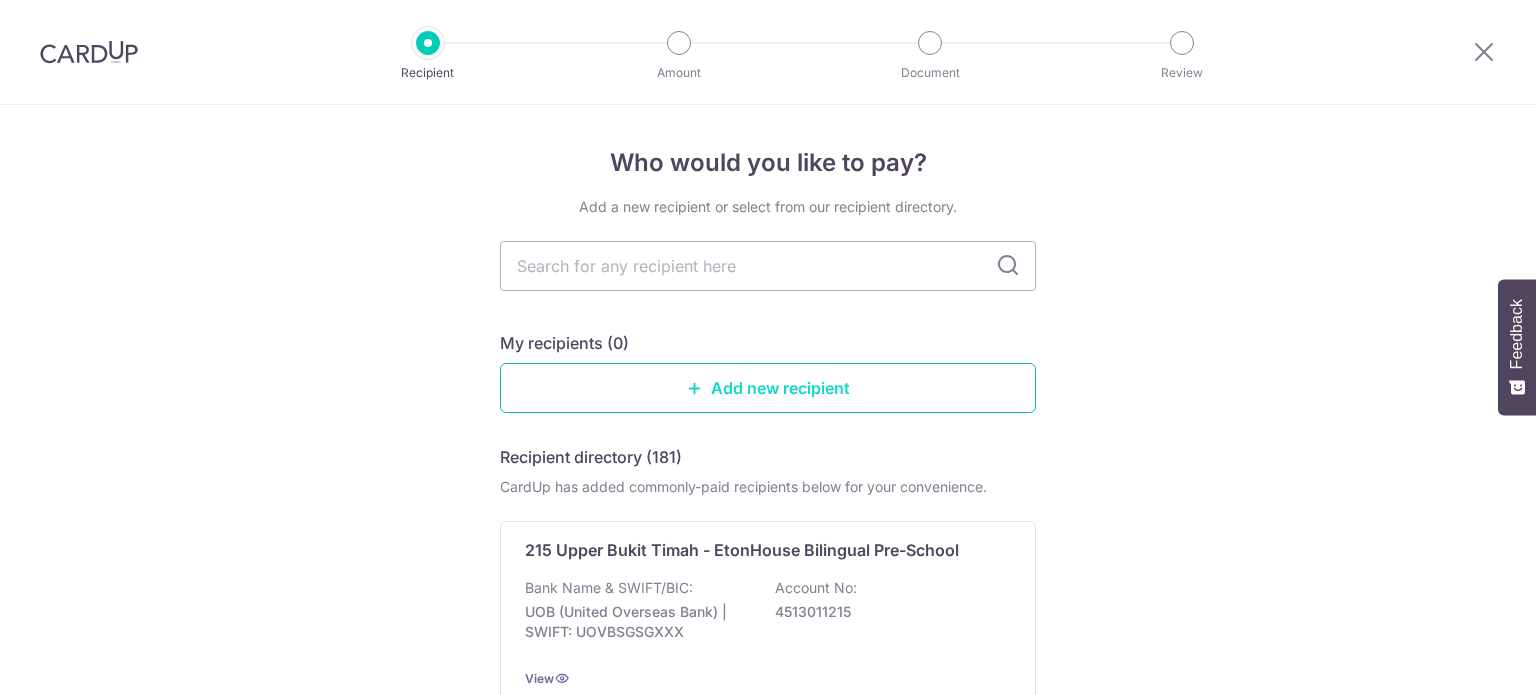 scroll, scrollTop: 0, scrollLeft: 0, axis: both 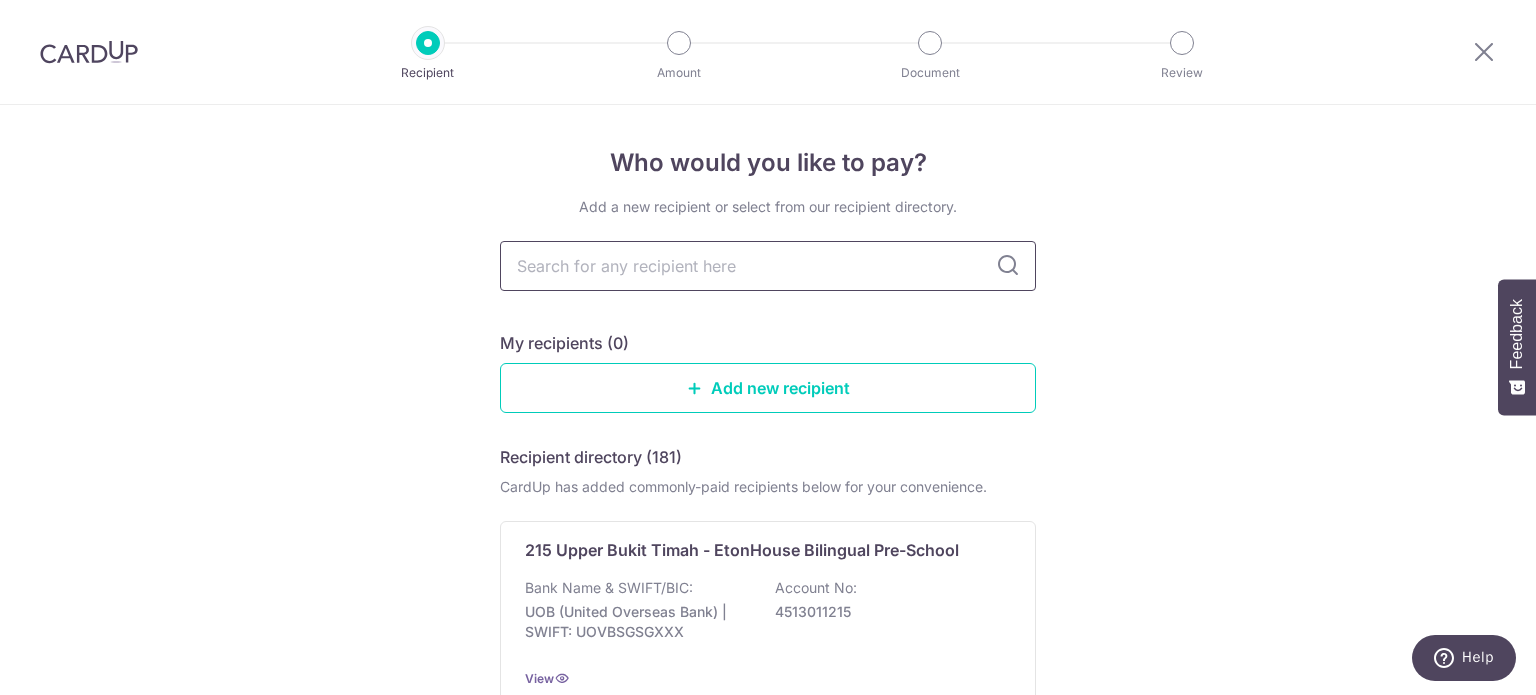 click at bounding box center [768, 266] 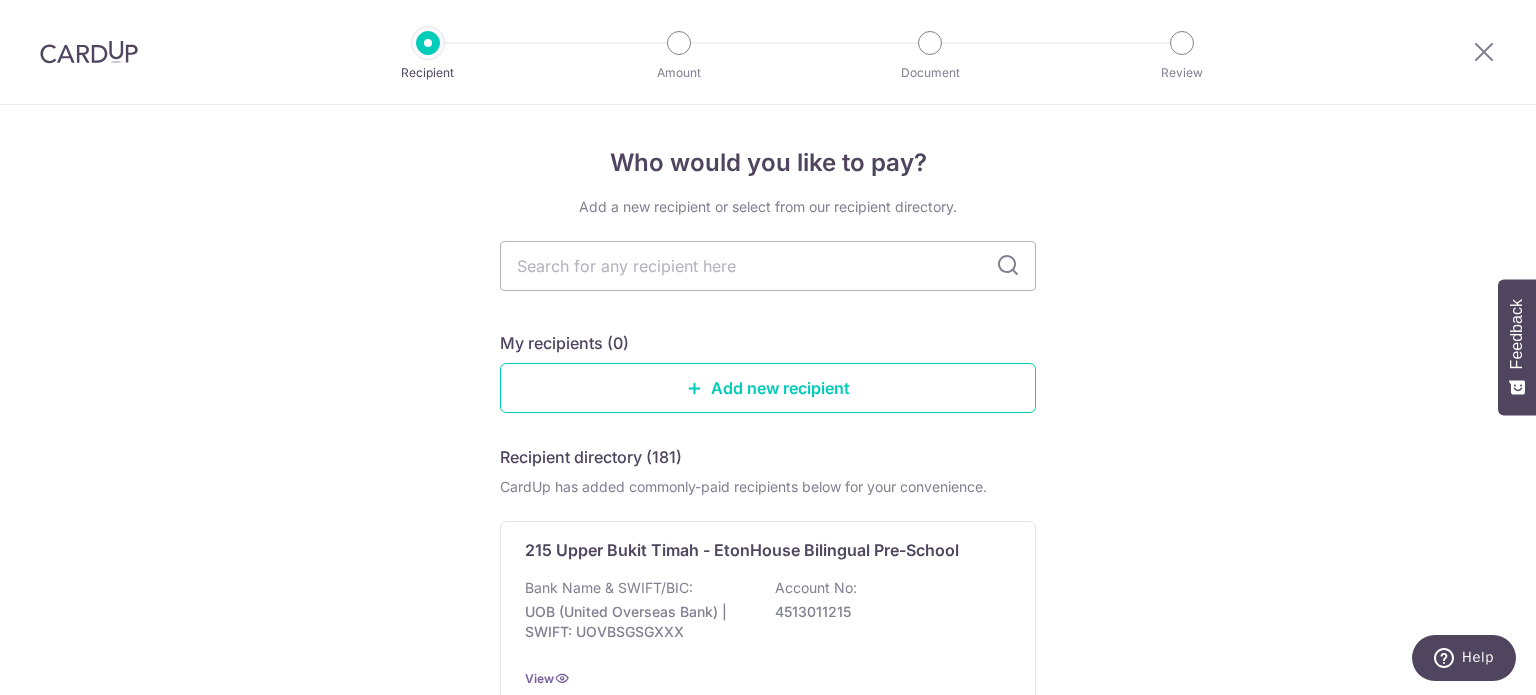 click at bounding box center (1008, 266) 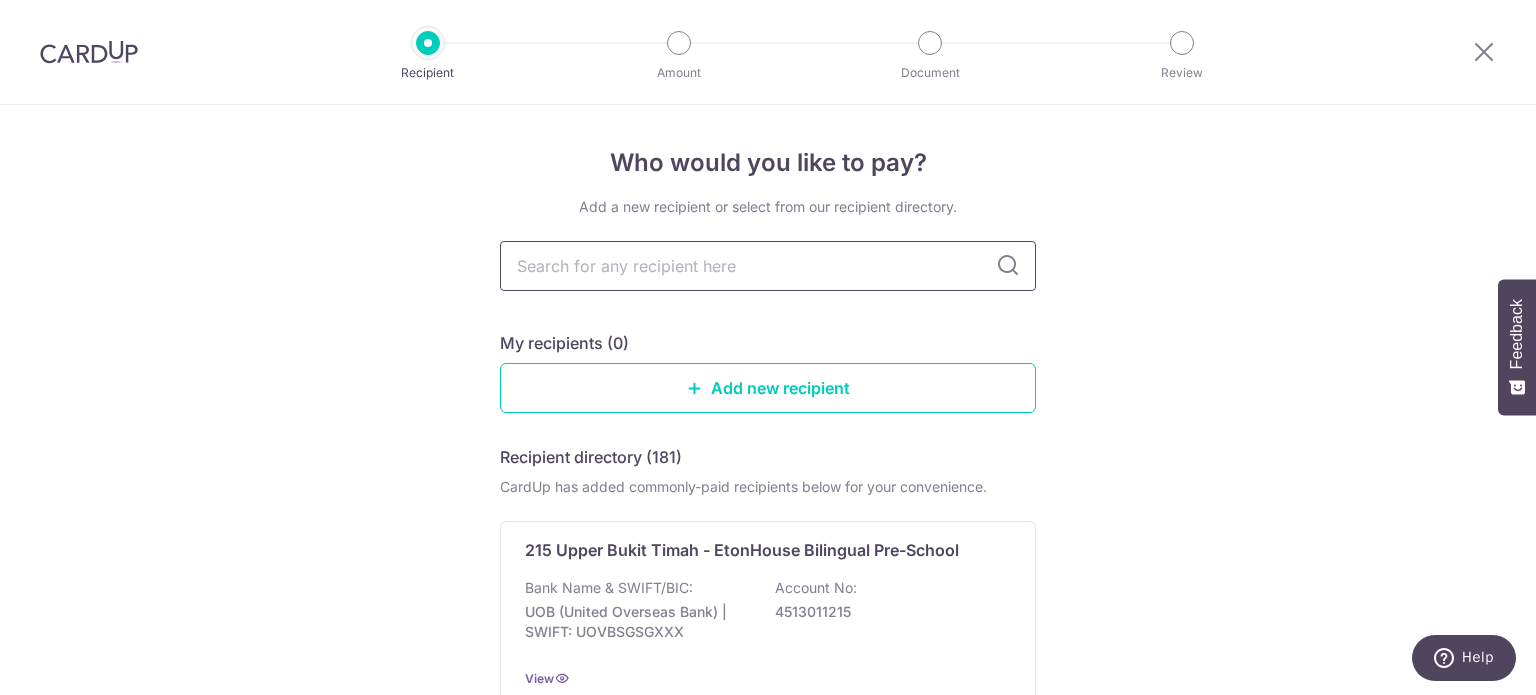 click at bounding box center (768, 266) 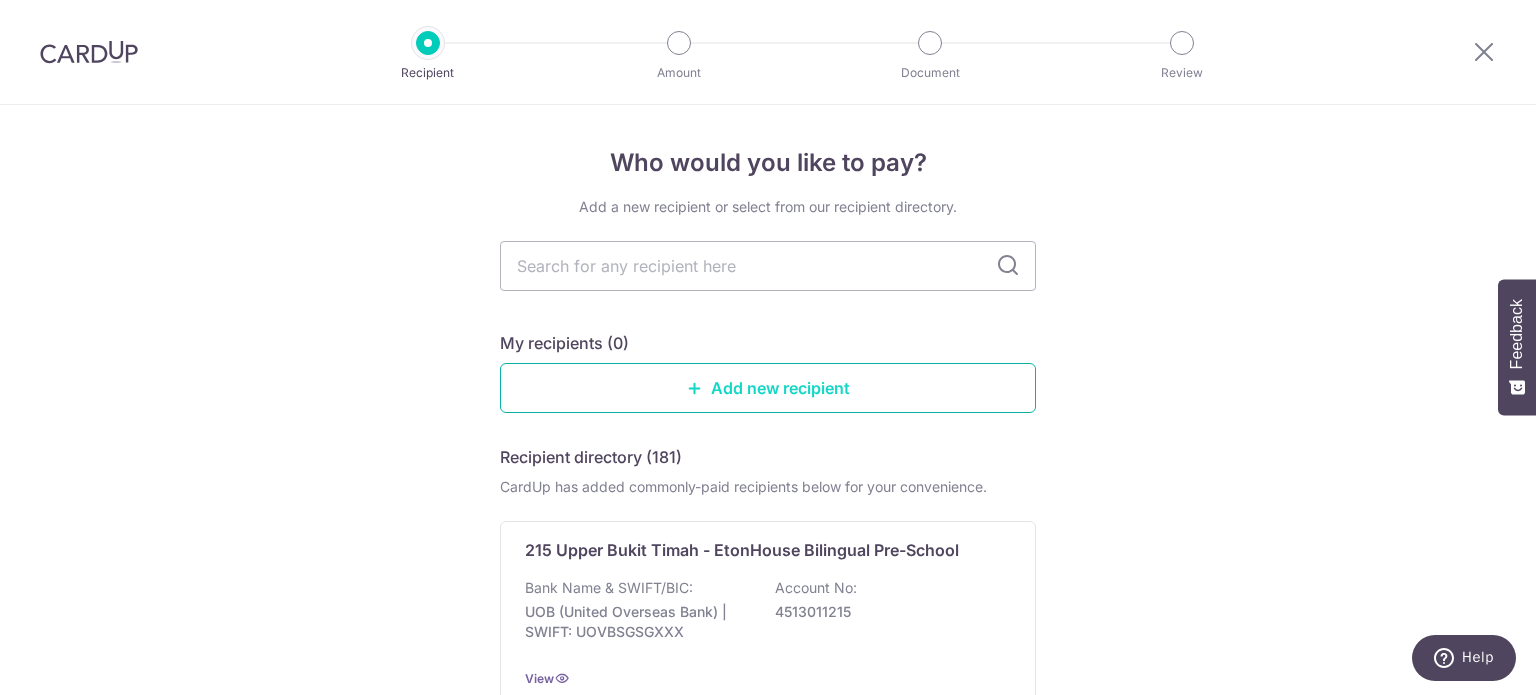 click on "Add new recipient" at bounding box center [768, 388] 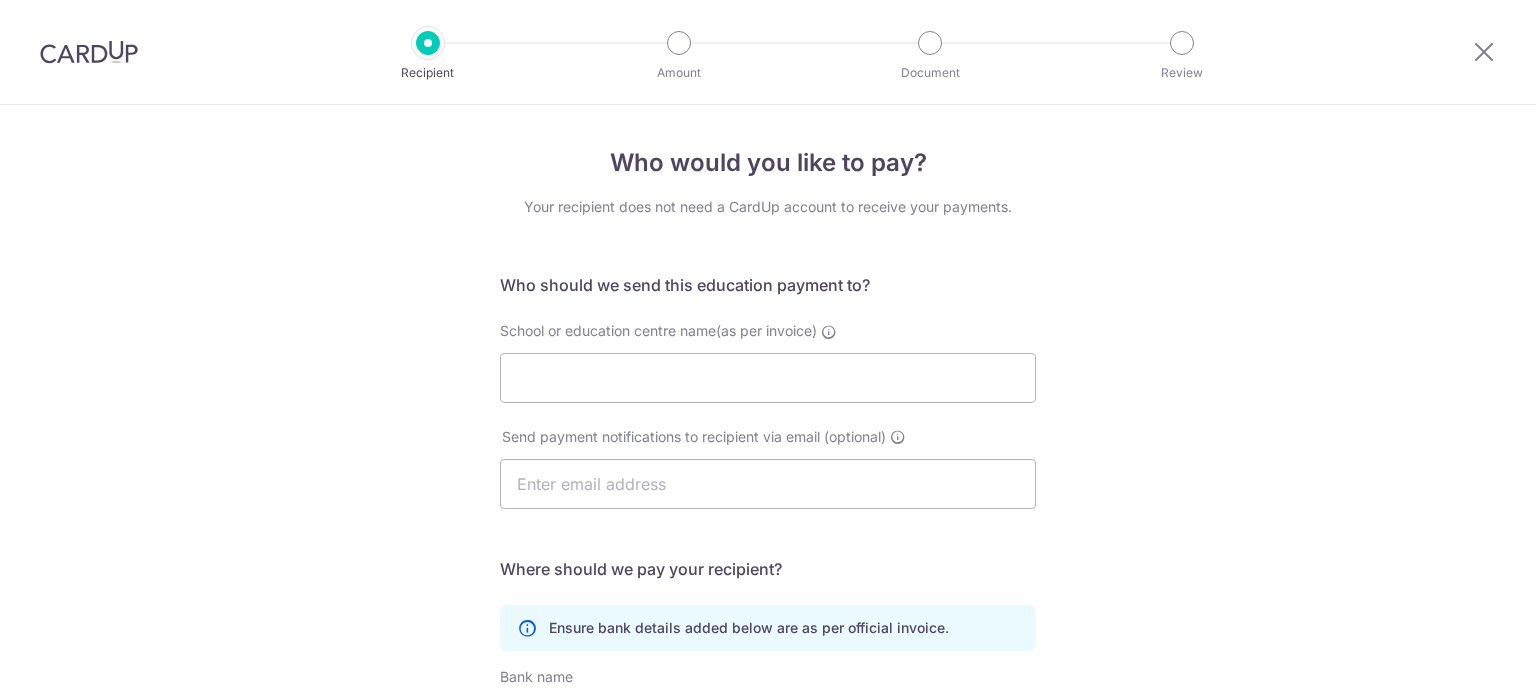 scroll, scrollTop: 0, scrollLeft: 0, axis: both 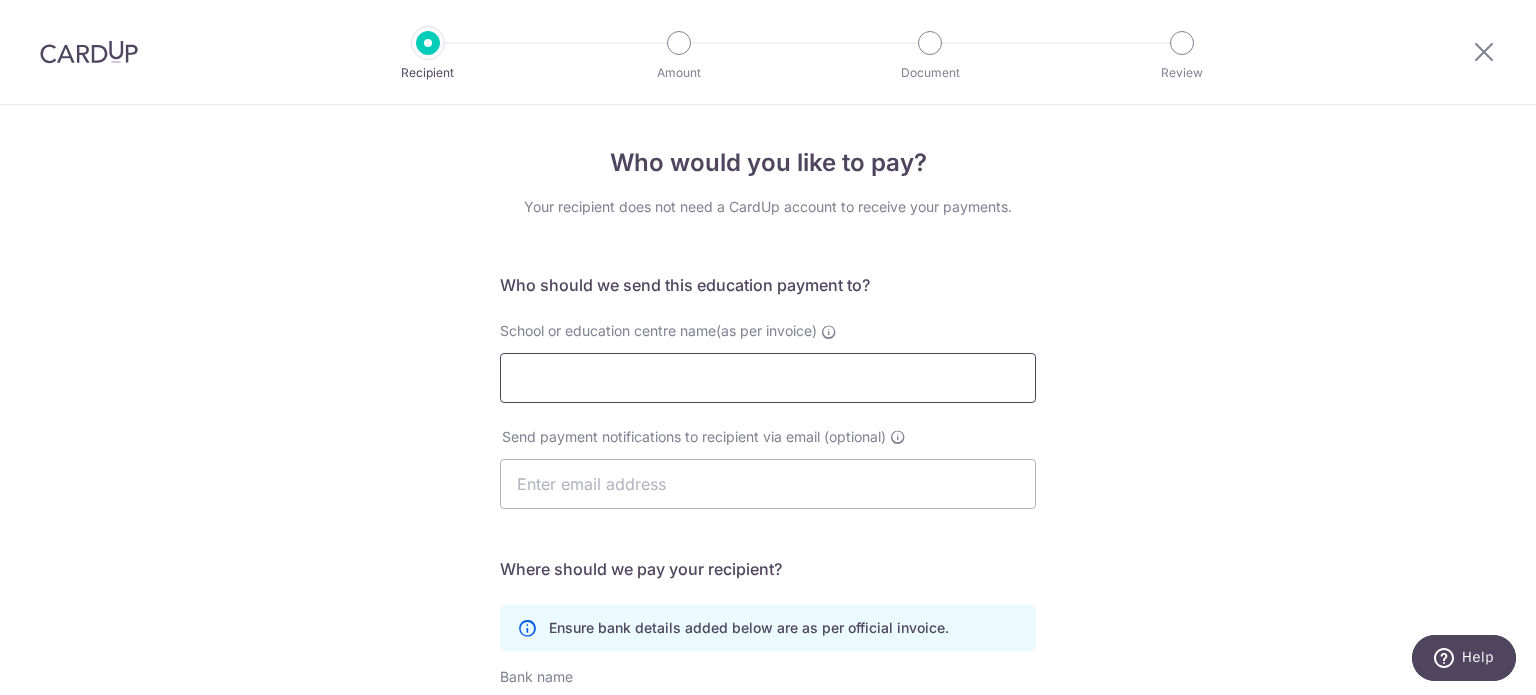 click on "School or education centre name(as per invoice)" at bounding box center [768, 378] 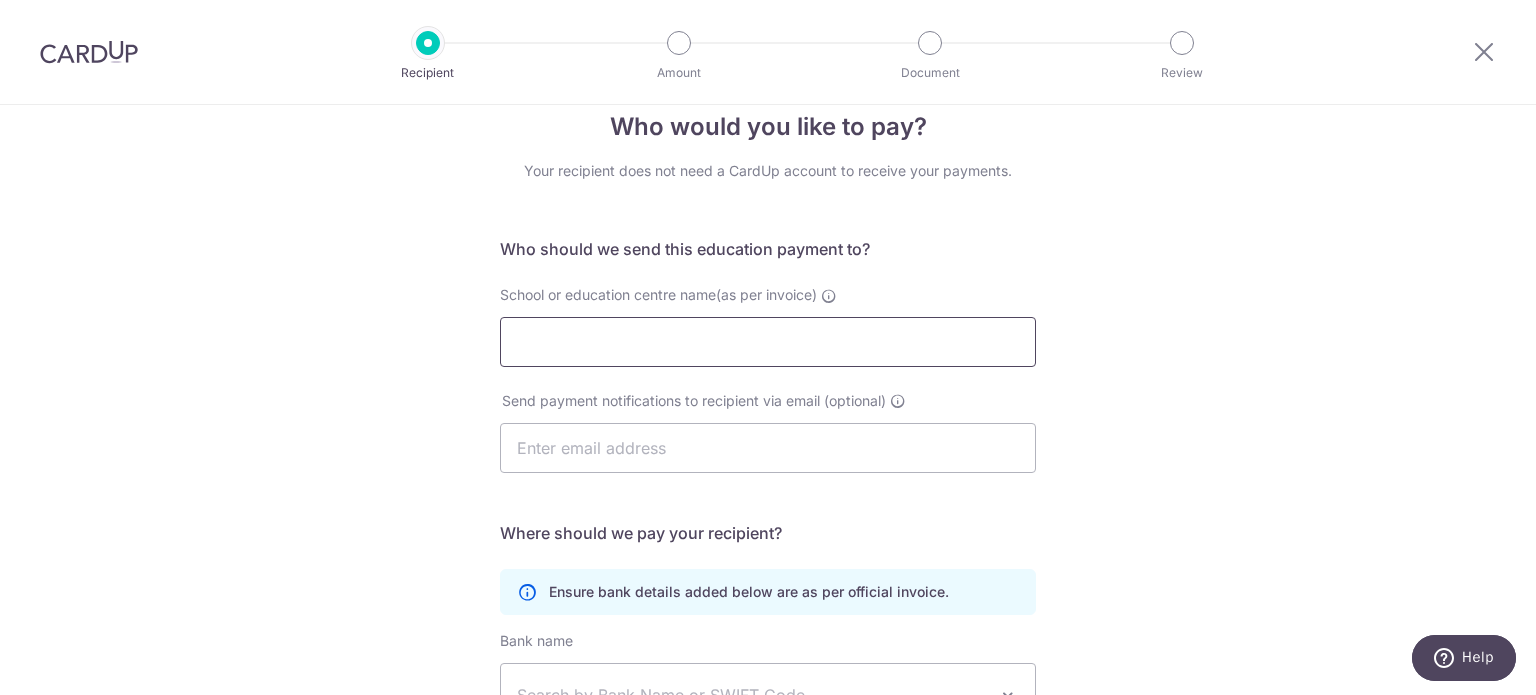 scroll, scrollTop: 200, scrollLeft: 0, axis: vertical 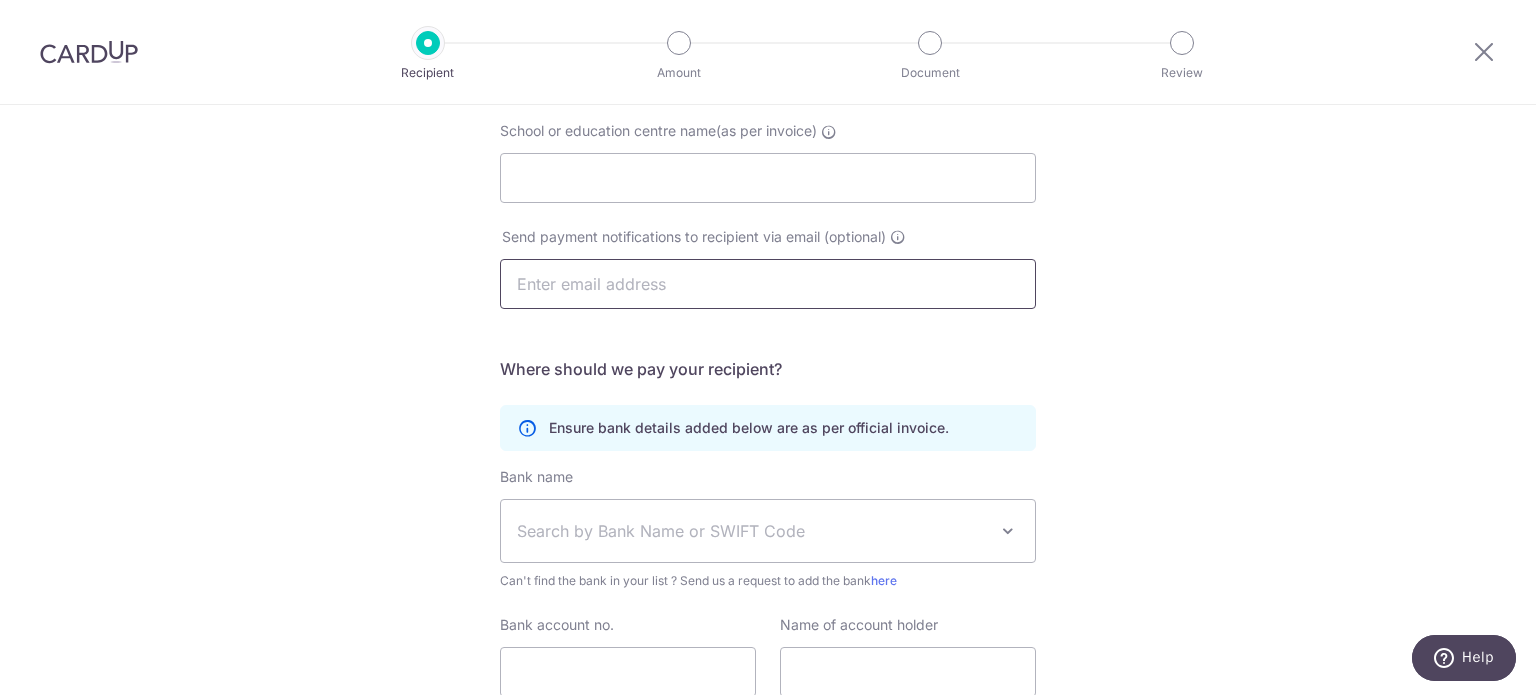 click at bounding box center [768, 284] 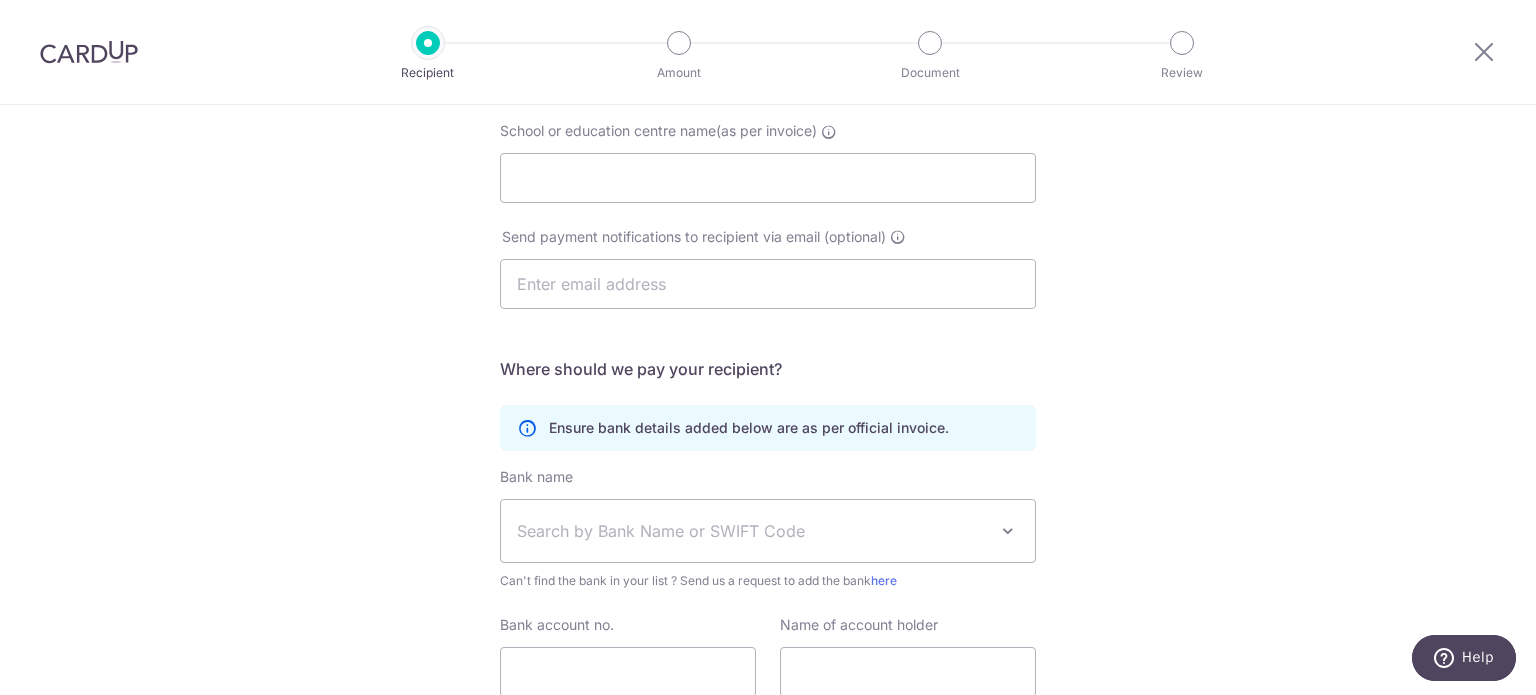 click on "Who would you like to pay?
Your recipient does not need a CardUp account to receive your payments.
Who should we send this education payment to?
School or education centre name(as per invoice)
Send payment notifications to recipient via email (optional)
Translation missing: en.no key
URL
Telephone" at bounding box center (768, 381) 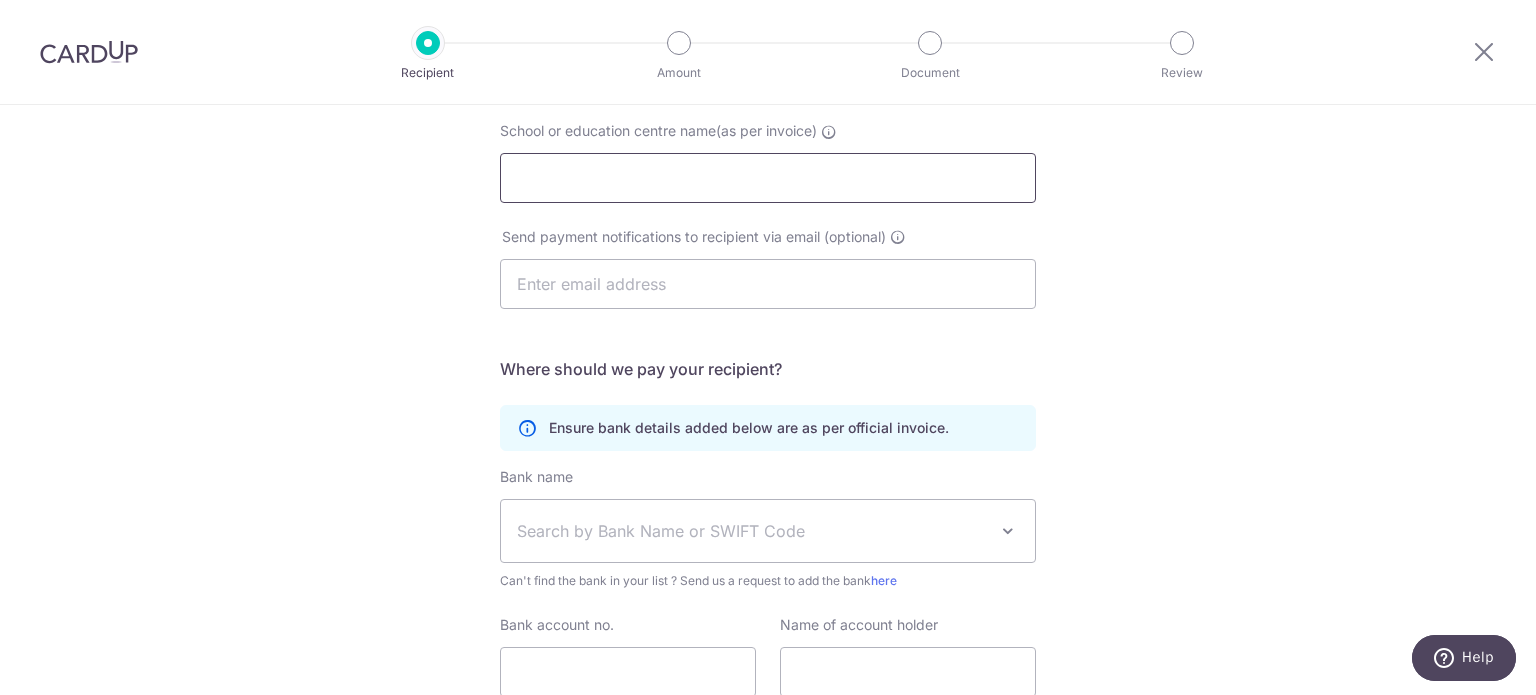 click on "School or education centre name(as per invoice)" at bounding box center [768, 178] 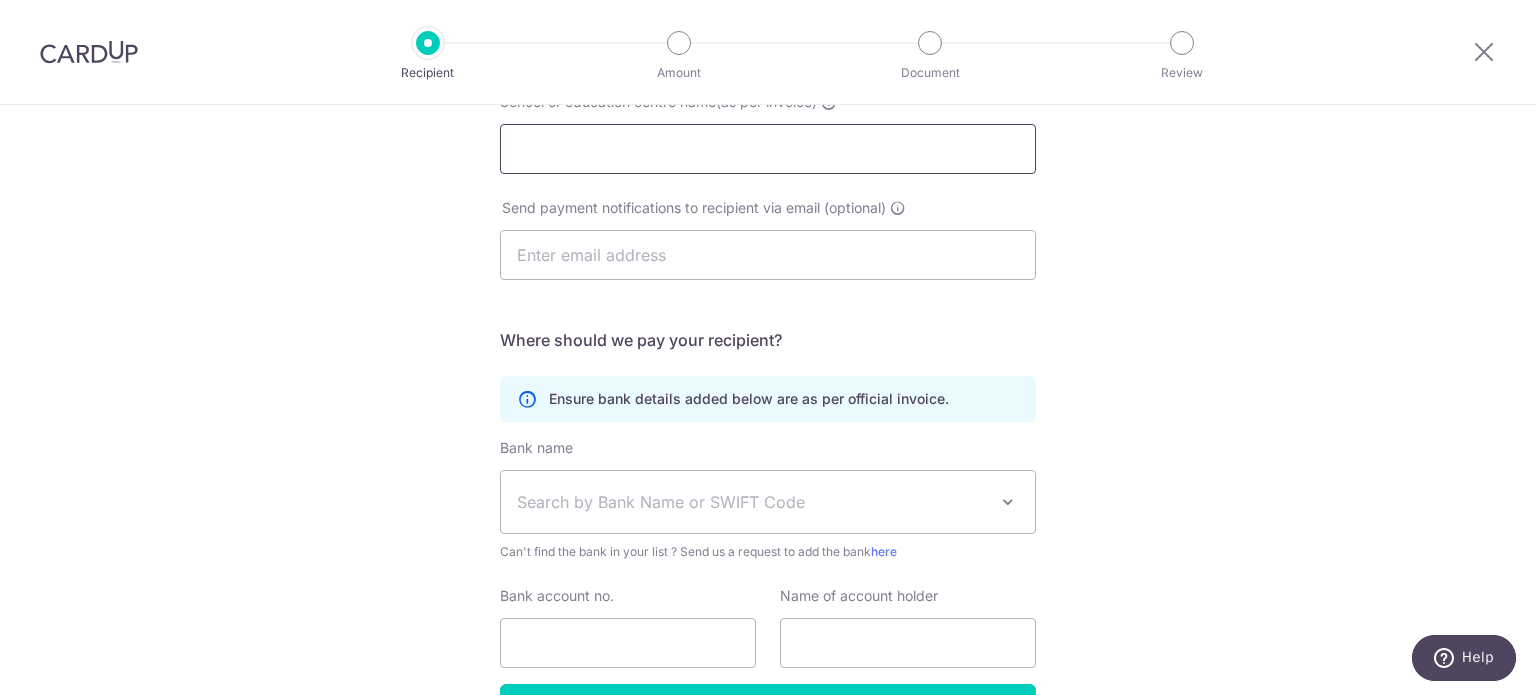 scroll, scrollTop: 360, scrollLeft: 0, axis: vertical 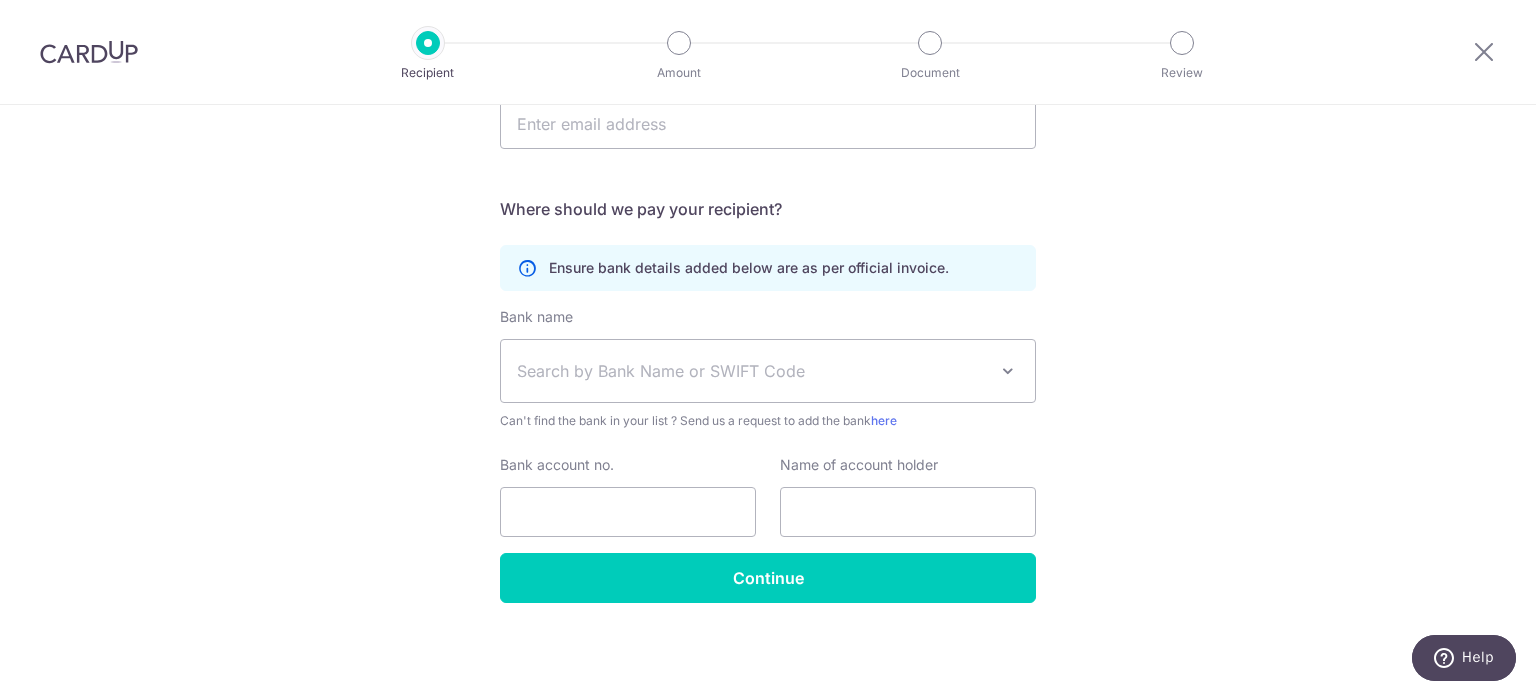 click on "Search by Bank Name or SWIFT Code" at bounding box center [752, 371] 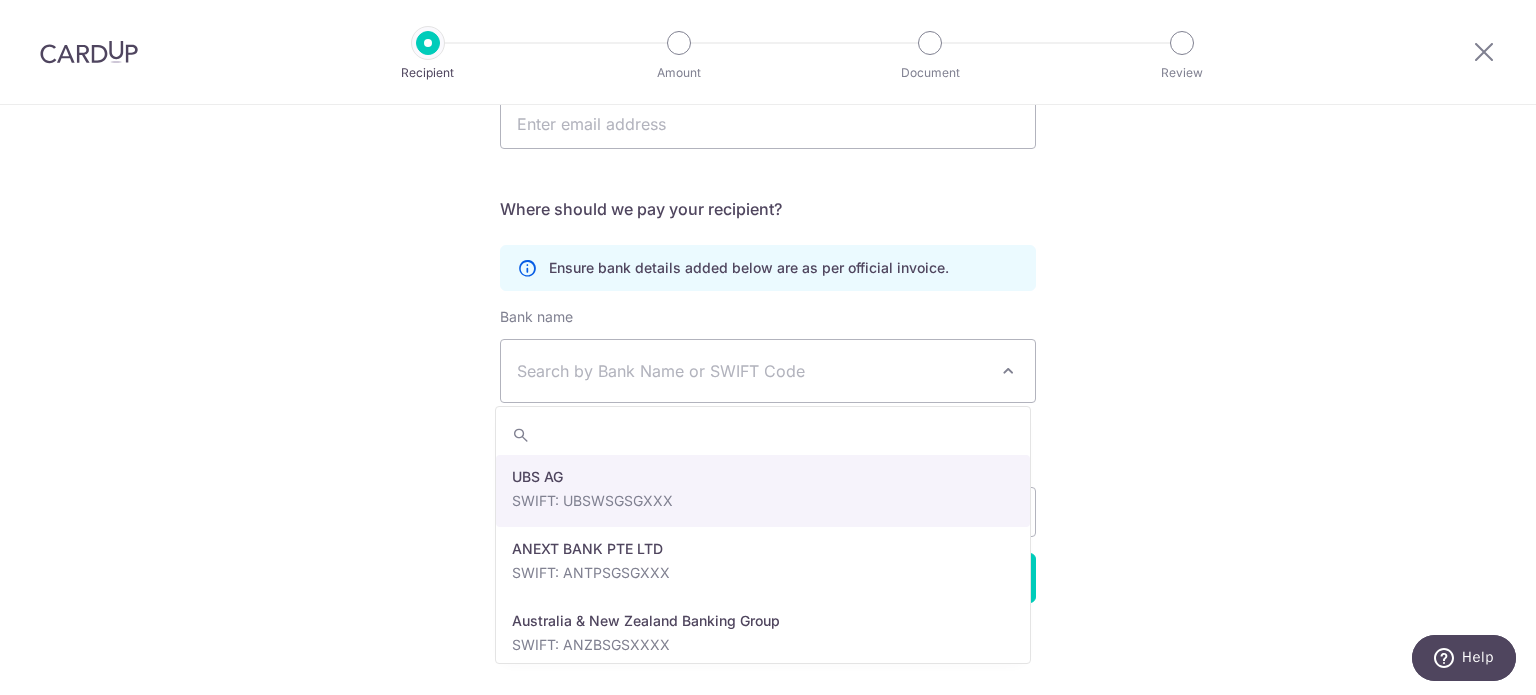 click on "Search by Bank Name or SWIFT Code" at bounding box center [752, 371] 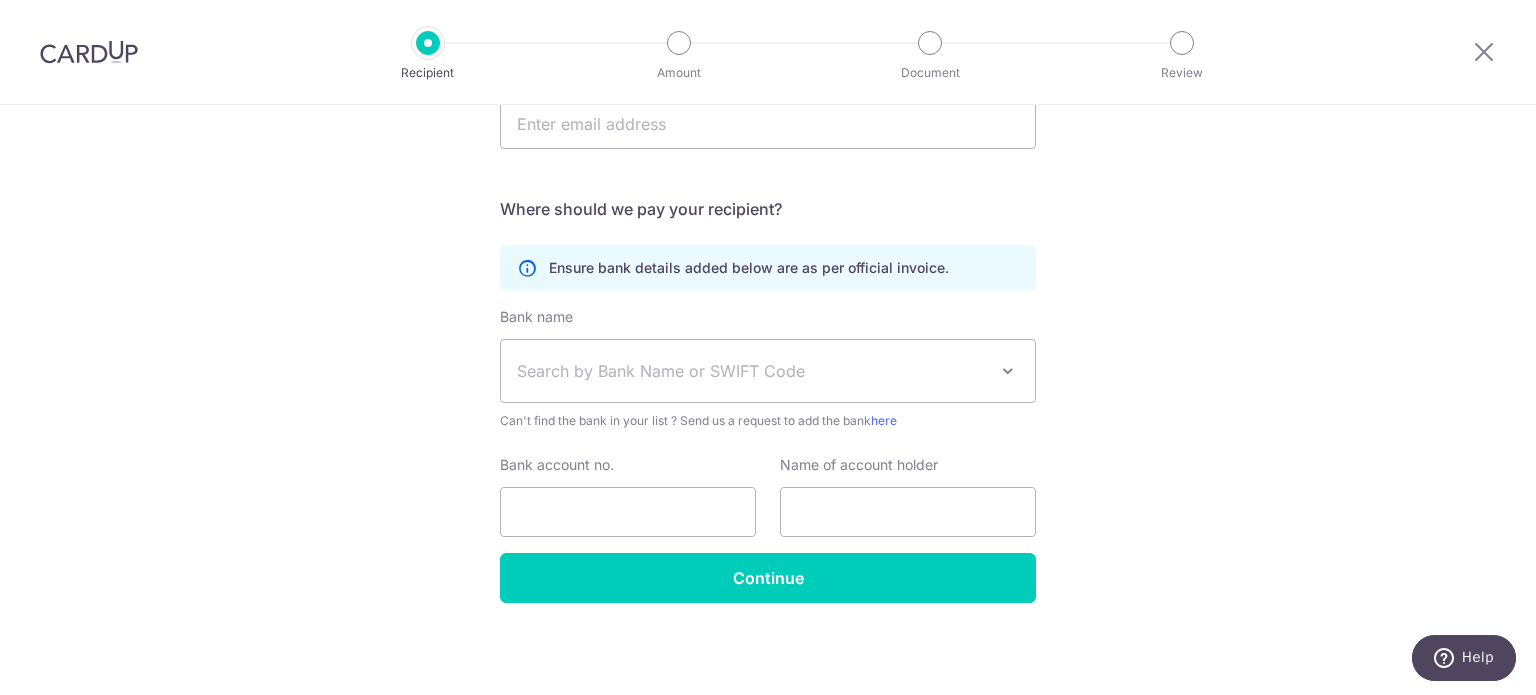 click on "Search by Bank Name or SWIFT Code" at bounding box center (752, 371) 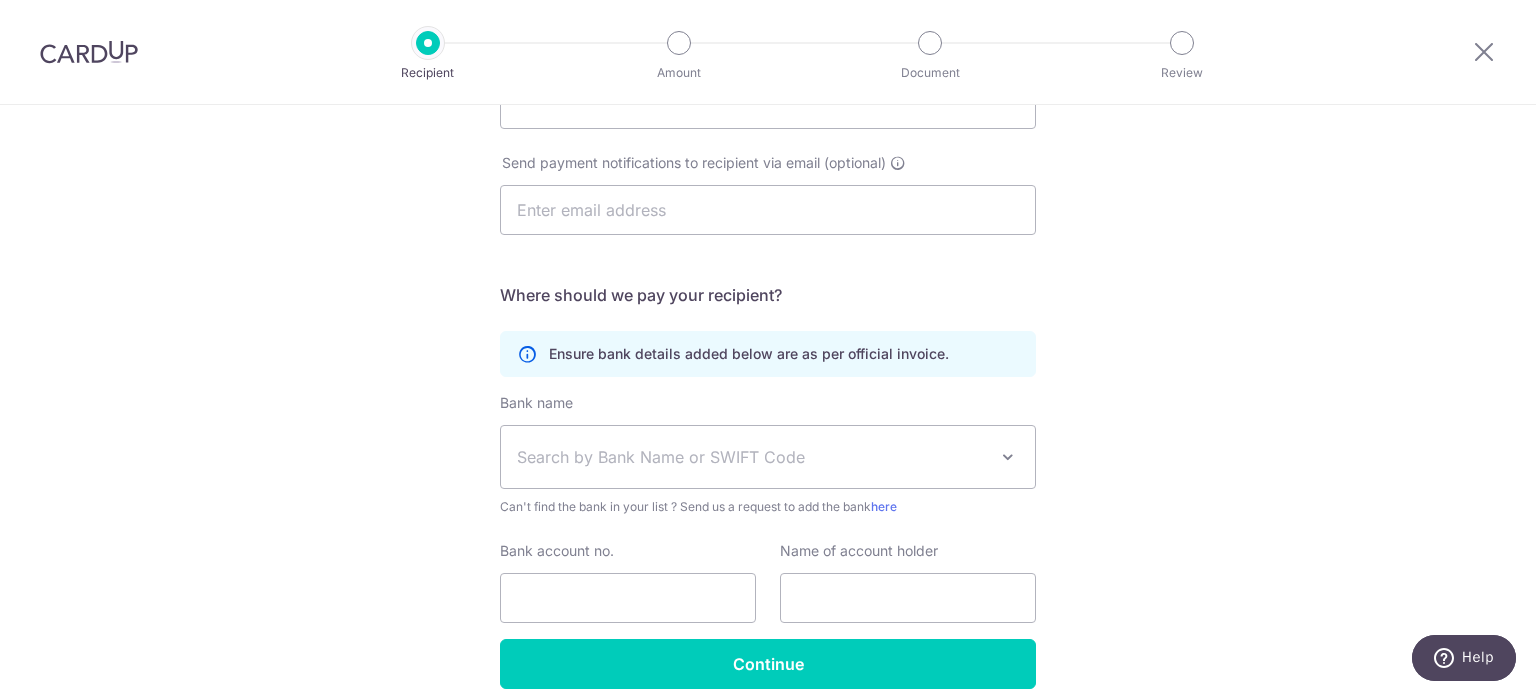 scroll, scrollTop: 0, scrollLeft: 0, axis: both 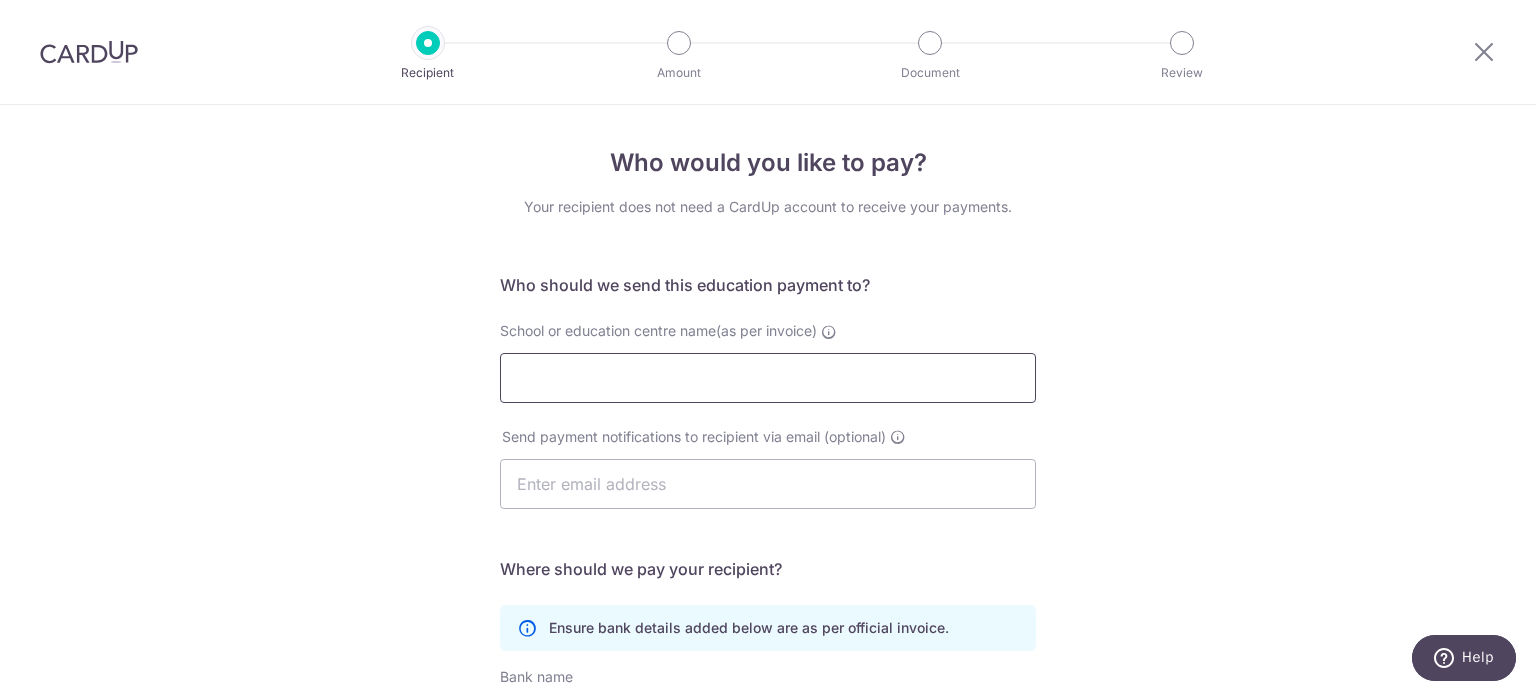 click on "School or education centre name(as per invoice)" at bounding box center (768, 378) 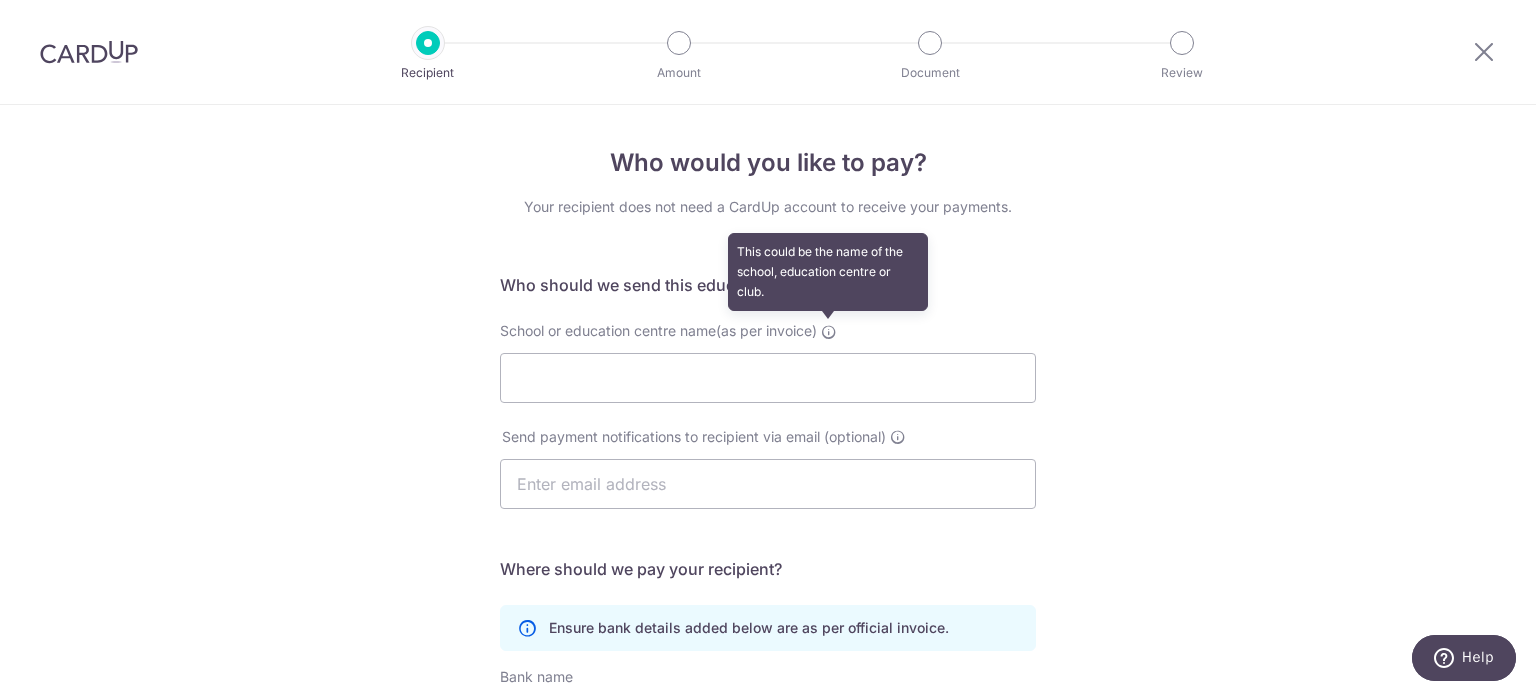 click at bounding box center (829, 332) 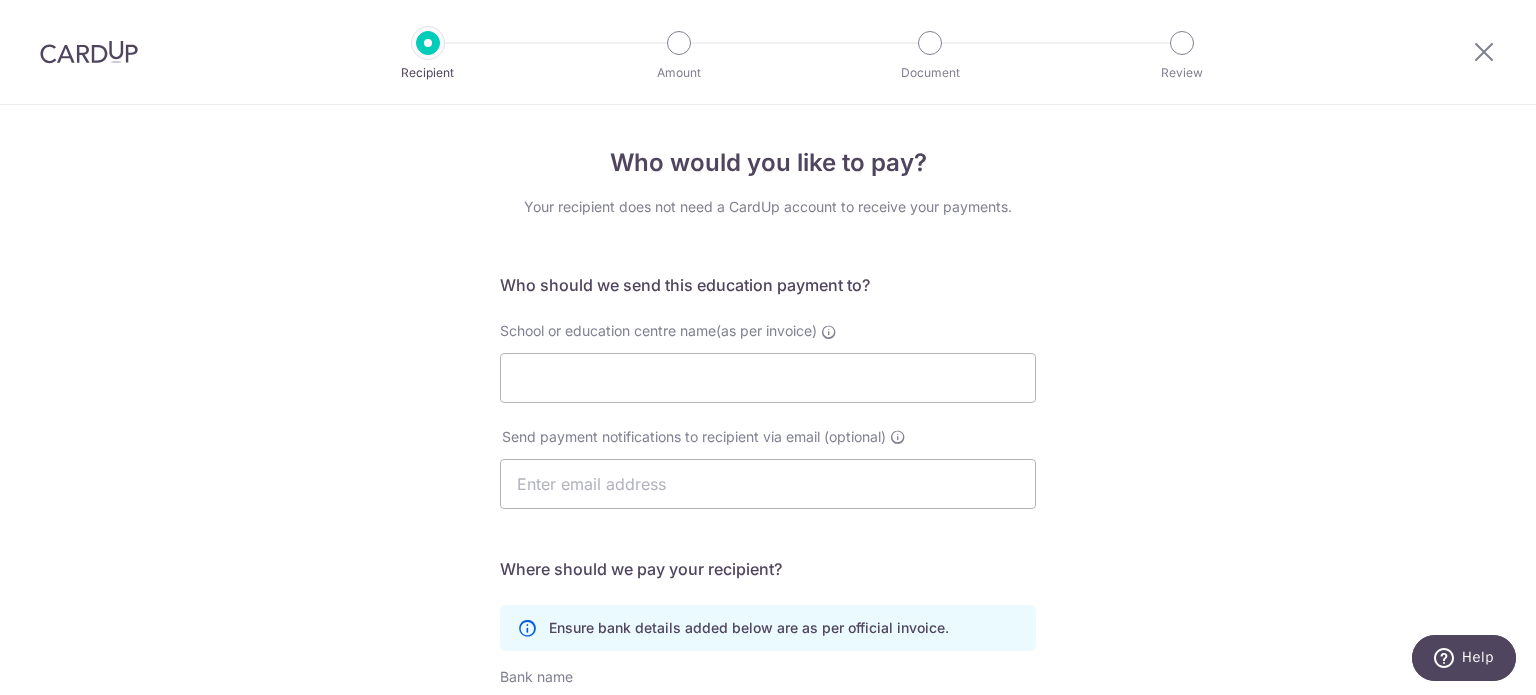 click on "Who would you like to pay?
Your recipient does not need a CardUp account to receive your payments.
Who should we send this education payment to?
School or education centre name(as per invoice)
Send payment notifications to recipient via email (optional)
Translation missing: en.no key
URL
Telephone" at bounding box center [768, 581] 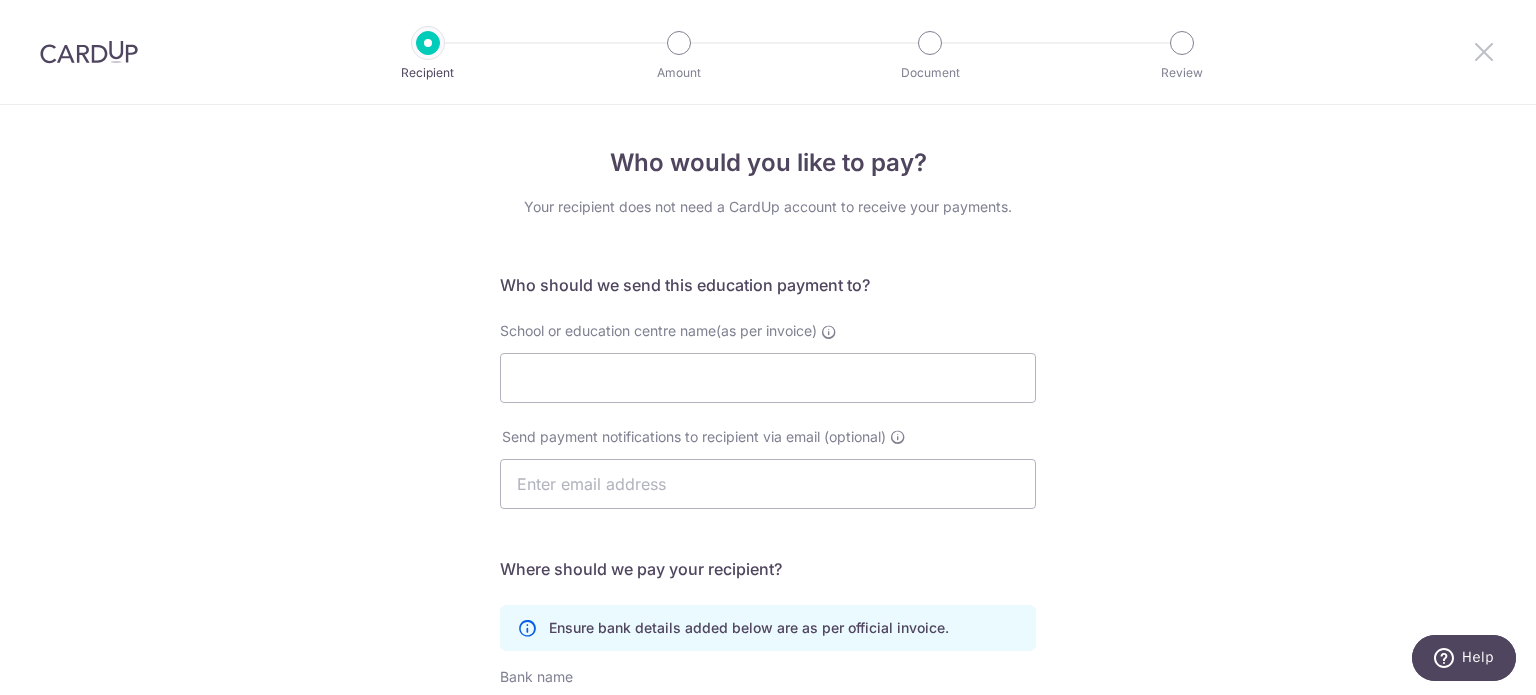 click at bounding box center [1484, 51] 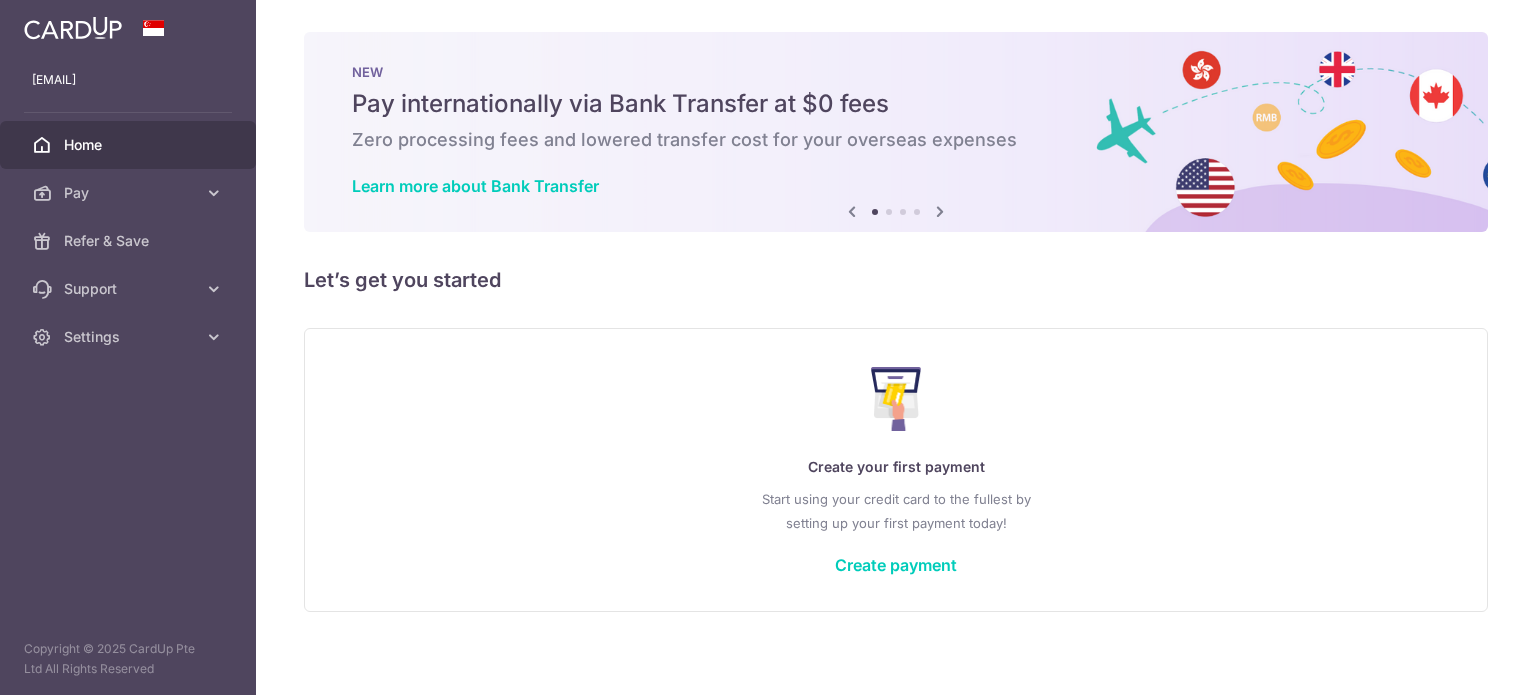 scroll, scrollTop: 0, scrollLeft: 0, axis: both 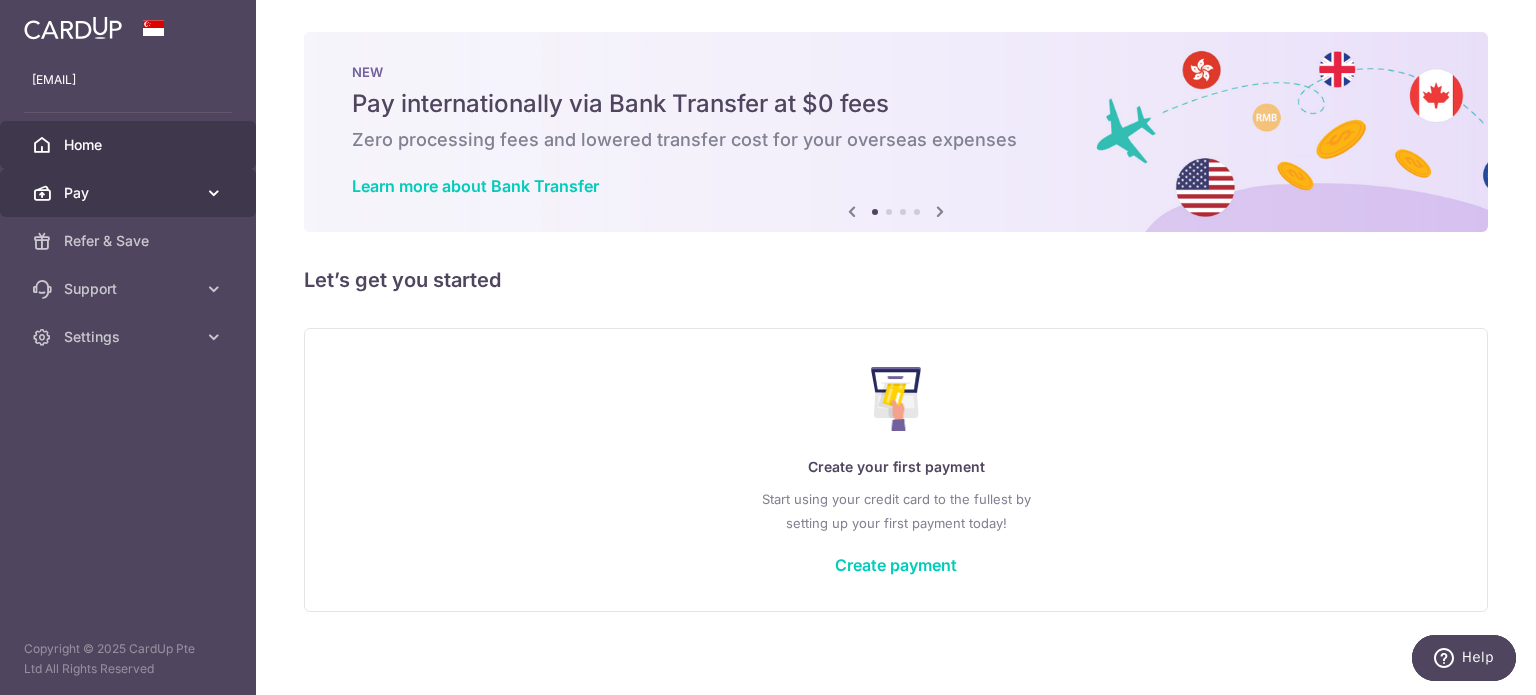 click on "Pay" at bounding box center [128, 193] 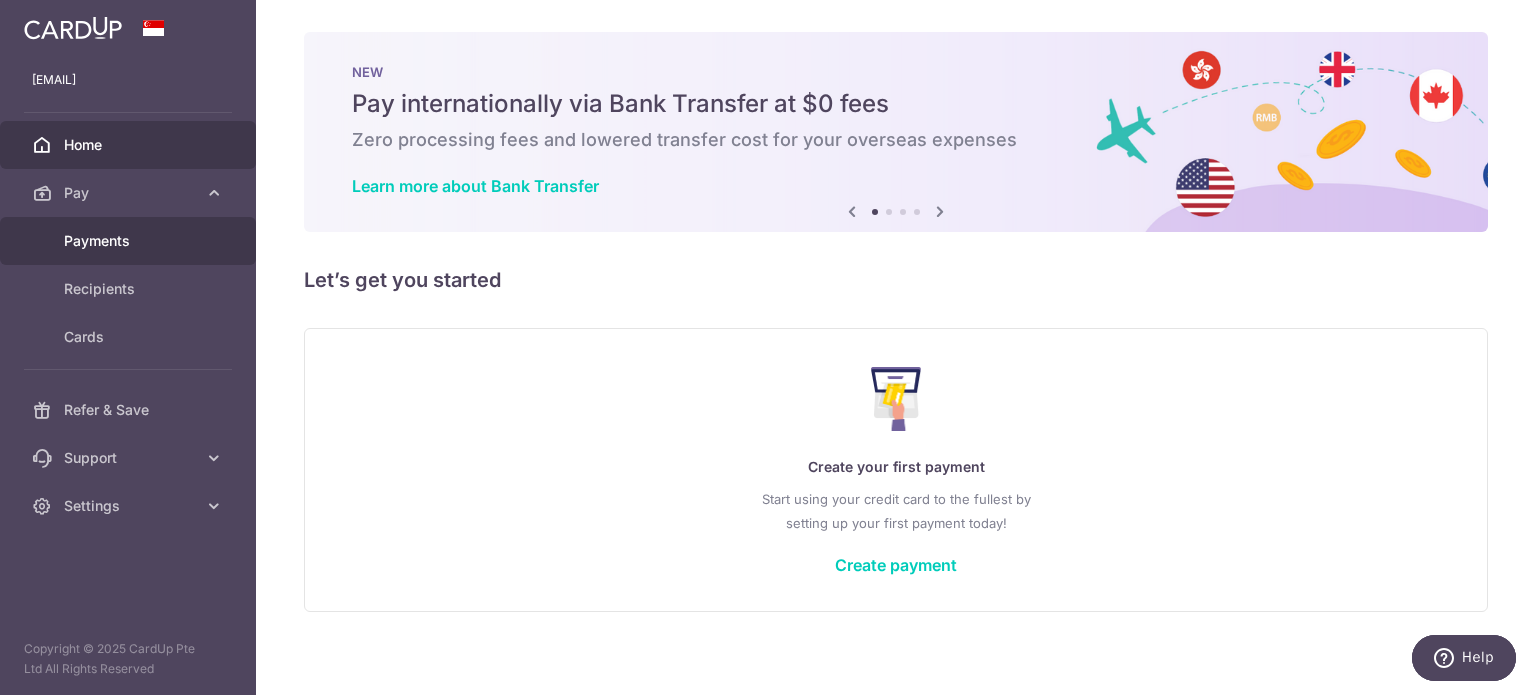 click on "Payments" at bounding box center [130, 241] 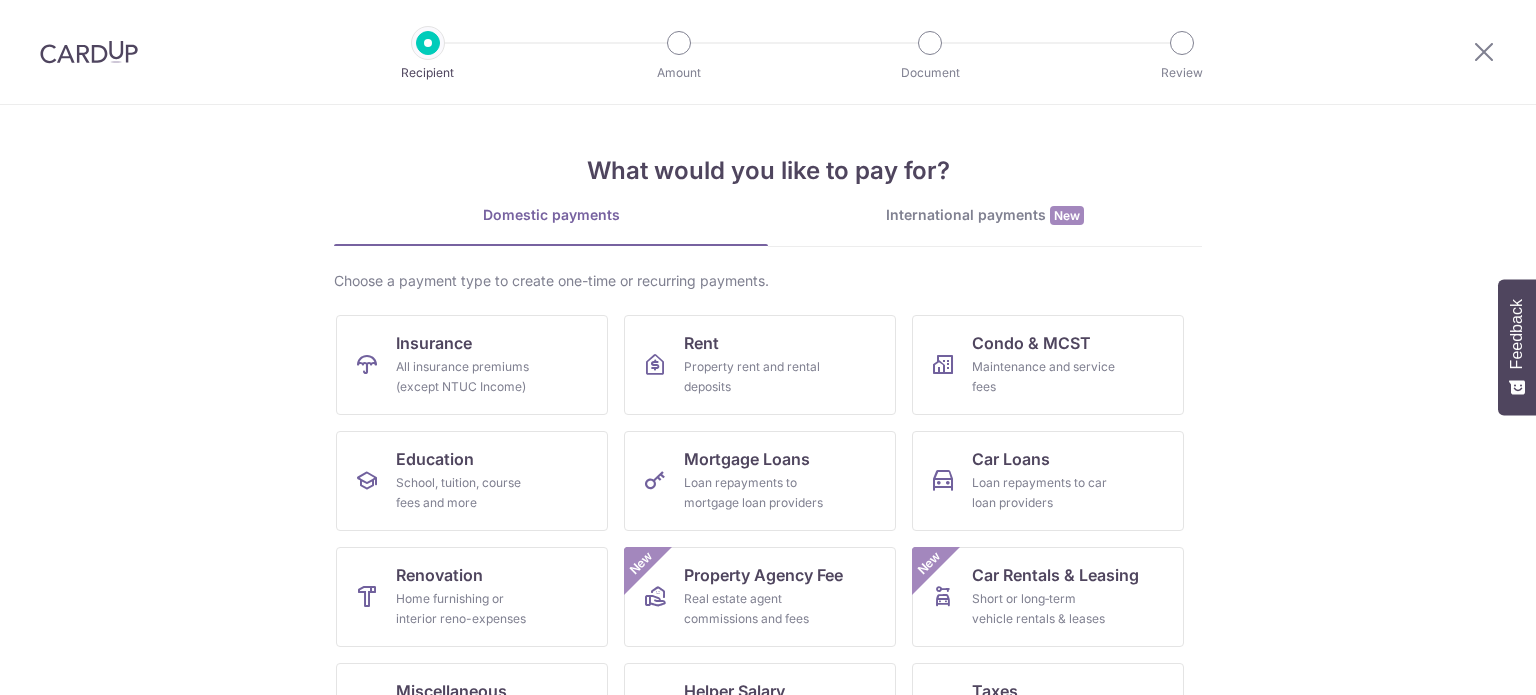 scroll, scrollTop: 0, scrollLeft: 0, axis: both 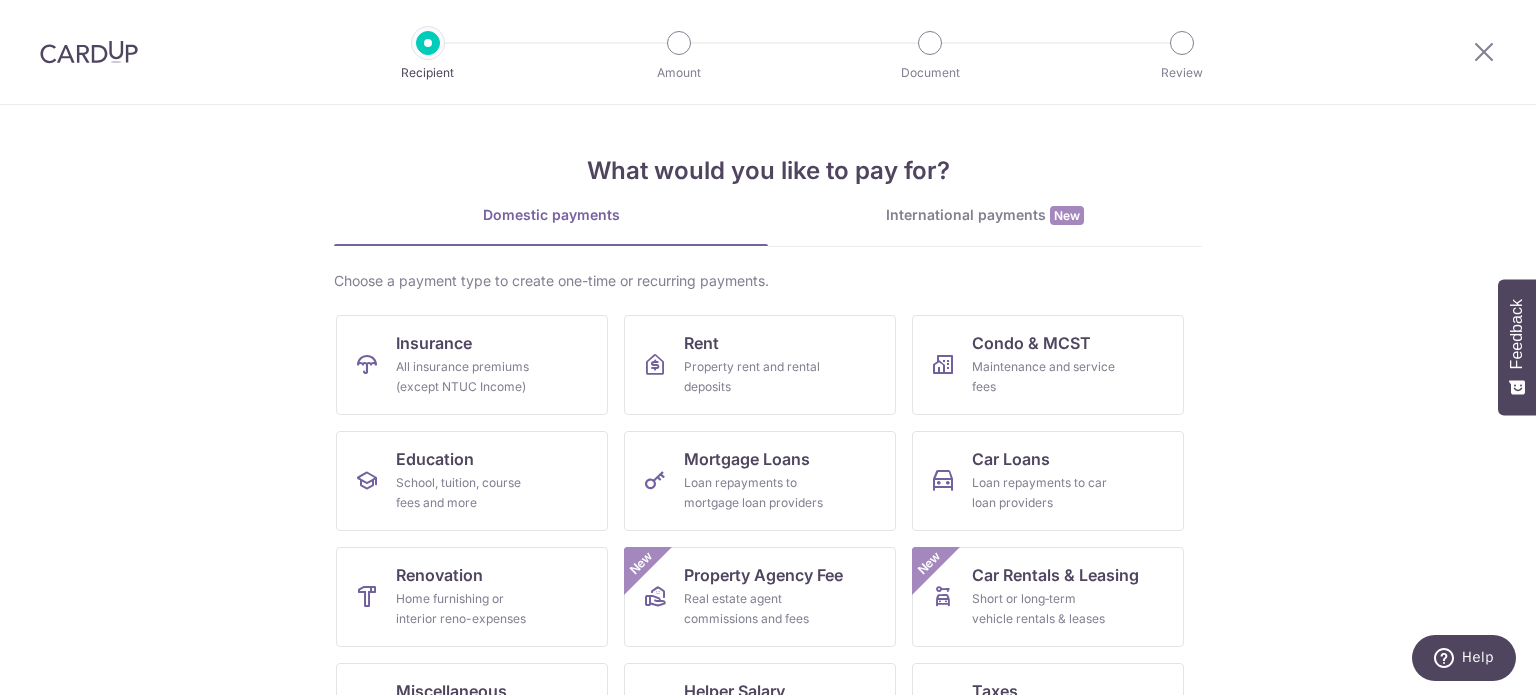 click at bounding box center [89, 52] 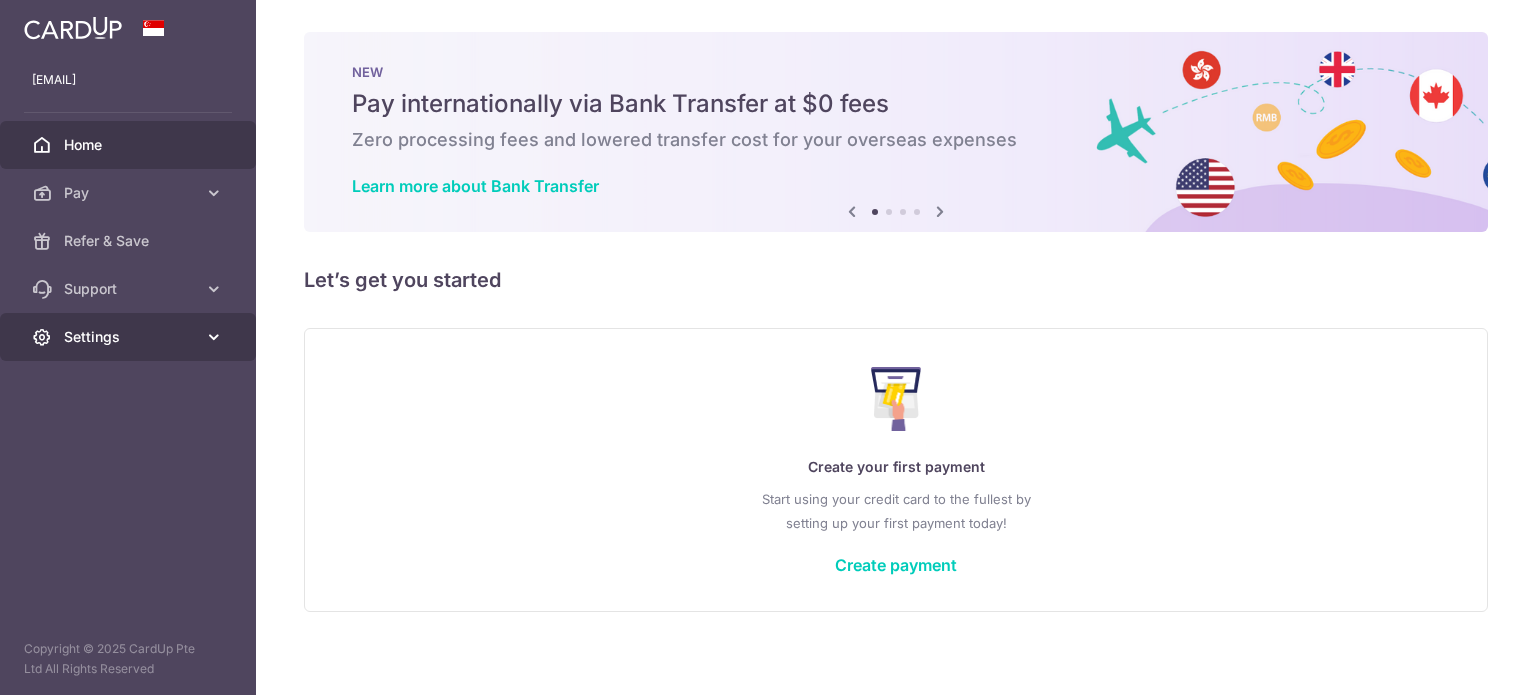 scroll, scrollTop: 0, scrollLeft: 0, axis: both 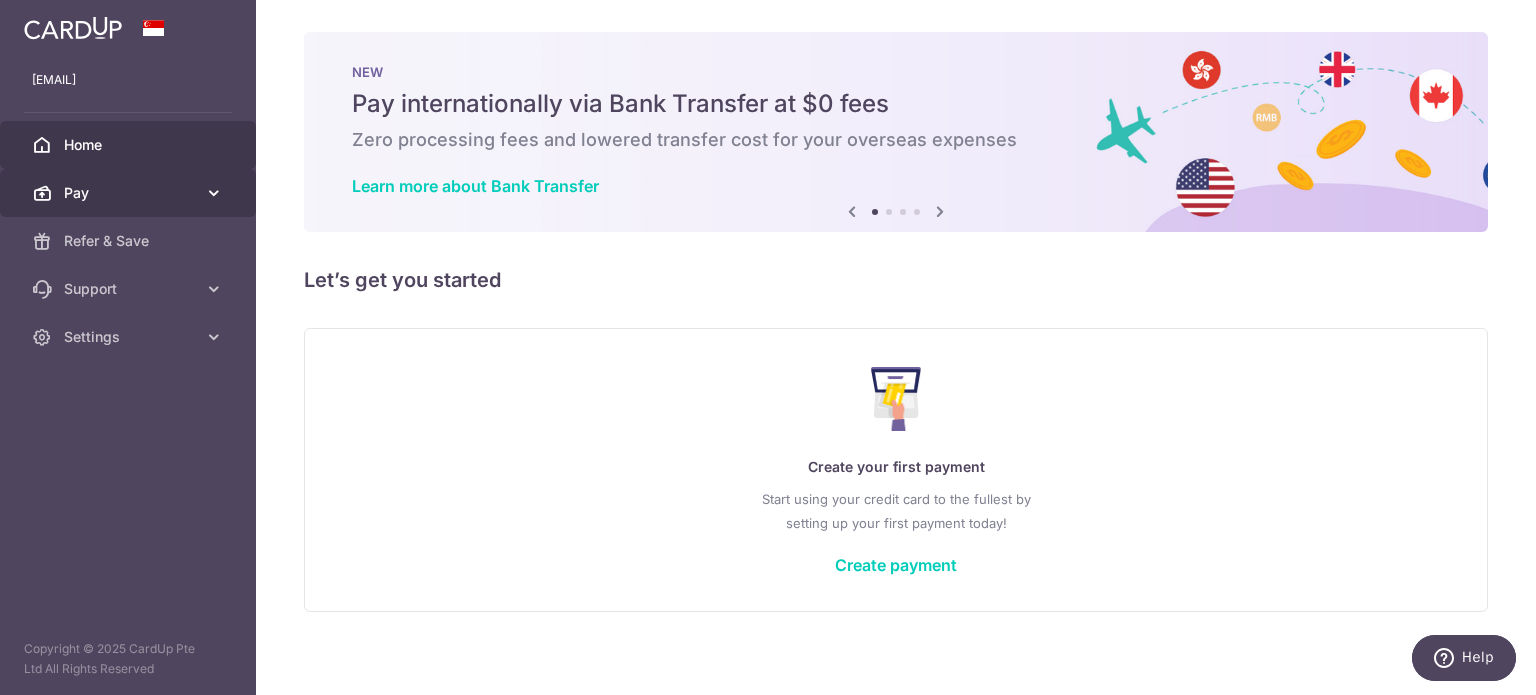 click on "Pay" at bounding box center (130, 193) 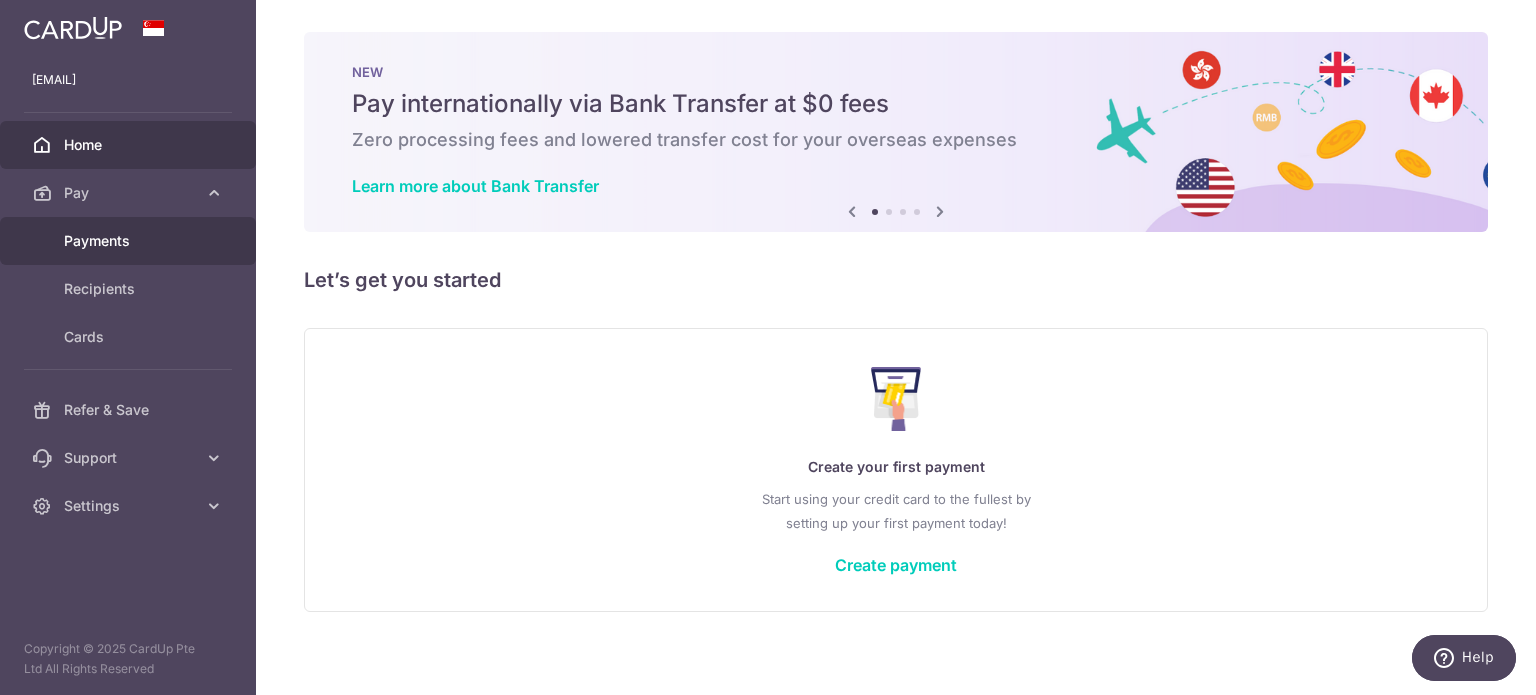 click on "Payments" at bounding box center [130, 241] 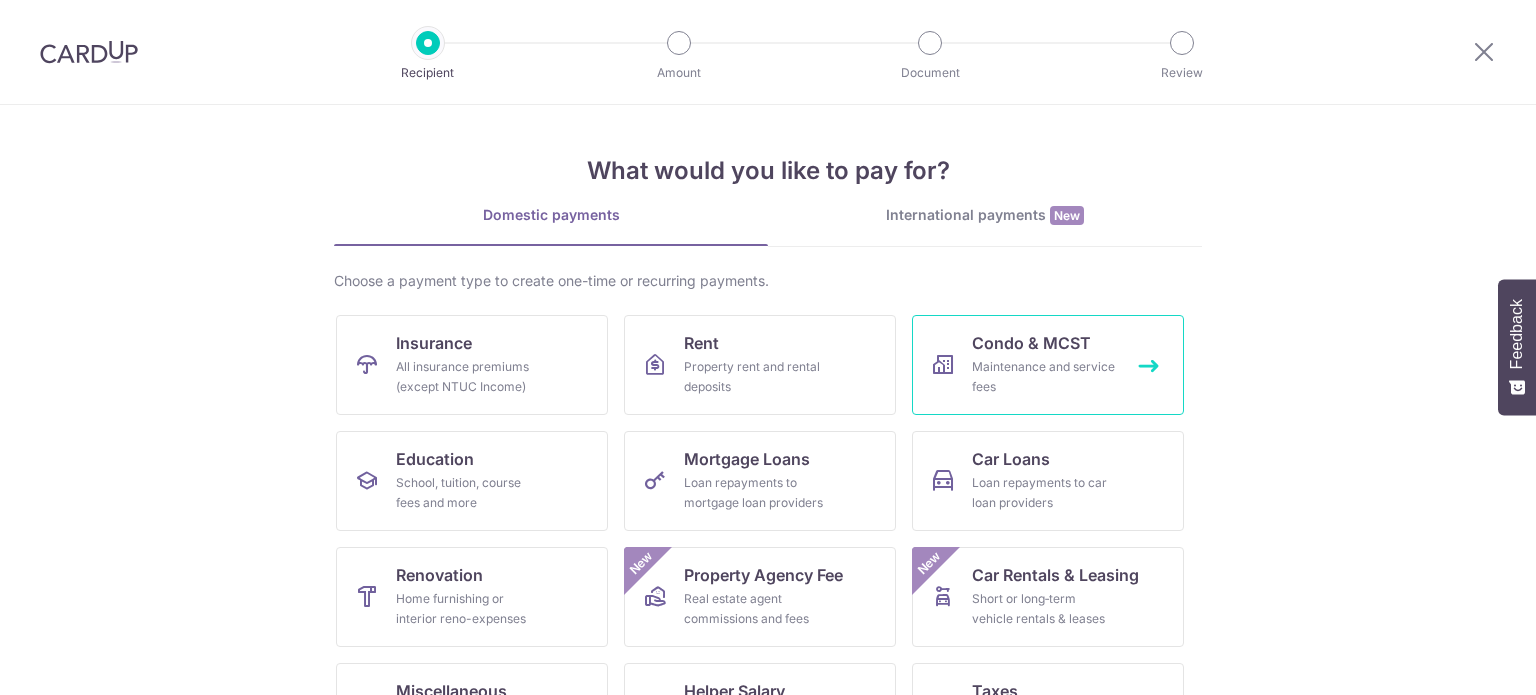 scroll, scrollTop: 0, scrollLeft: 0, axis: both 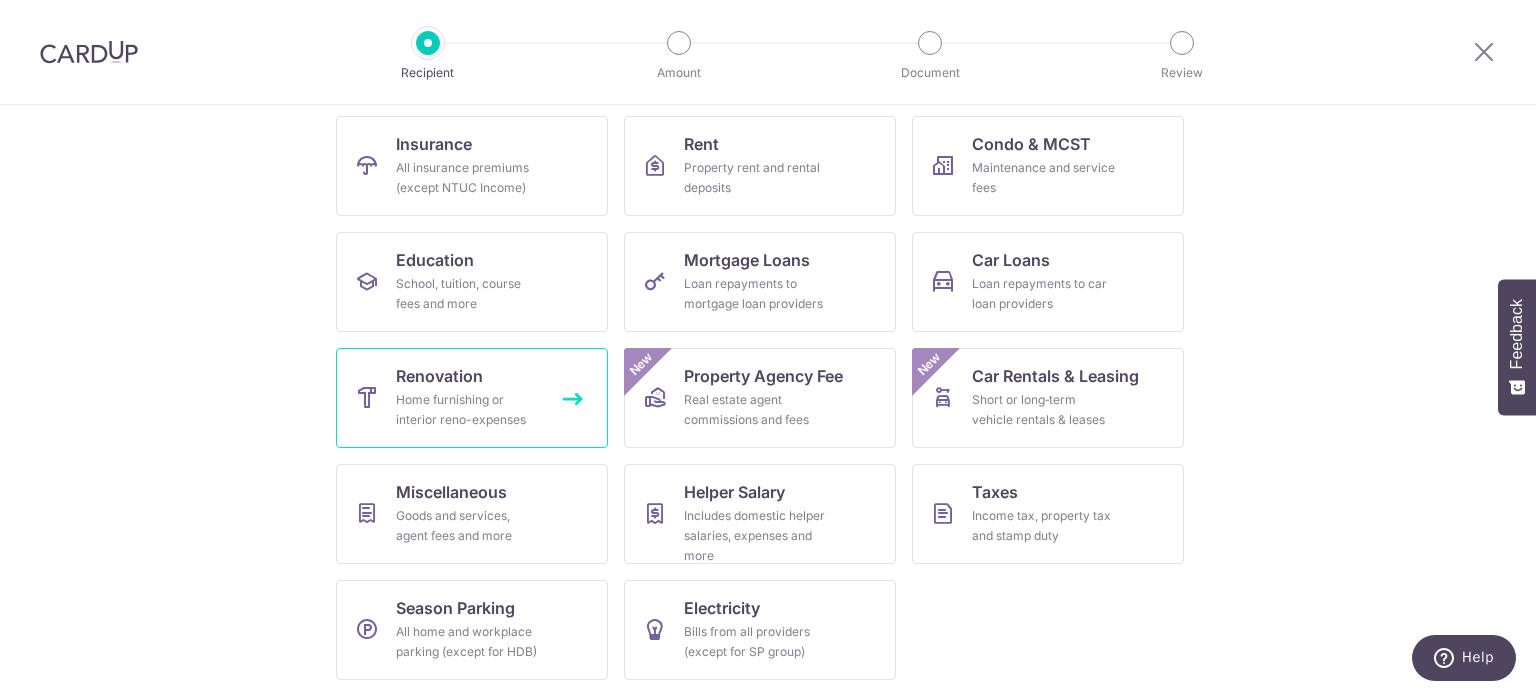 click on "Home furnishing or interior reno-expenses" at bounding box center [468, 410] 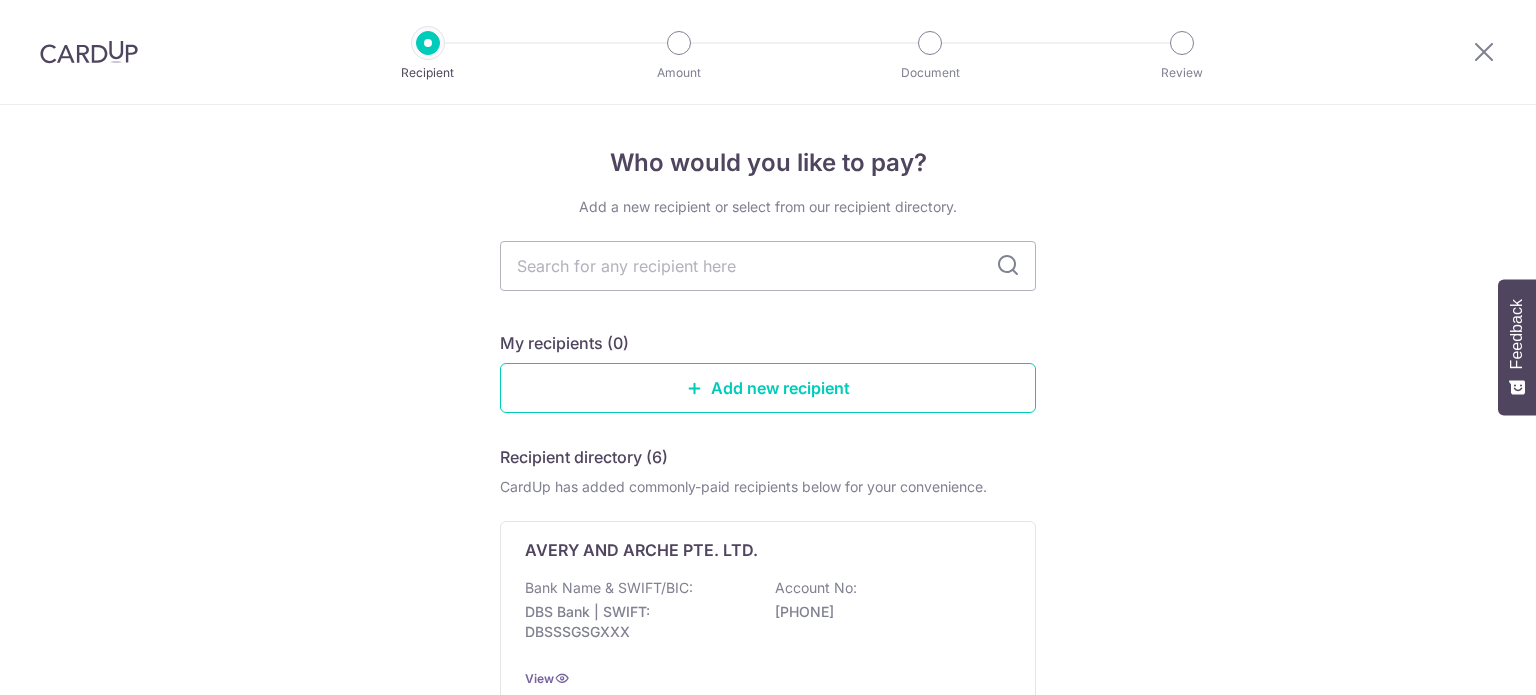 scroll, scrollTop: 0, scrollLeft: 0, axis: both 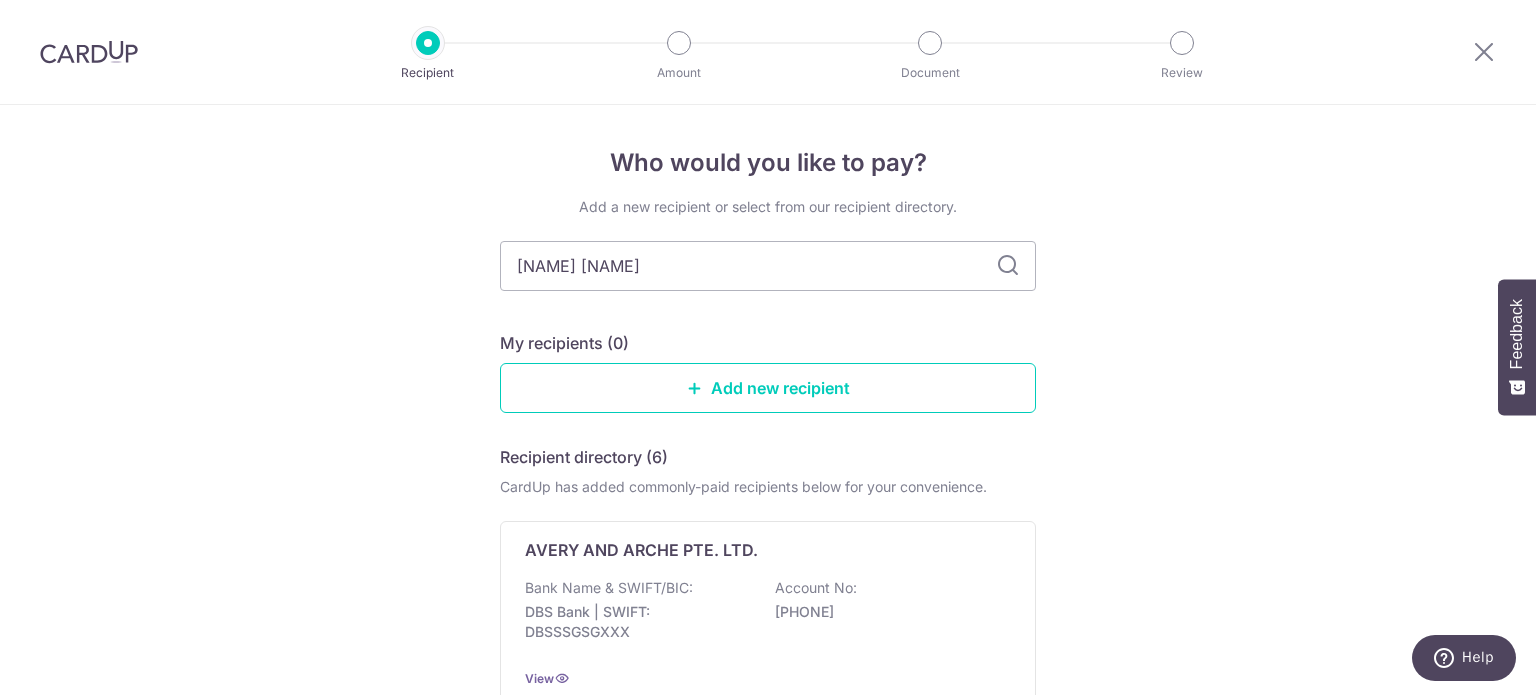 type on "peng cheng" 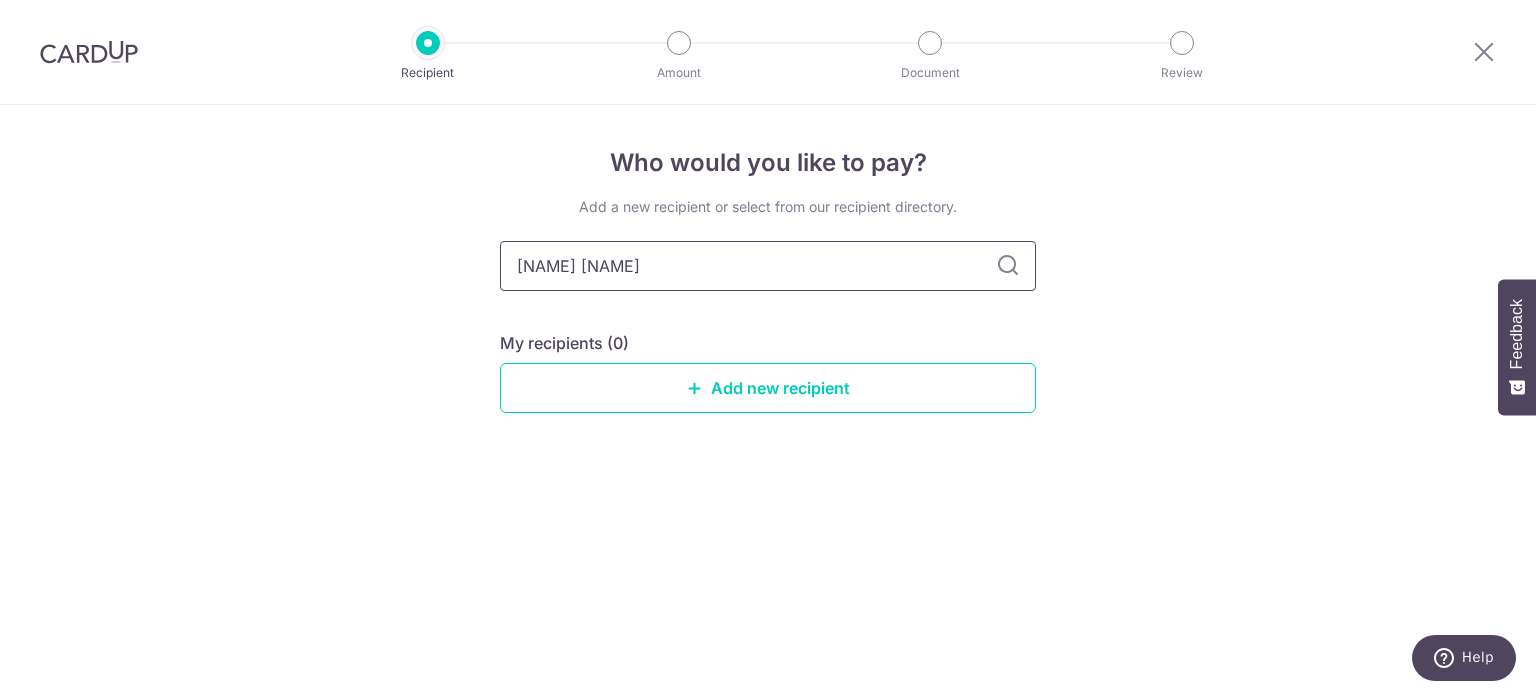 click on "peng cheng" at bounding box center (768, 266) 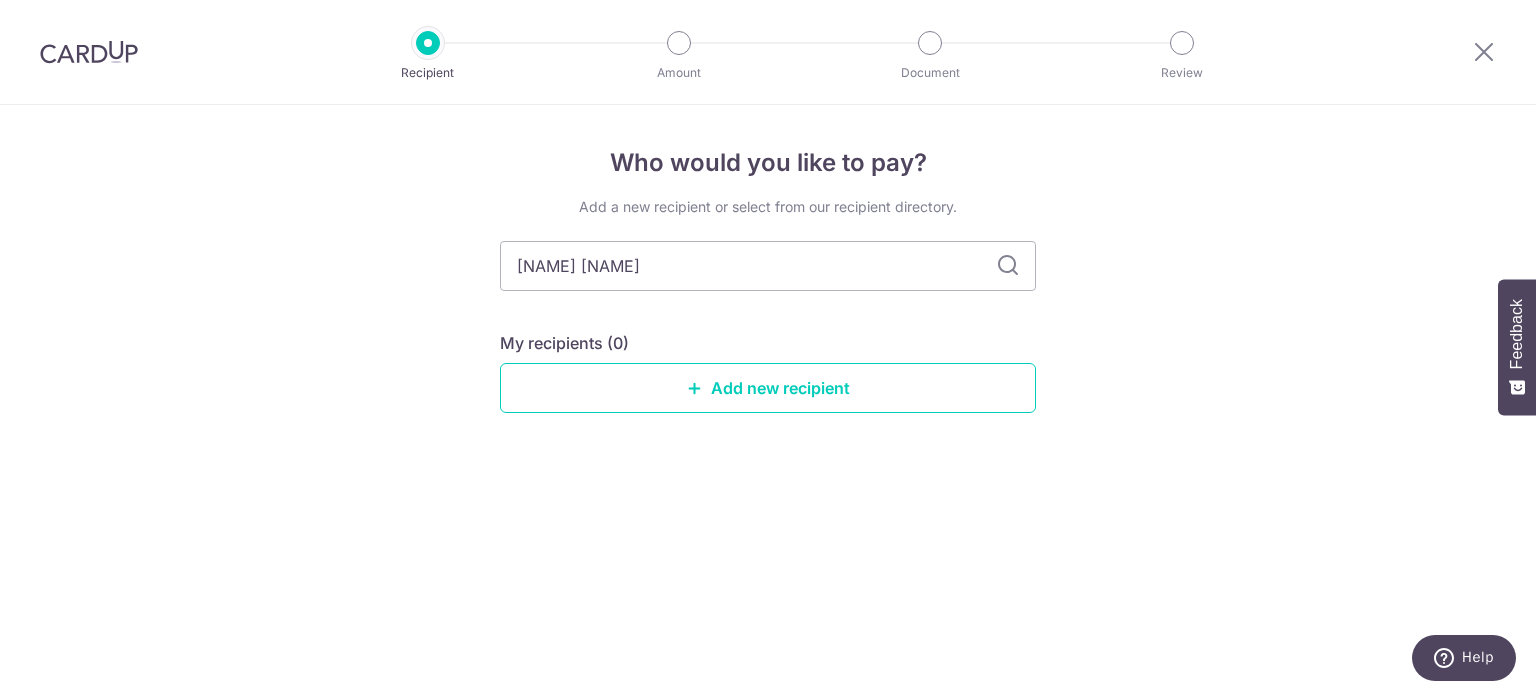 click at bounding box center [1008, 266] 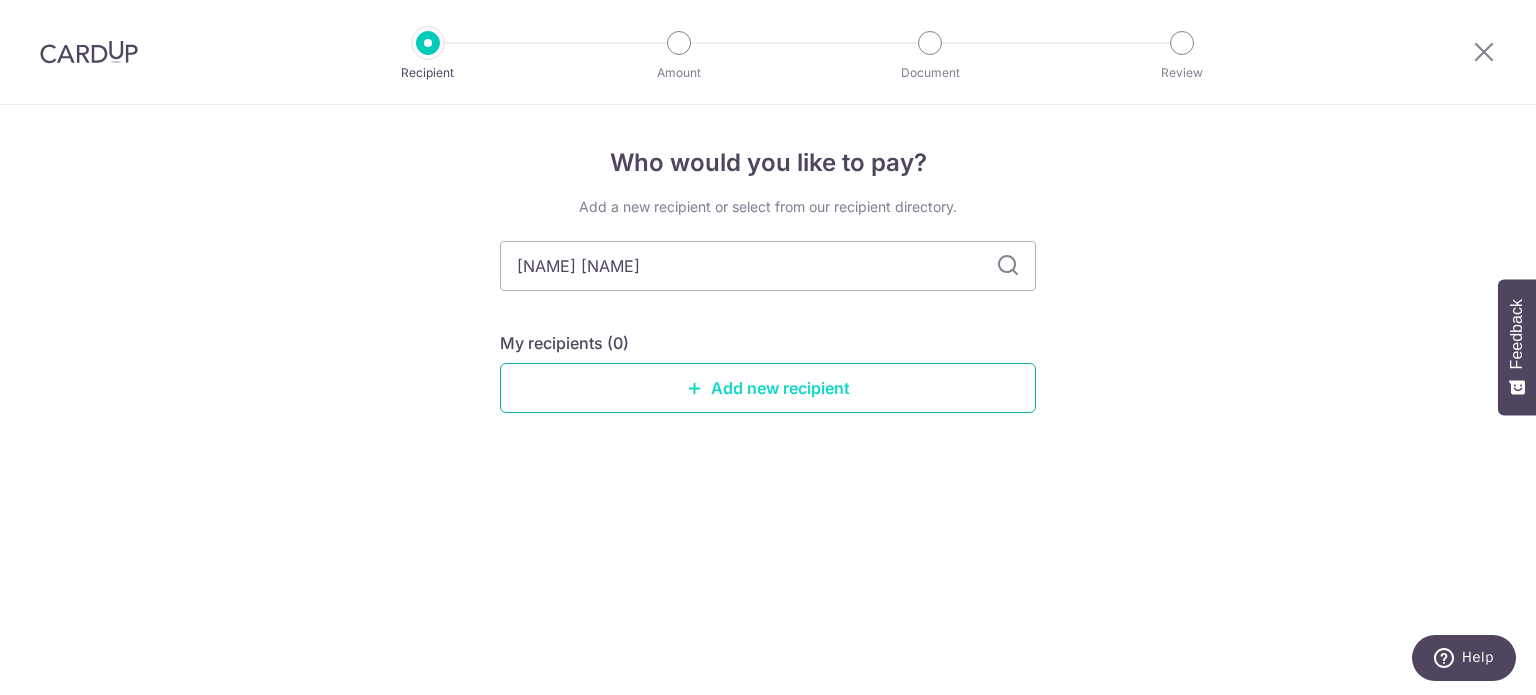click on "Add new recipient" at bounding box center (768, 388) 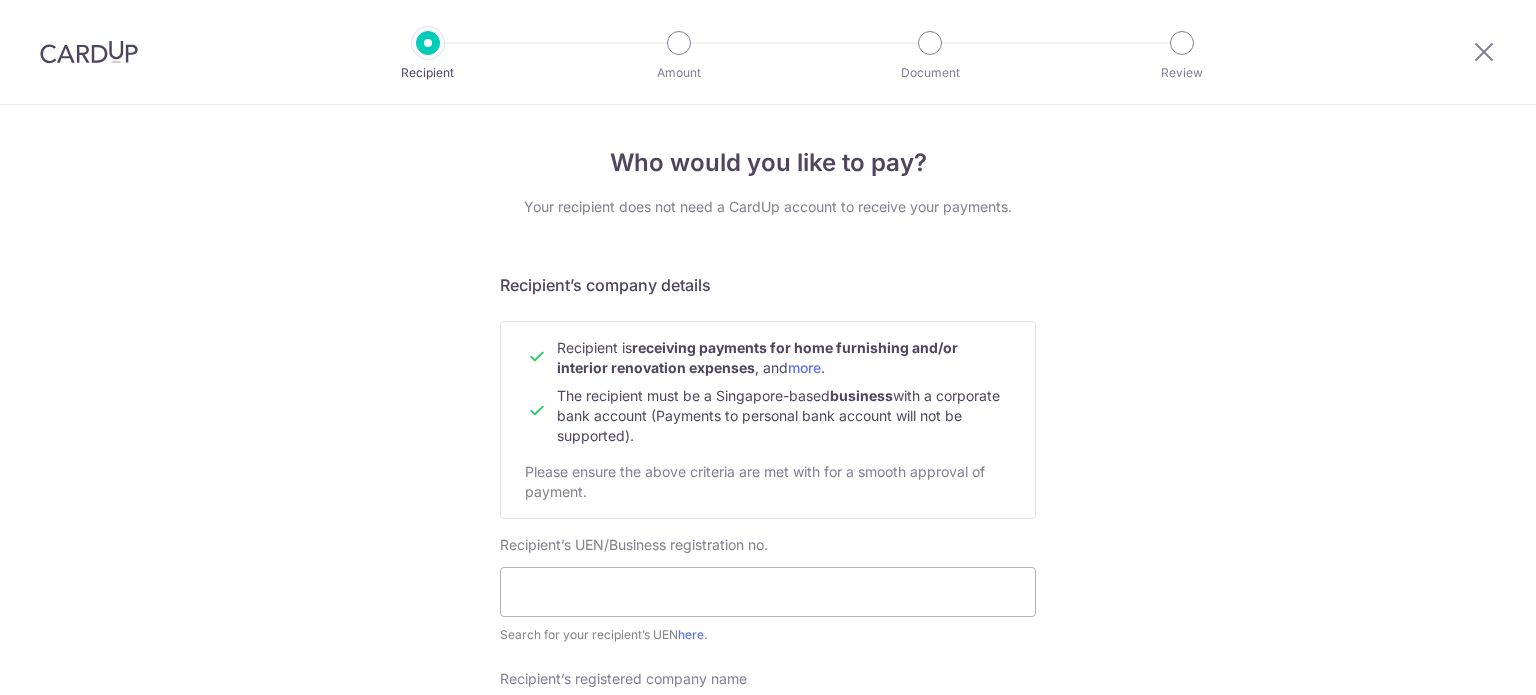 scroll, scrollTop: 0, scrollLeft: 0, axis: both 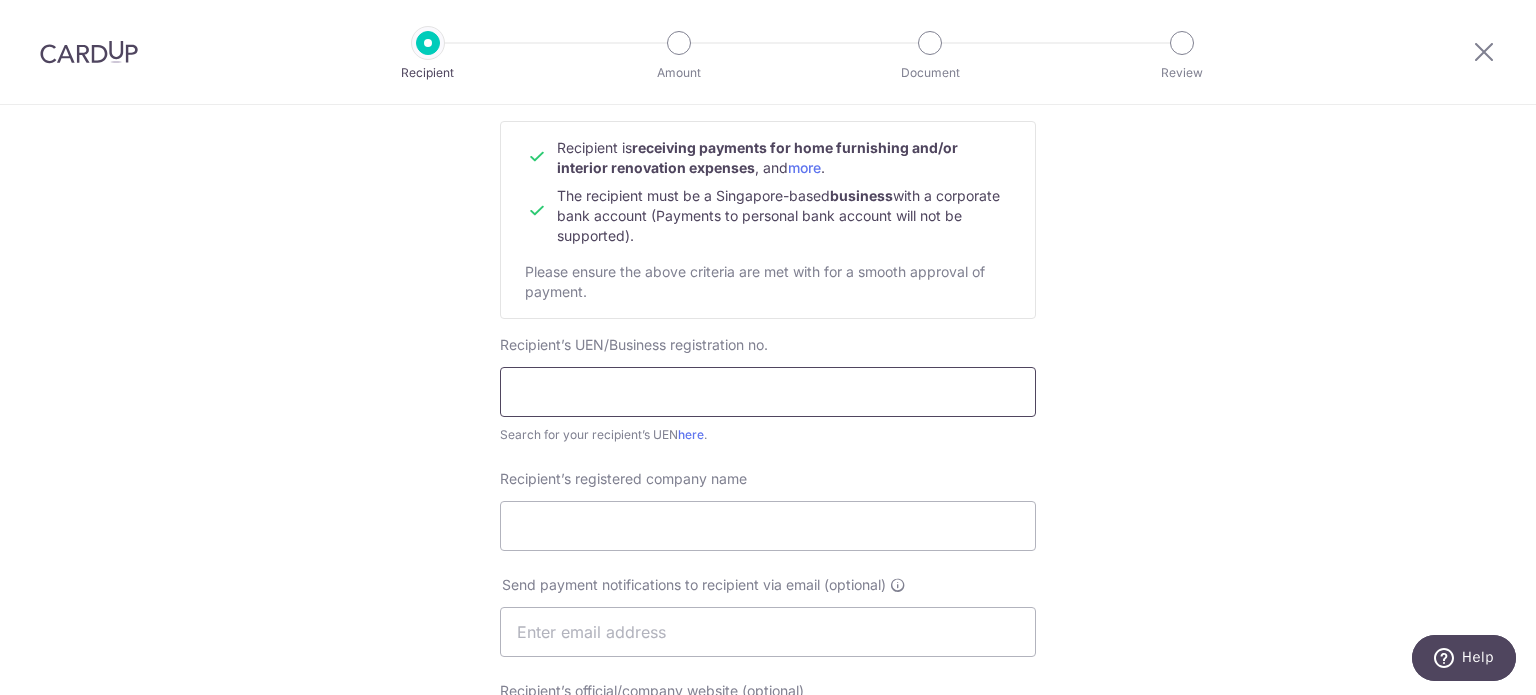 click at bounding box center [768, 392] 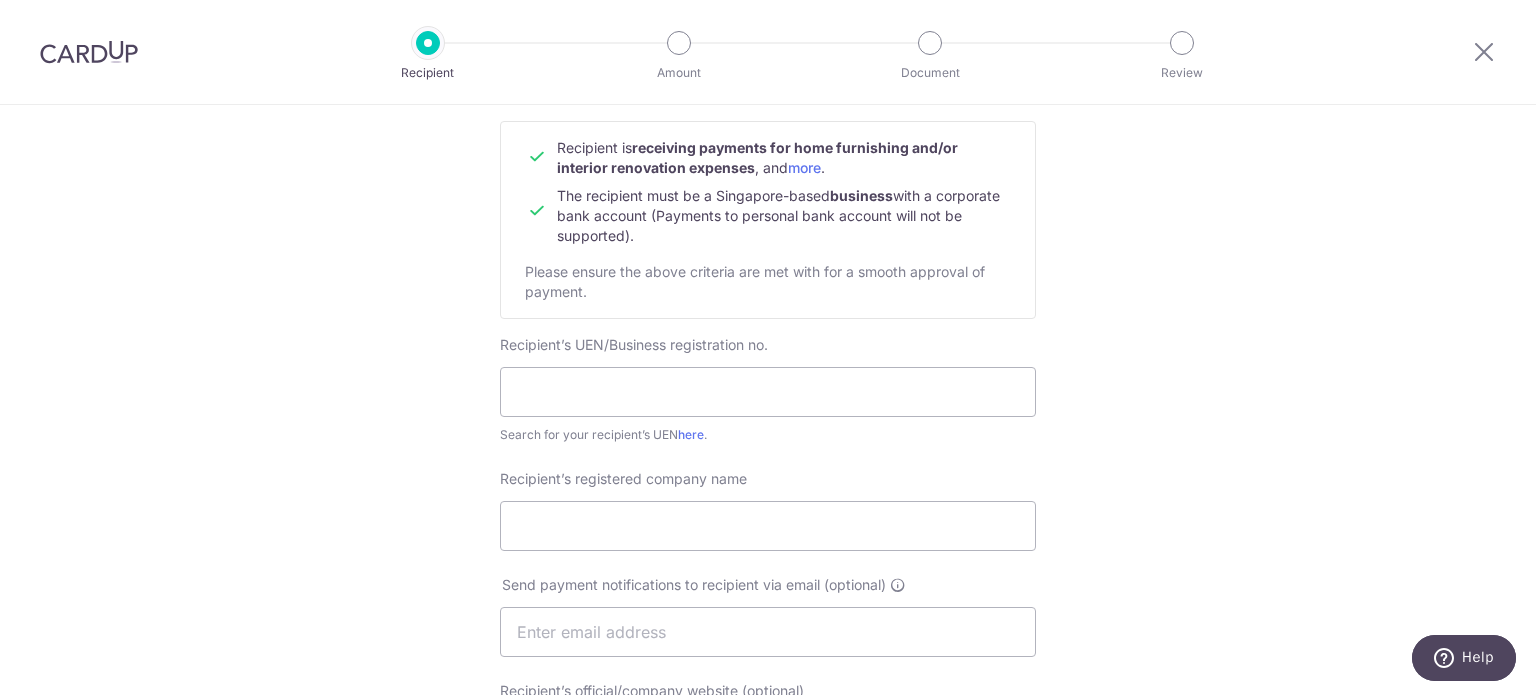 click on "Who would you like to pay?
Your recipient does not need a CardUp account to receive your payments.
Recipient’s company details
Recipient is  receiving payments for home furnishing and/or interior renovation expenses , and  more .
The recipient must be a Singapore-based  business  with a corporate bank account (Payments to personal bank account will not be supported).
Please ensure the above criteria are met with for a smooth approval of payment.
Recipient’s UEN/Business registration no.
Search for your recipient’s UEN  here .
." at bounding box center [768, 657] 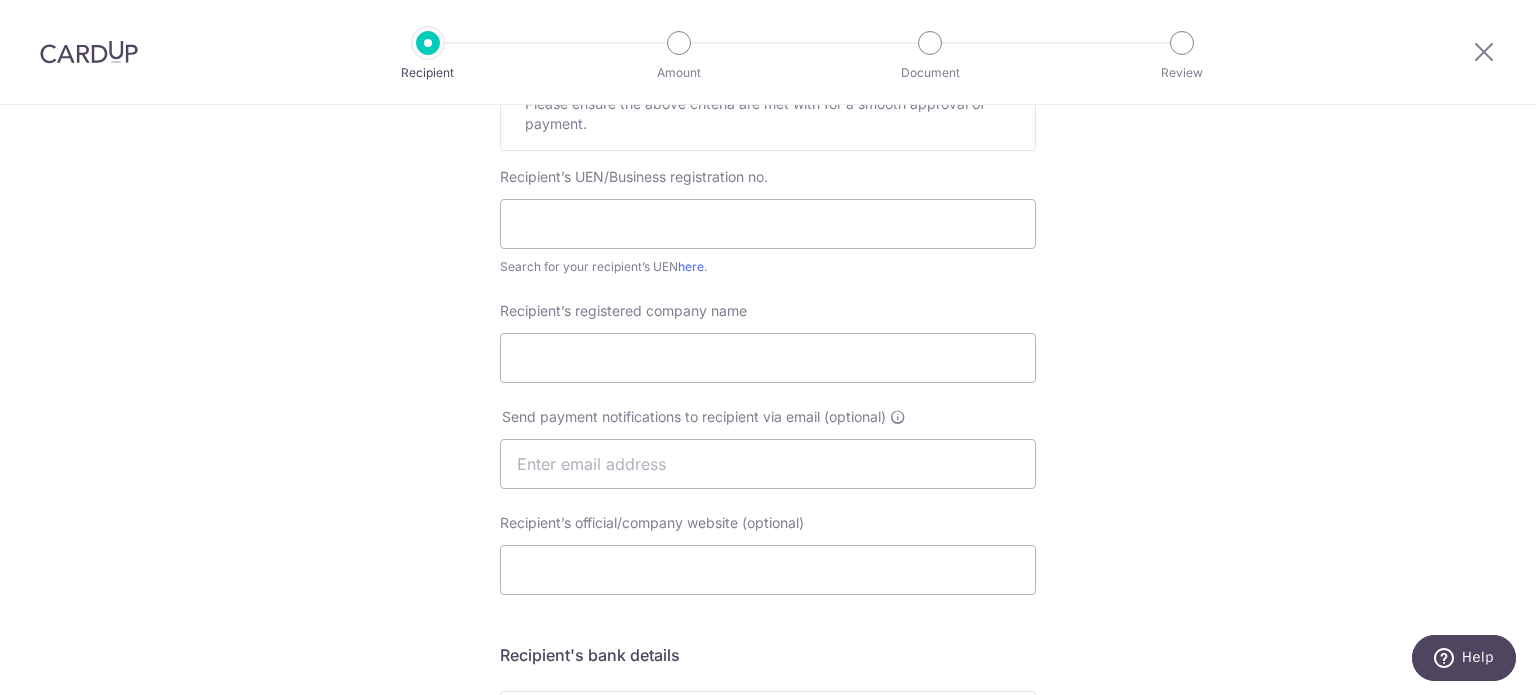 scroll, scrollTop: 400, scrollLeft: 0, axis: vertical 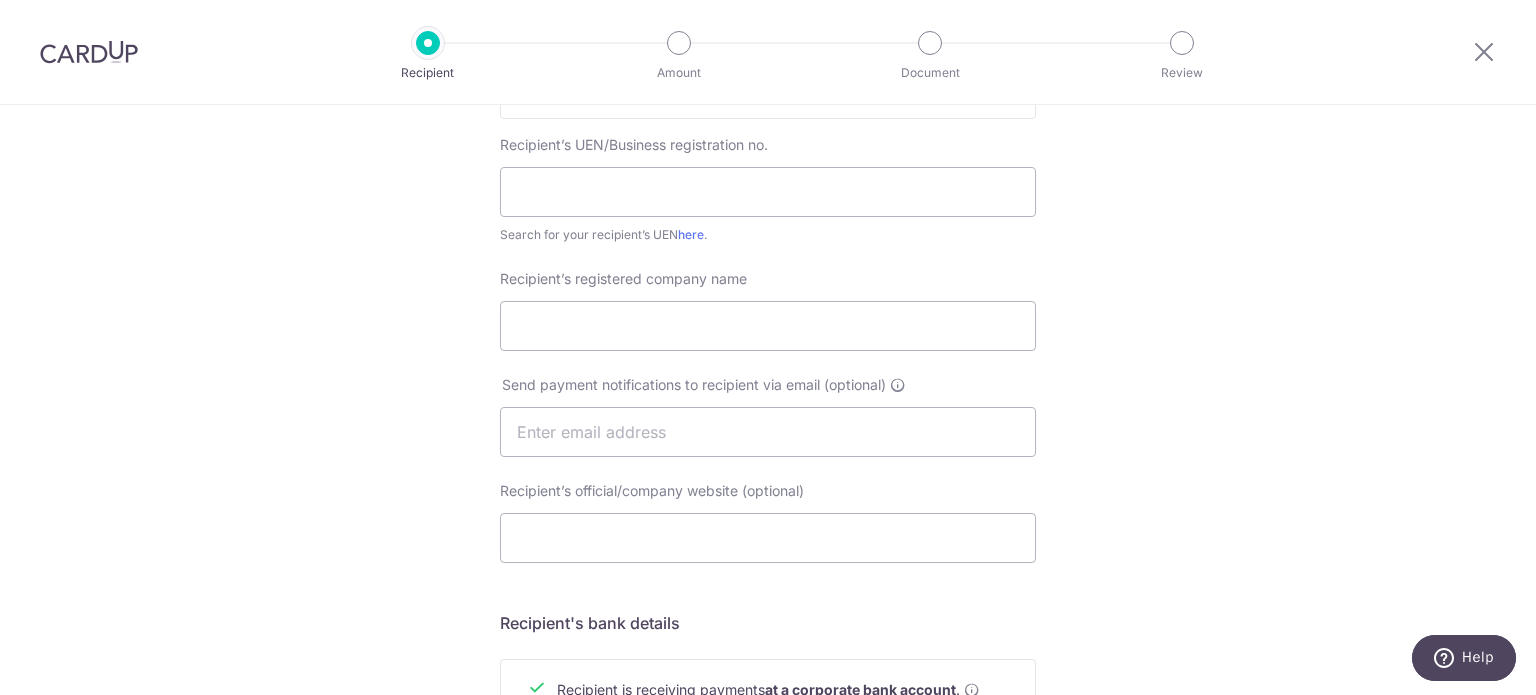 click on "Who would you like to pay?
Your recipient does not need a CardUp account to receive your payments.
Recipient’s company details
Recipient is  receiving payments for home furnishing and/or interior renovation expenses , and  more .
The recipient must be a Singapore-based  business  with a corporate bank account (Payments to personal bank account will not be supported).
Please ensure the above criteria are met with for a smooth approval of payment.
Recipient’s UEN/Business registration no.
Search for your recipient’s UEN  here .
." at bounding box center [768, 457] 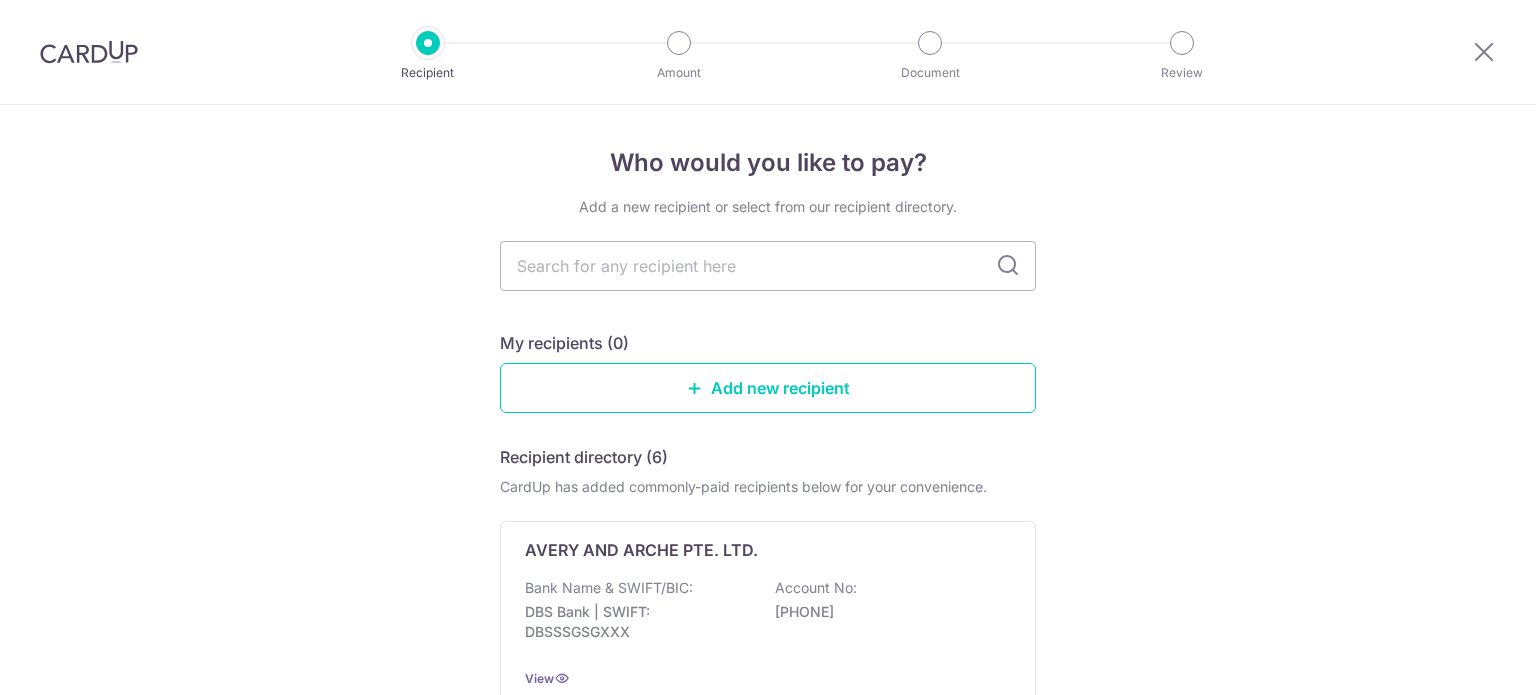 scroll, scrollTop: 0, scrollLeft: 0, axis: both 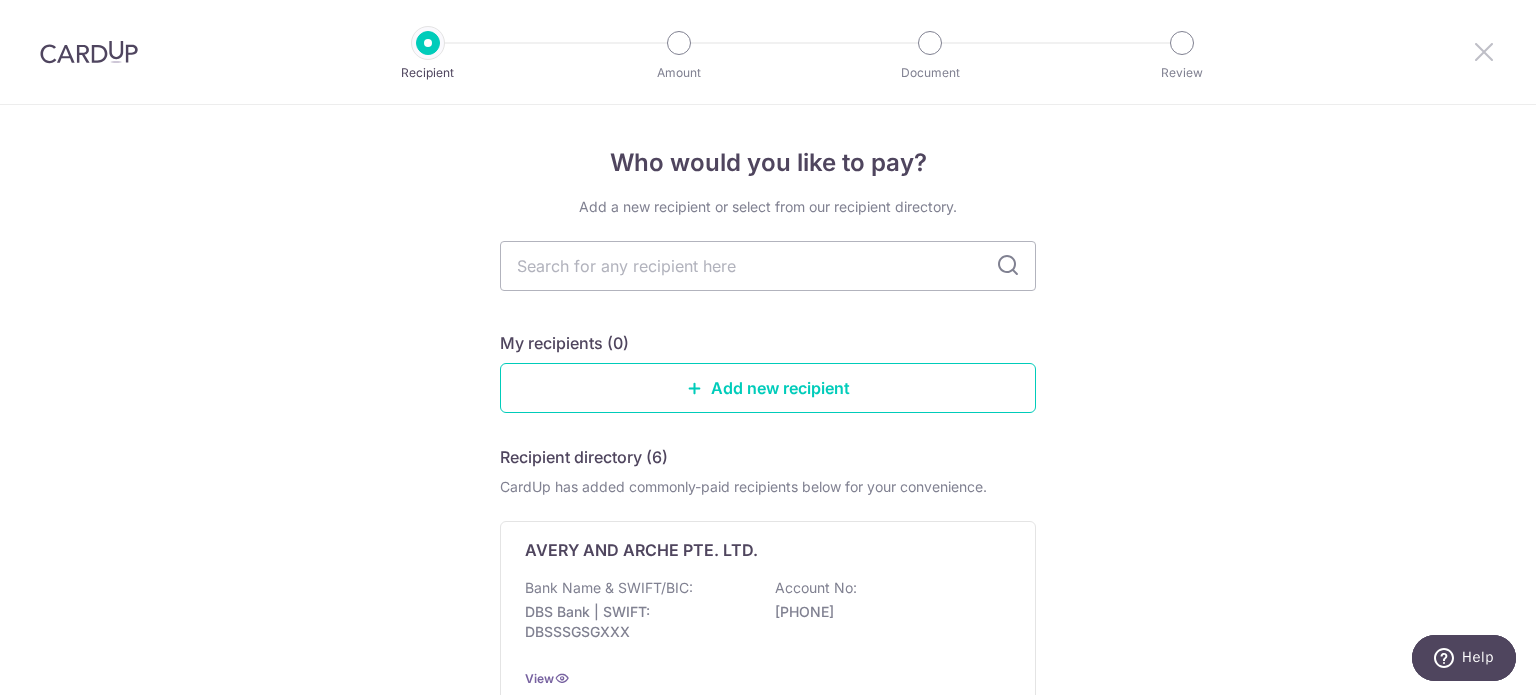 click at bounding box center (1484, 51) 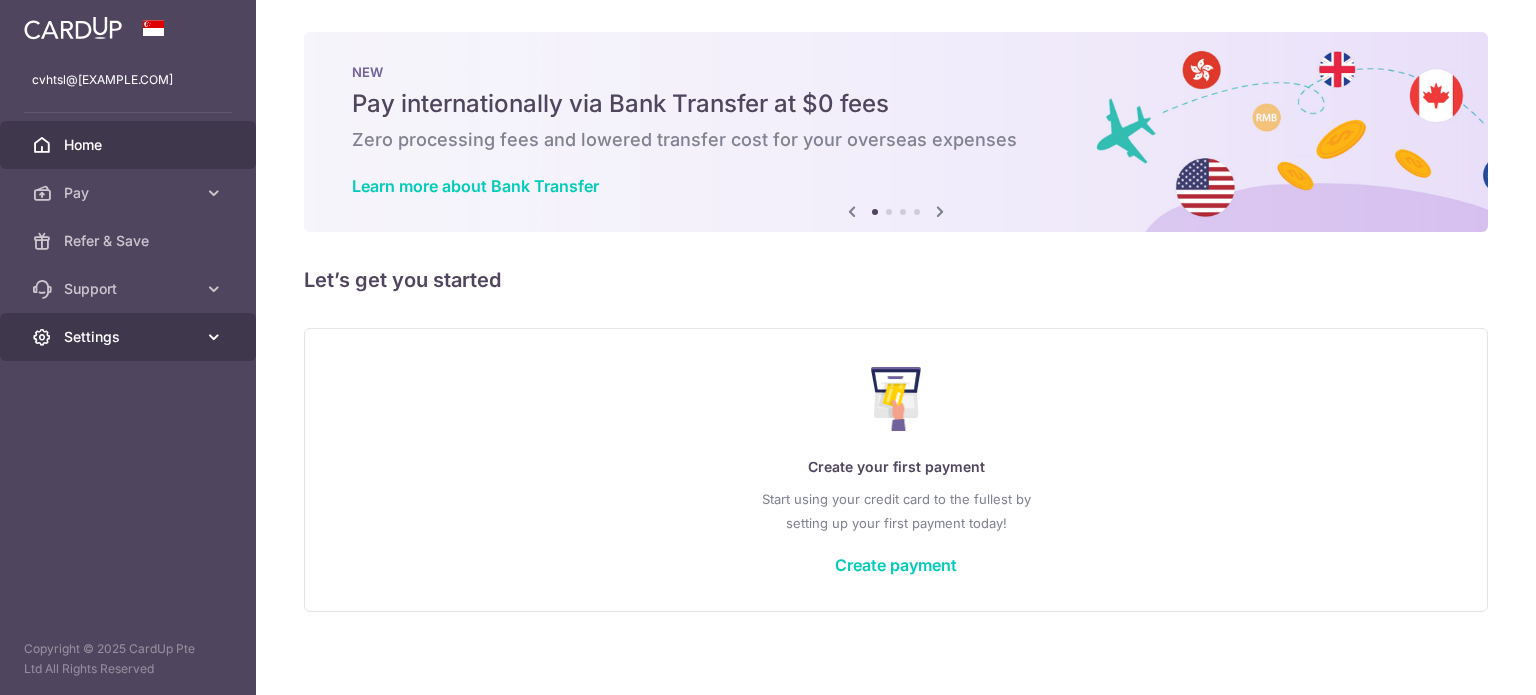 scroll, scrollTop: 0, scrollLeft: 0, axis: both 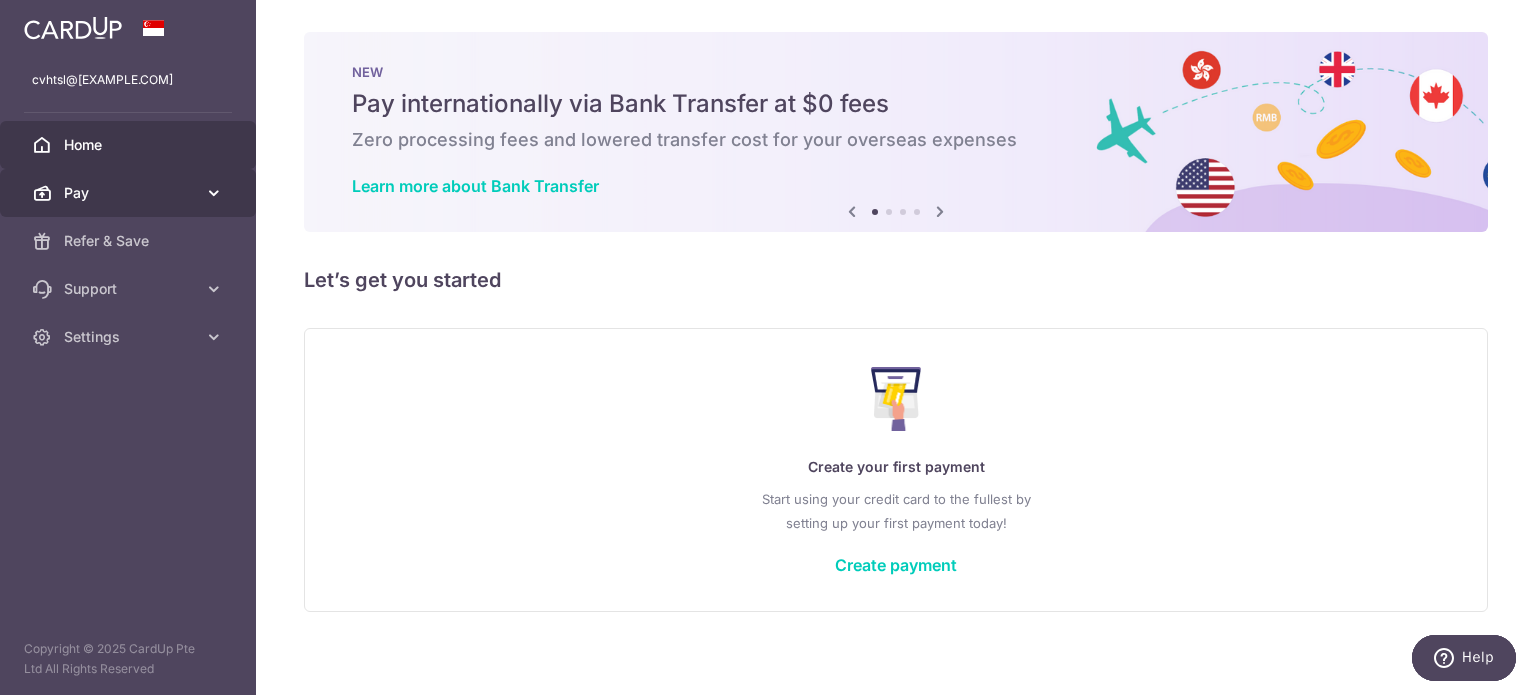 click on "Pay" at bounding box center (130, 193) 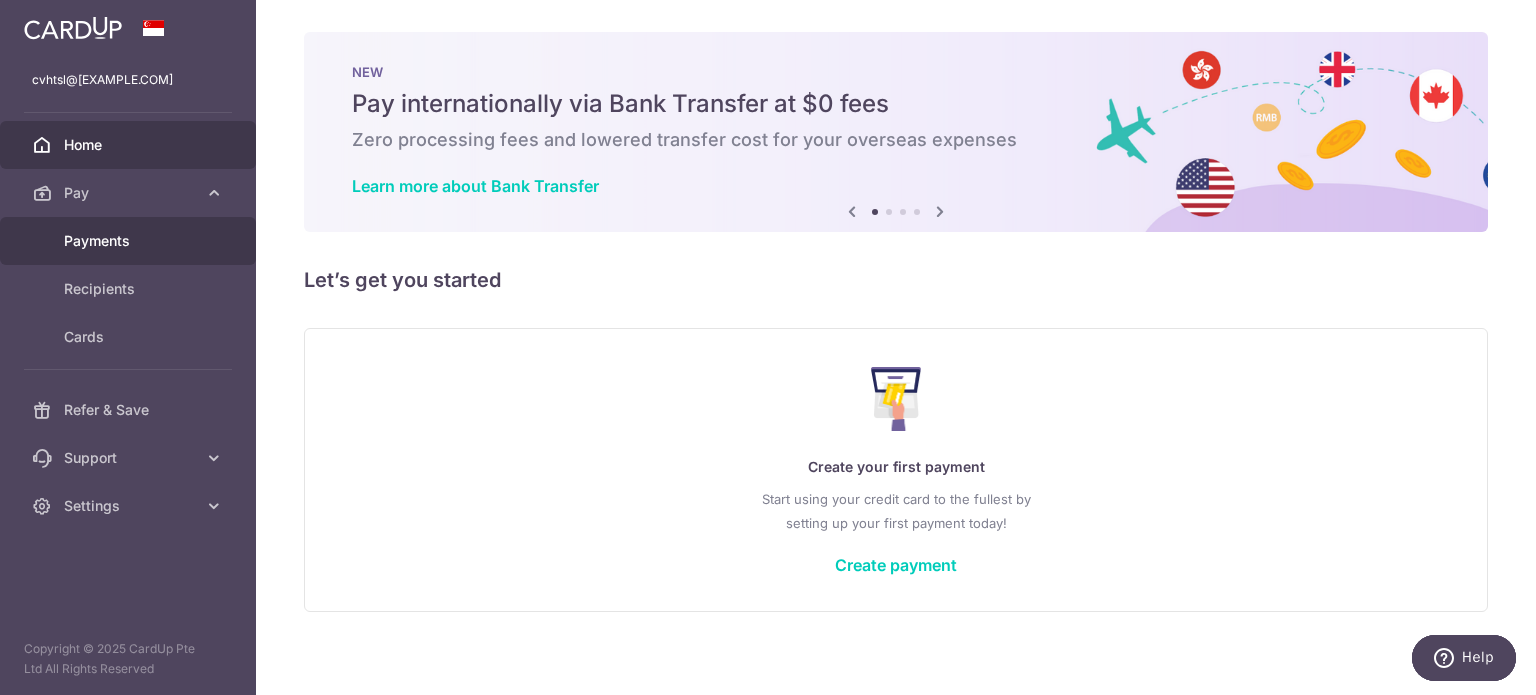 click on "Payments" at bounding box center (128, 241) 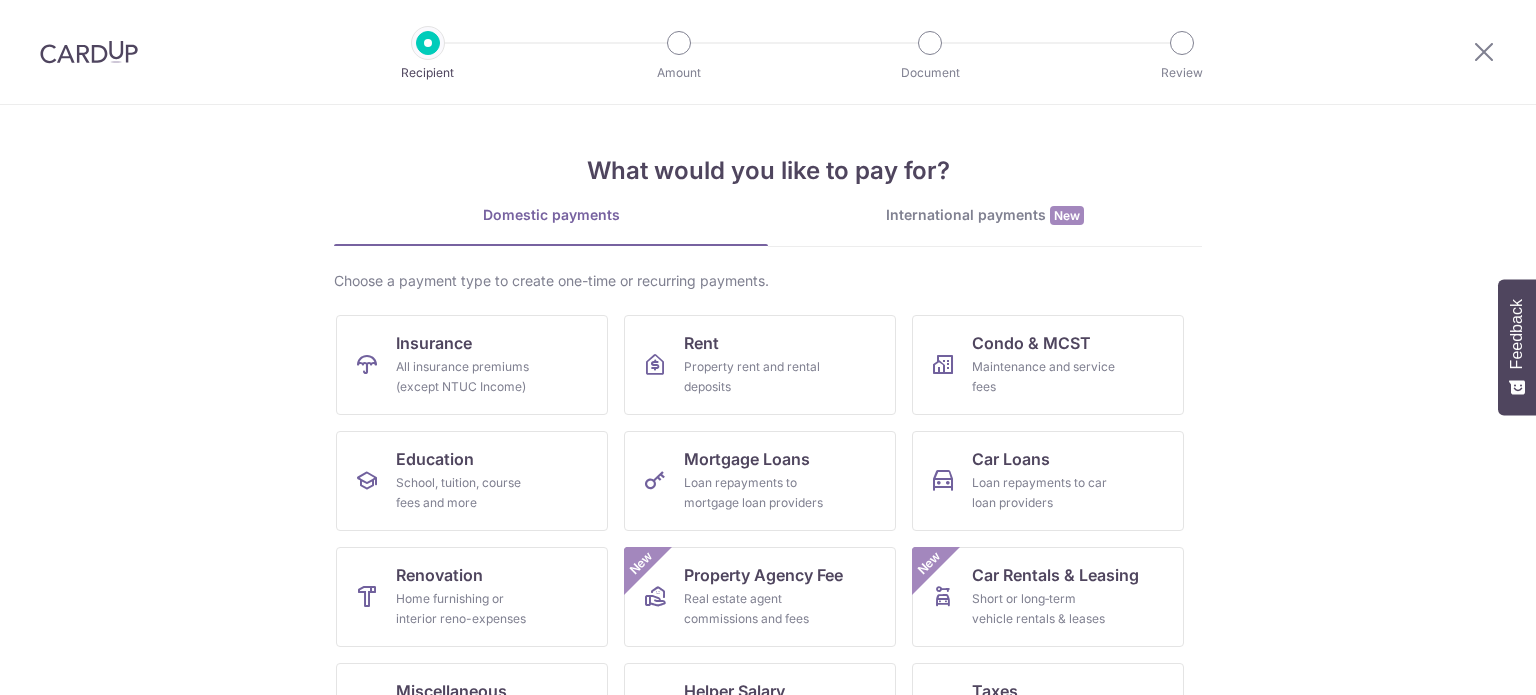 scroll, scrollTop: 0, scrollLeft: 0, axis: both 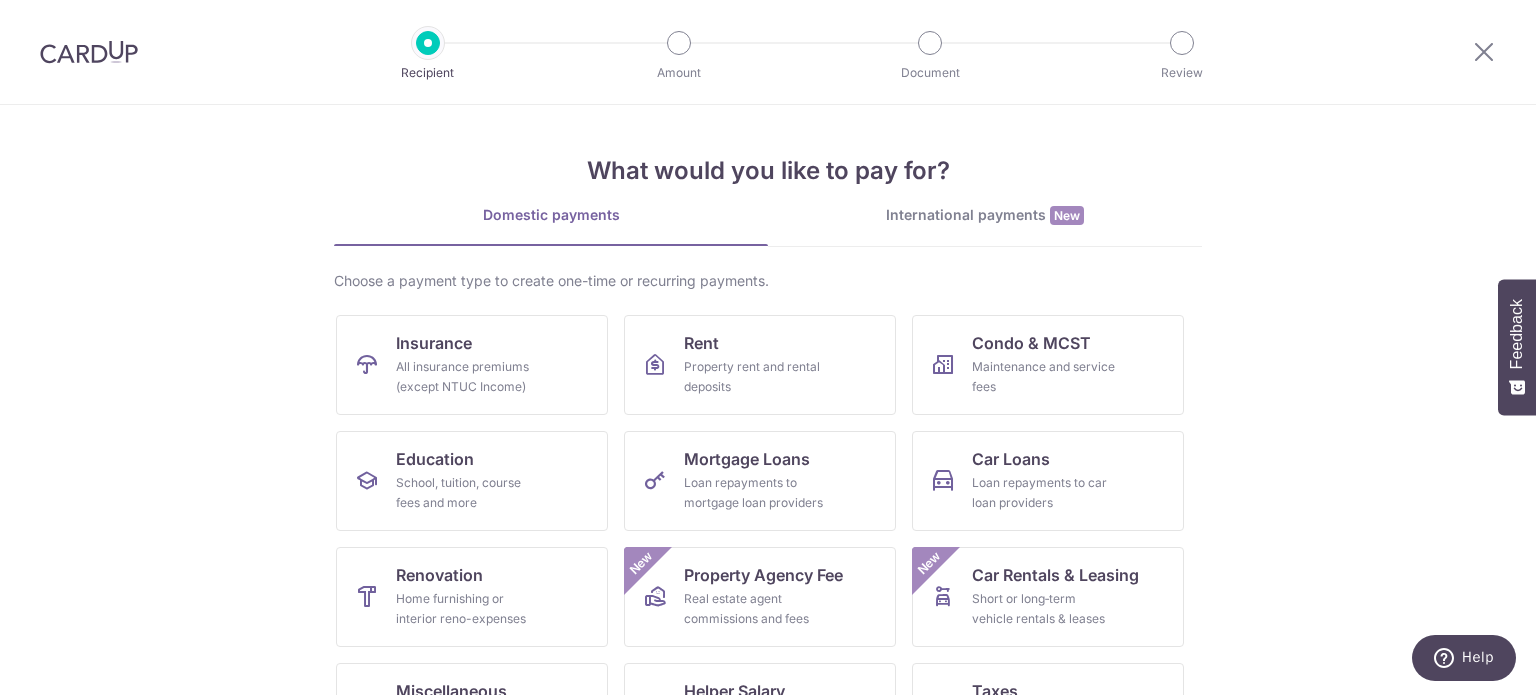 click at bounding box center (89, 52) 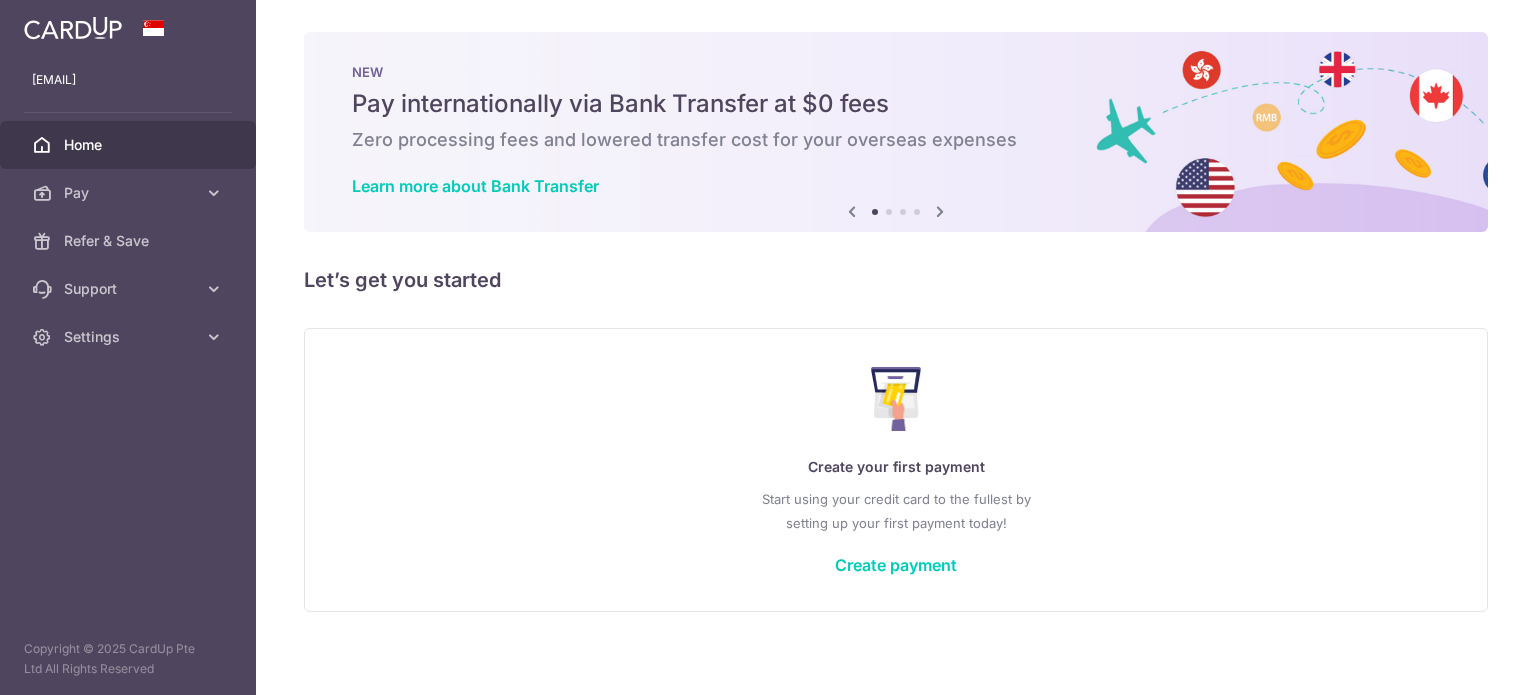 scroll, scrollTop: 0, scrollLeft: 0, axis: both 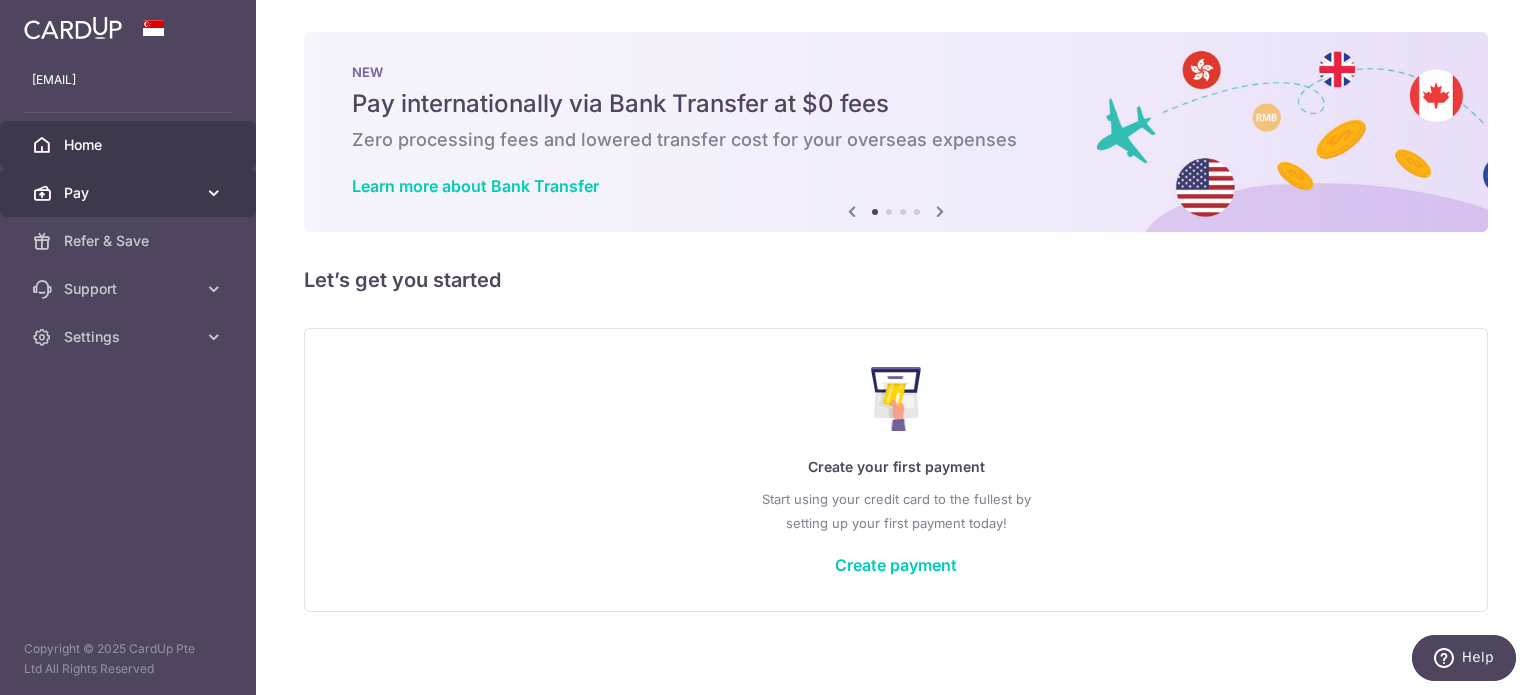 click on "Pay" at bounding box center [130, 193] 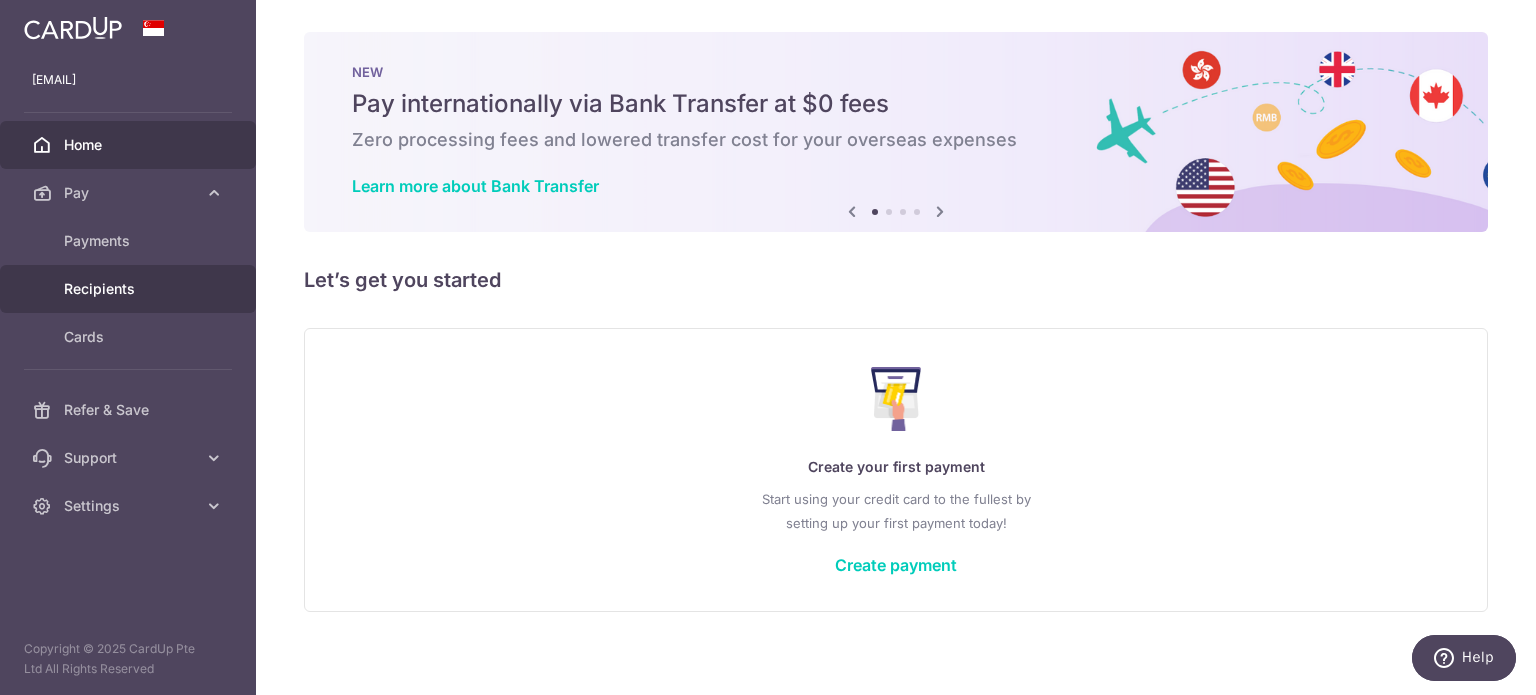 click on "Recipients" at bounding box center [130, 289] 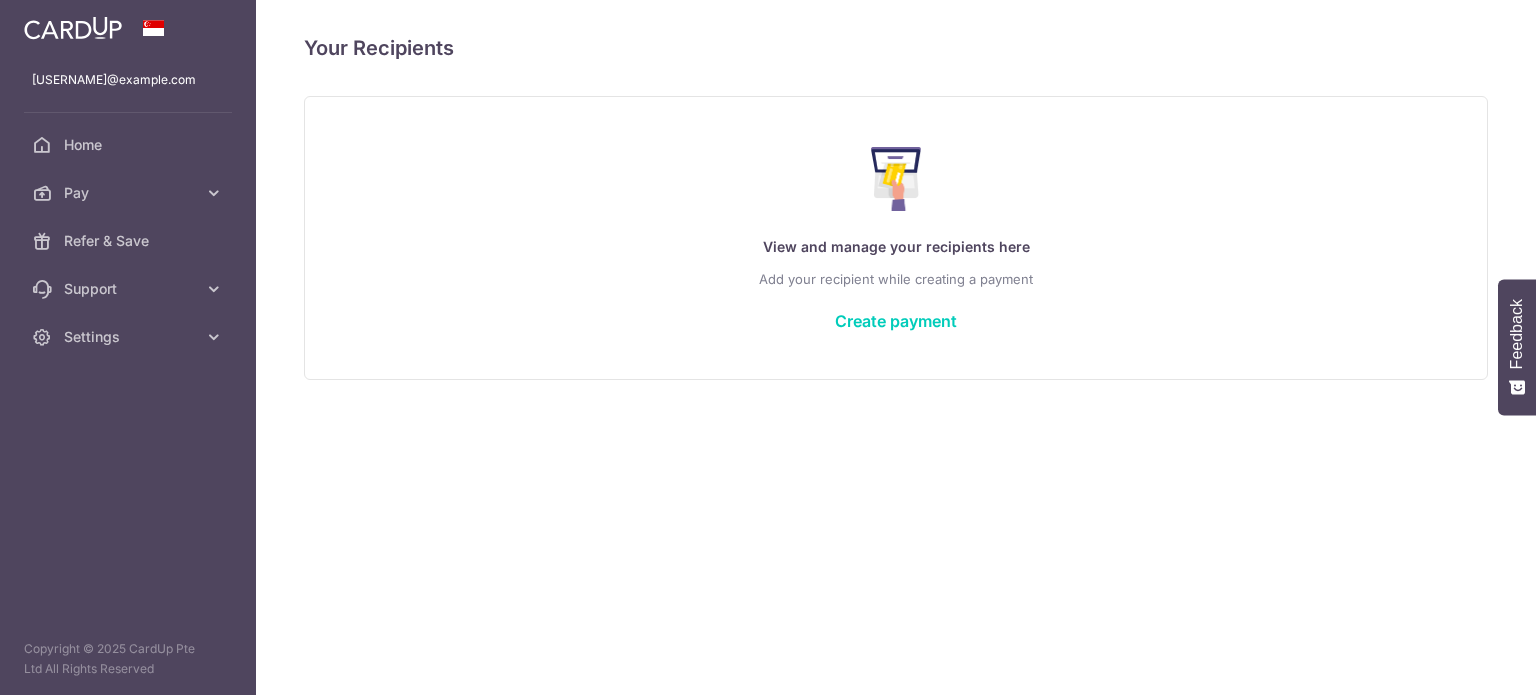 scroll, scrollTop: 0, scrollLeft: 0, axis: both 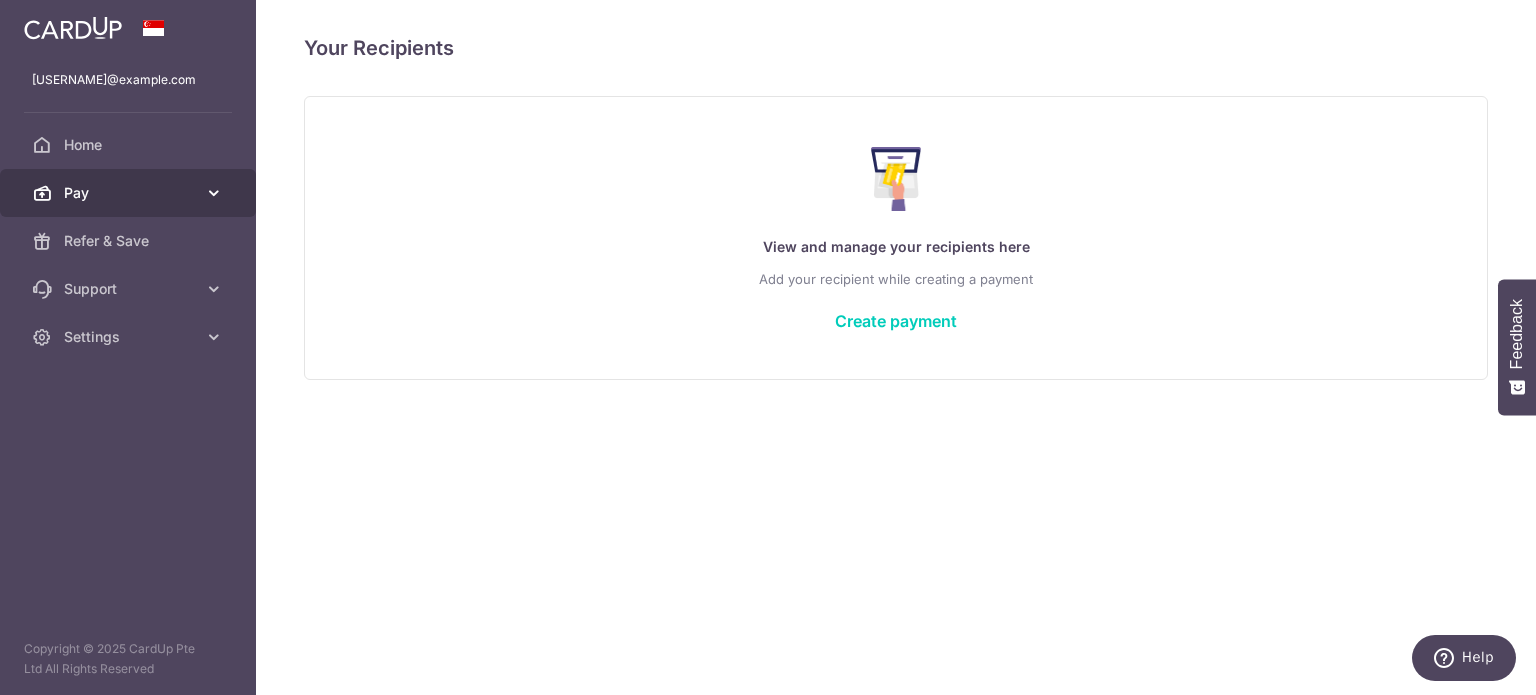 click on "Pay" at bounding box center (130, 193) 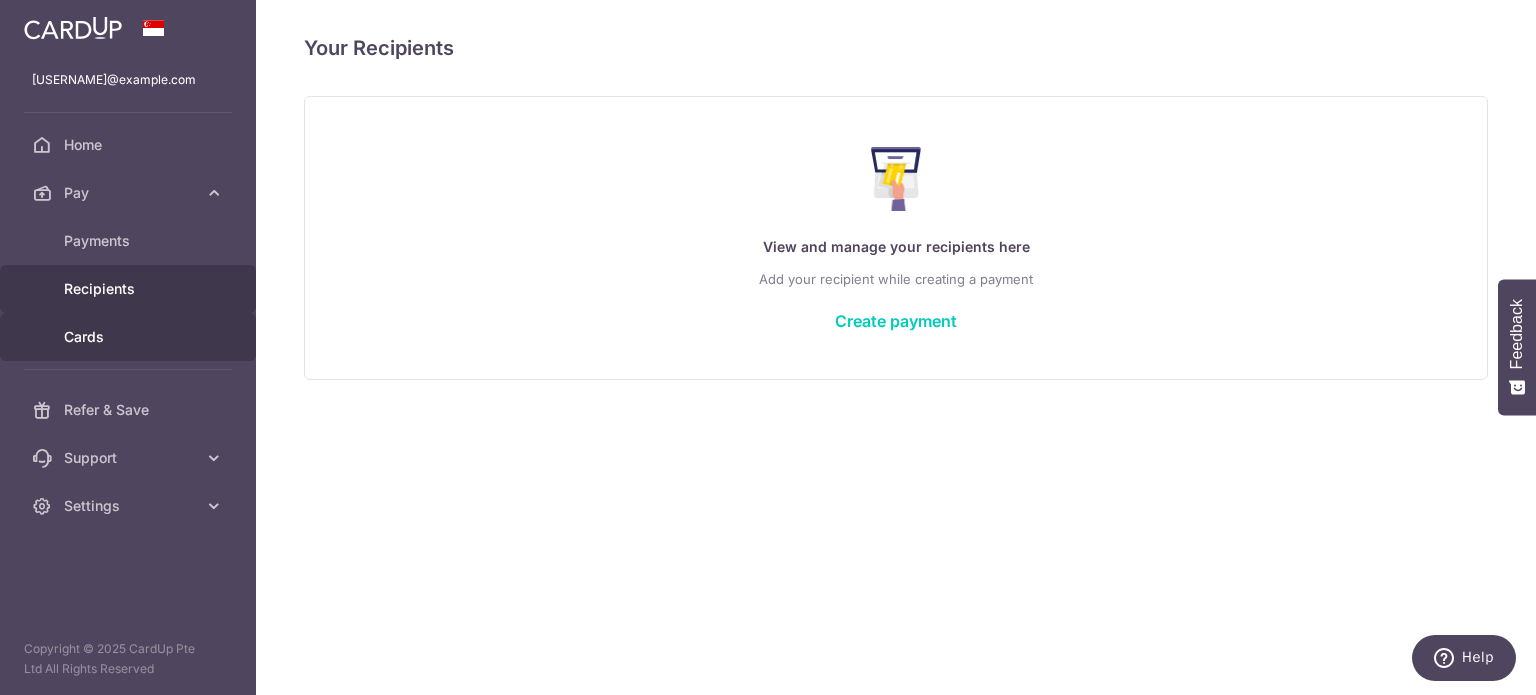 click on "Cards" at bounding box center [130, 337] 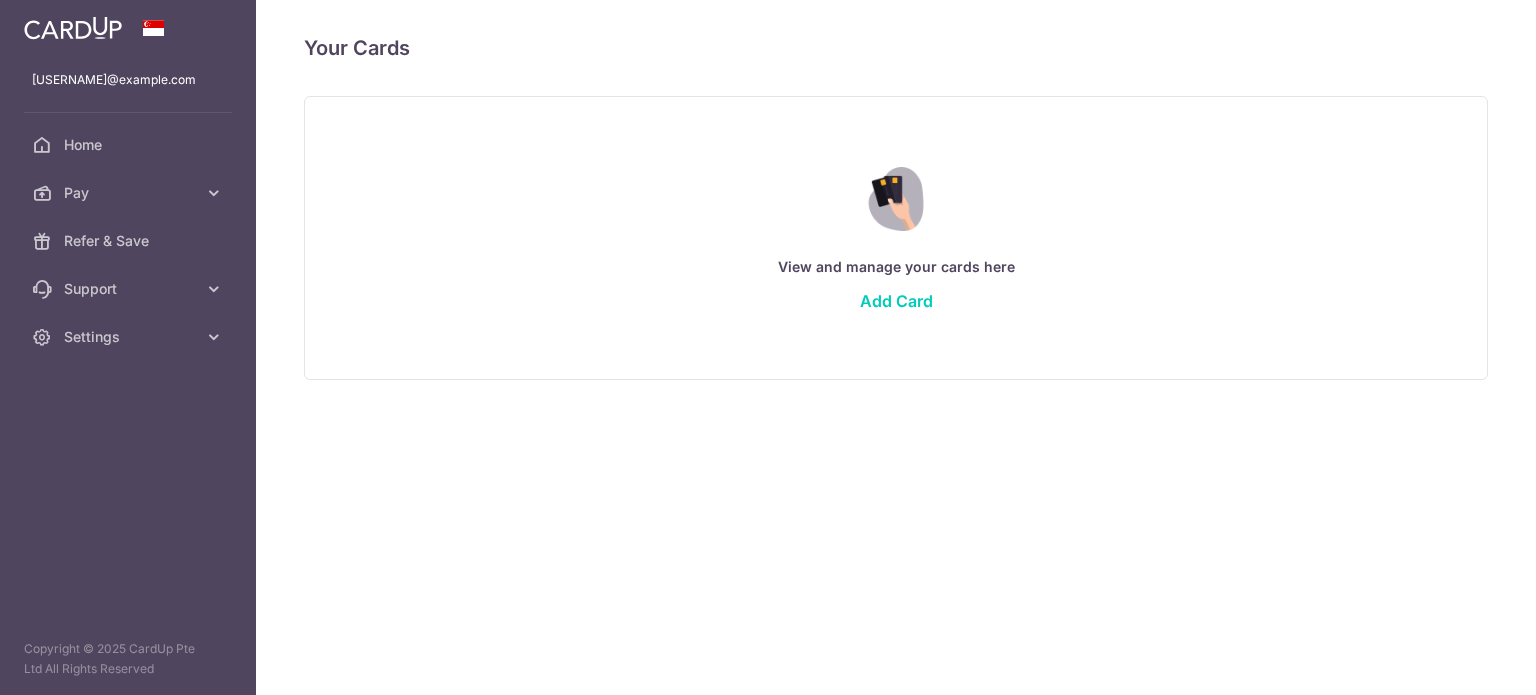 scroll, scrollTop: 0, scrollLeft: 0, axis: both 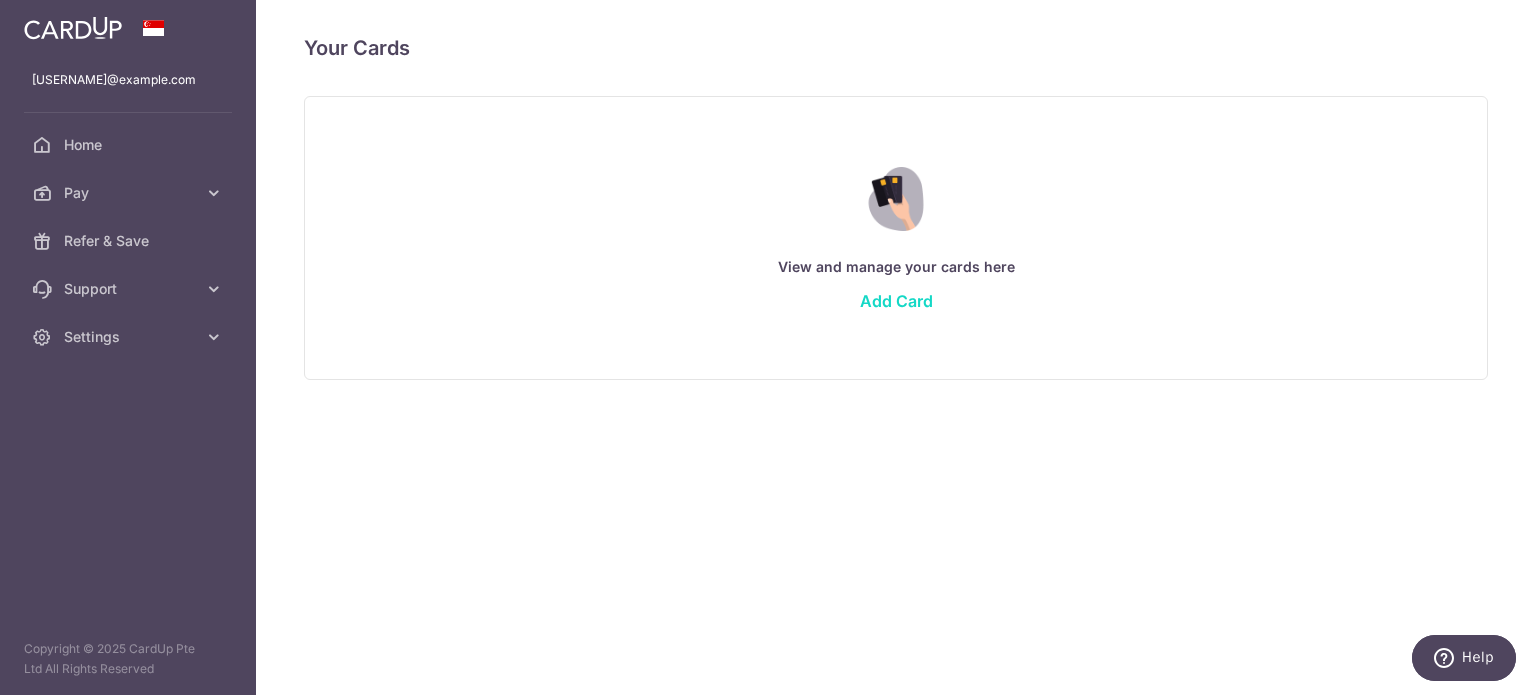 click on "Add Card" at bounding box center [896, 301] 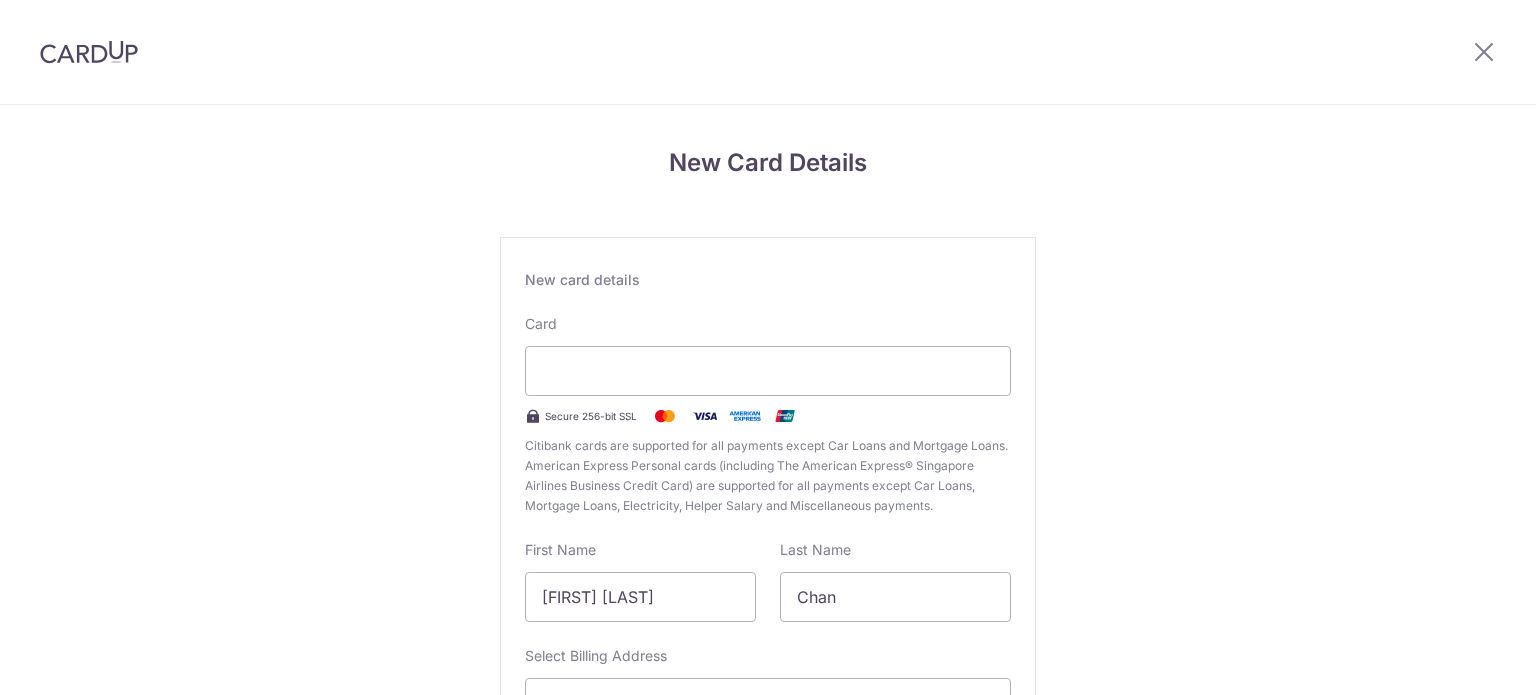 scroll, scrollTop: 0, scrollLeft: 0, axis: both 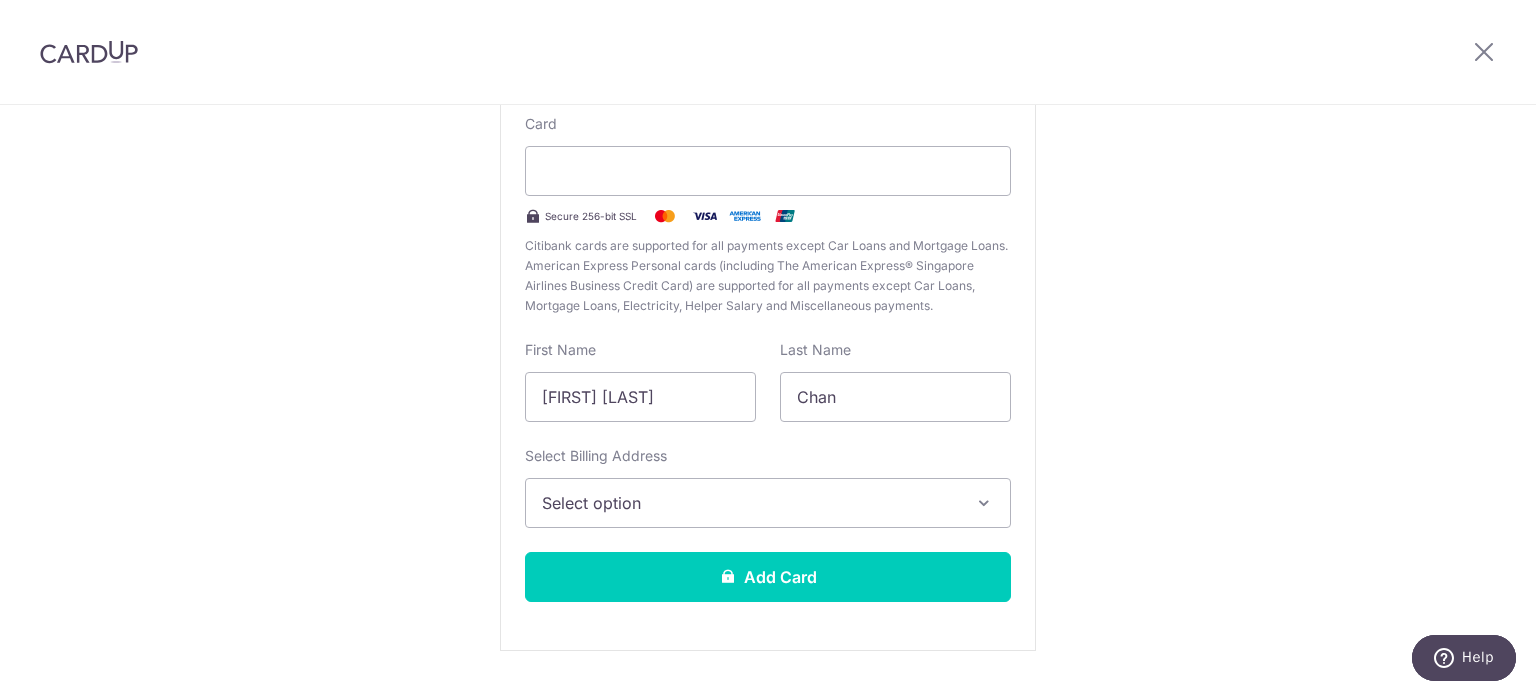 click on "Select option" at bounding box center (750, 503) 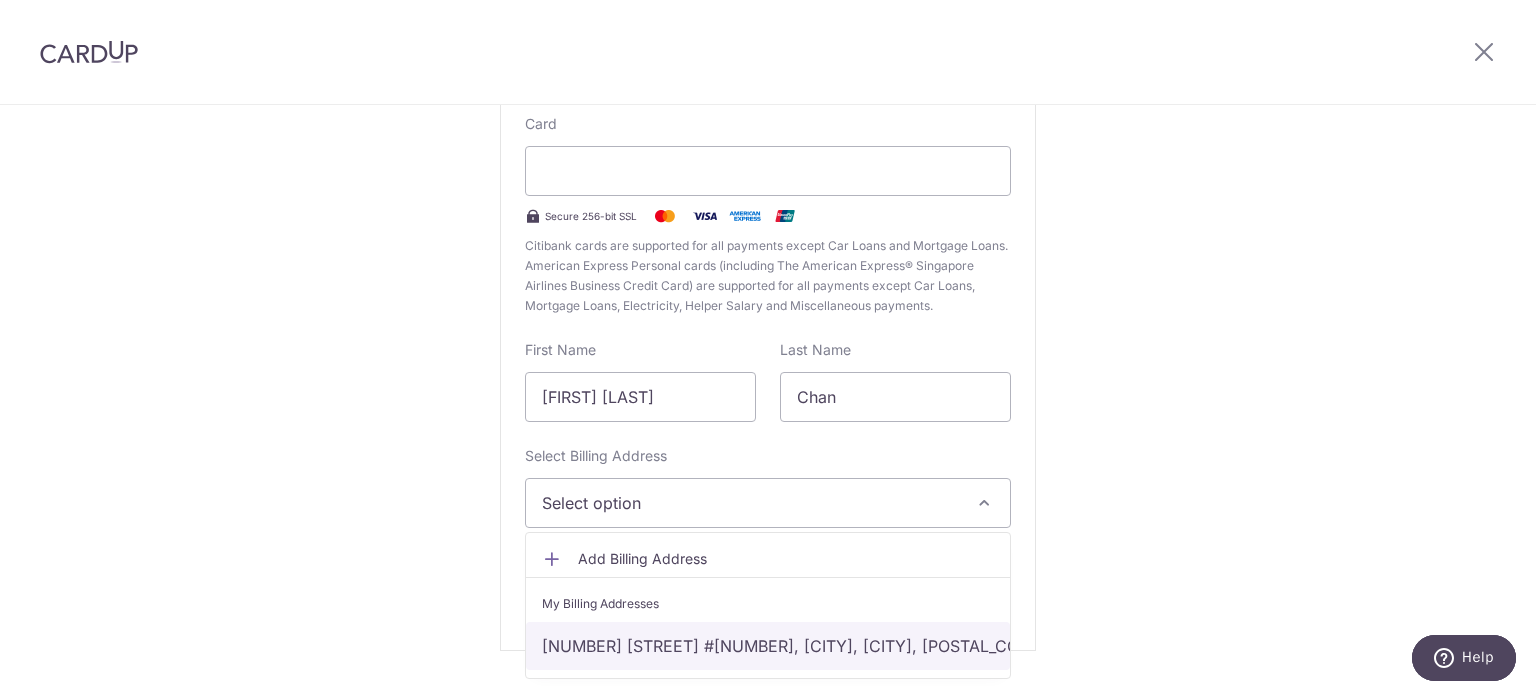 click on "[NUMBER] [STREET] #[NUMBER], [CITY], [CITY], [POSTAL_CODE]" at bounding box center [768, 646] 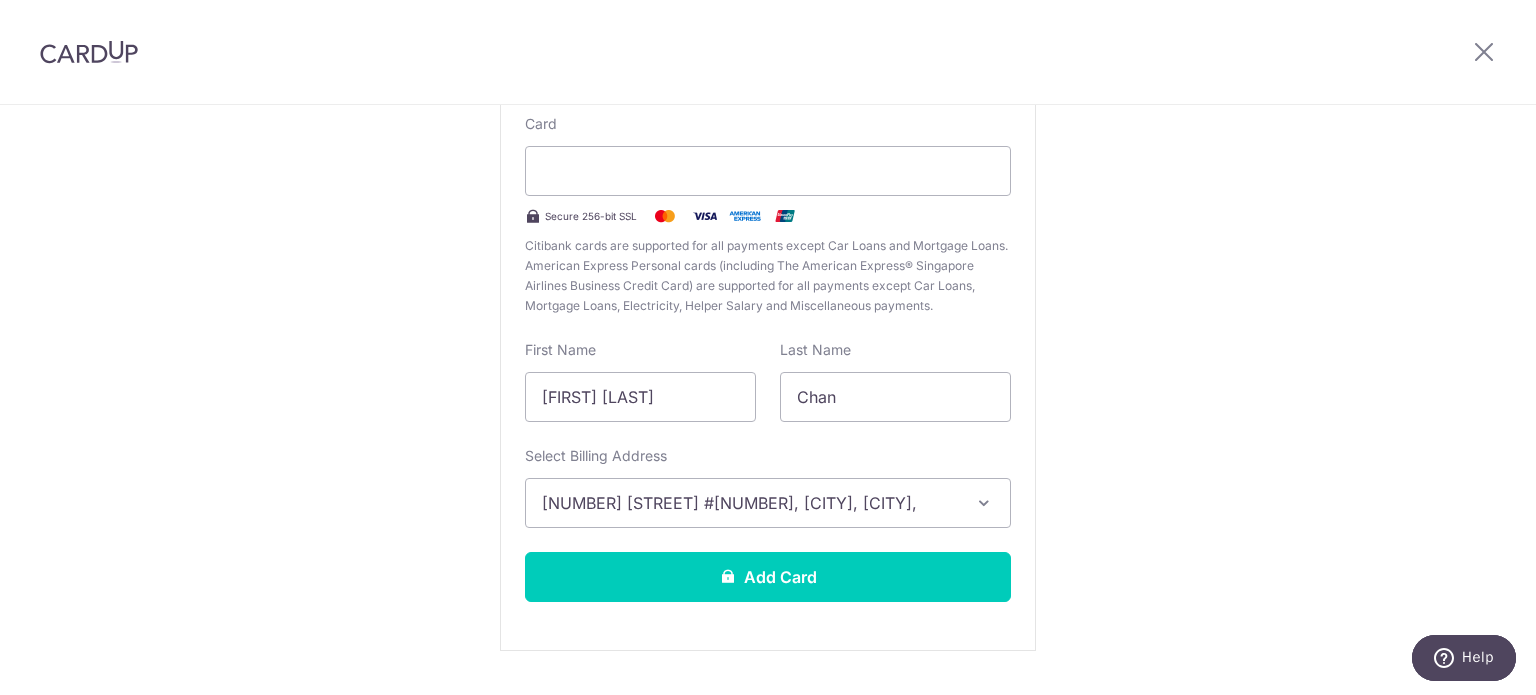 click on "New Card Details
New card details
Card
Secure 256-bit SSL
Citibank cards are supported for all payments except Car Loans and Mortgage Loans. American Express Personal cards (including The American Express® Singapore Airlines Business Credit Card) are supported for all payments except Car Loans, Mortgage Loans, Electricity, Helper Salary and Miscellaneous payments.
First Name
[FIRST]
Last Name
[LAST]
Select Billing Address
[NUMBER] [STREET] #[NUMBER], [CITY], [CITY], [POSTAL_CODE]" at bounding box center (768, 325) 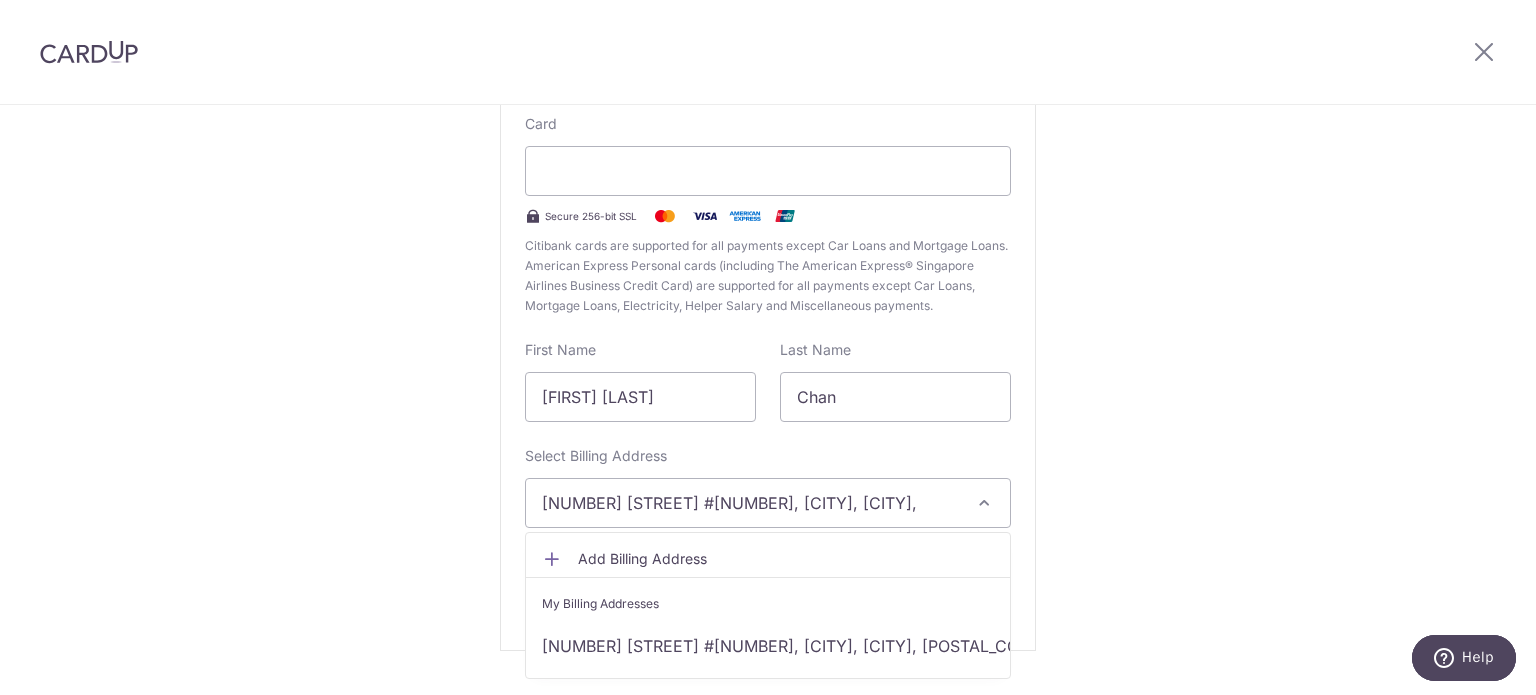 click on "Add Billing Address" at bounding box center [786, 559] 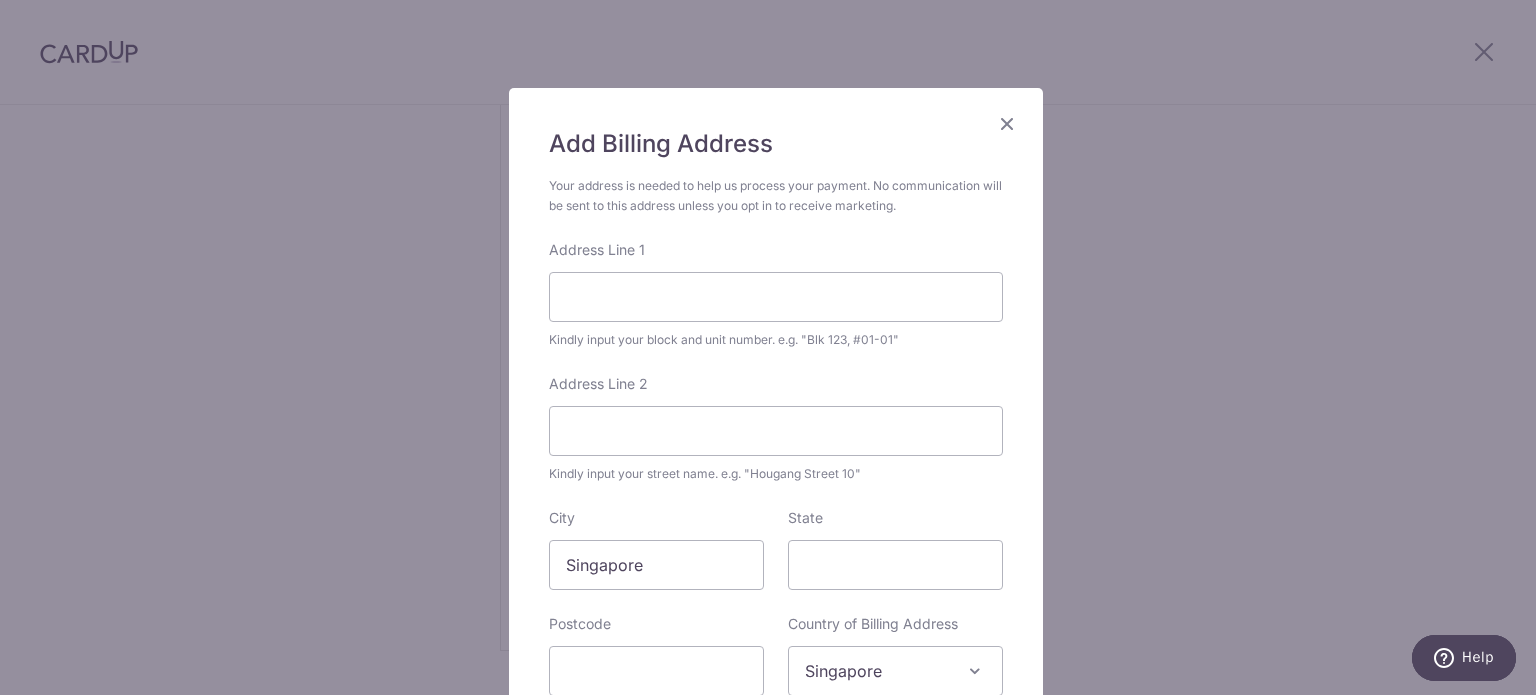 scroll, scrollTop: 0, scrollLeft: 0, axis: both 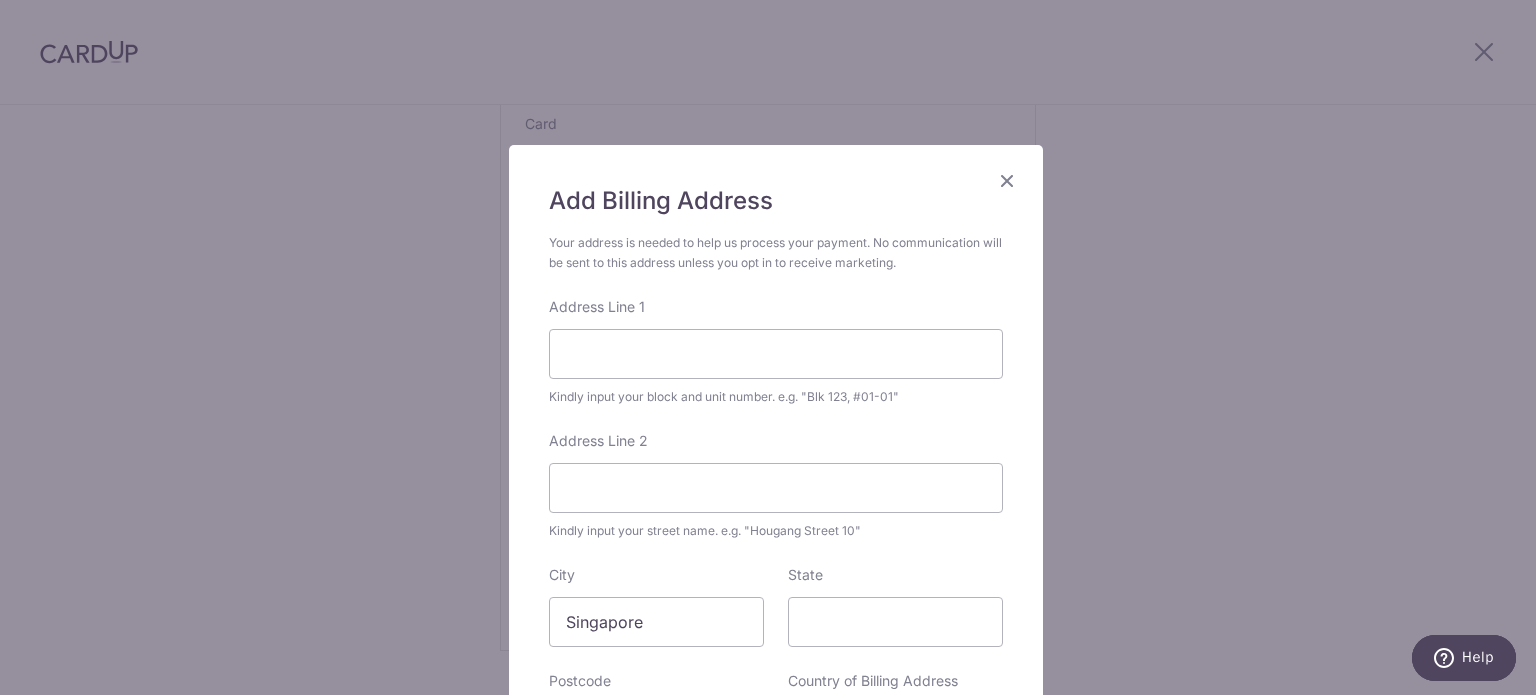 click at bounding box center (1007, 180) 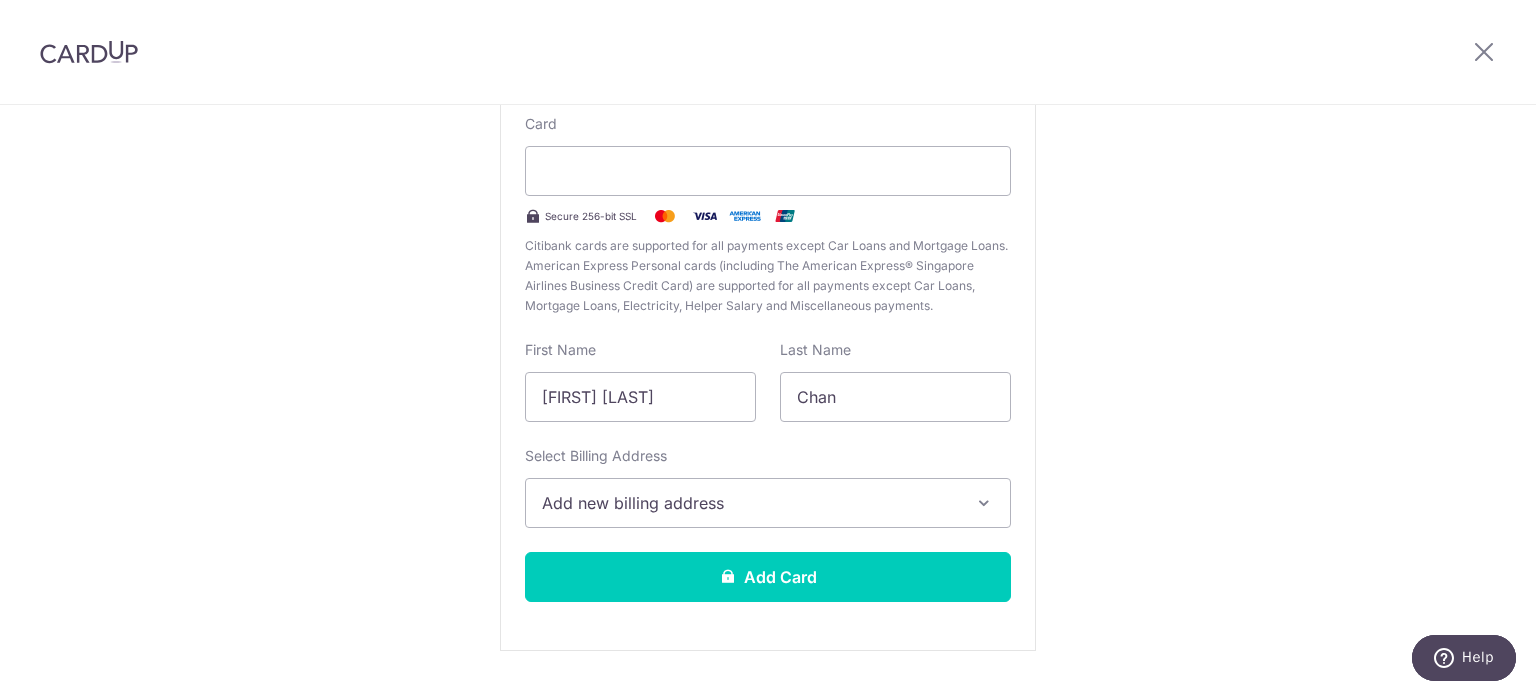 click on "Add new billing address" at bounding box center (750, 503) 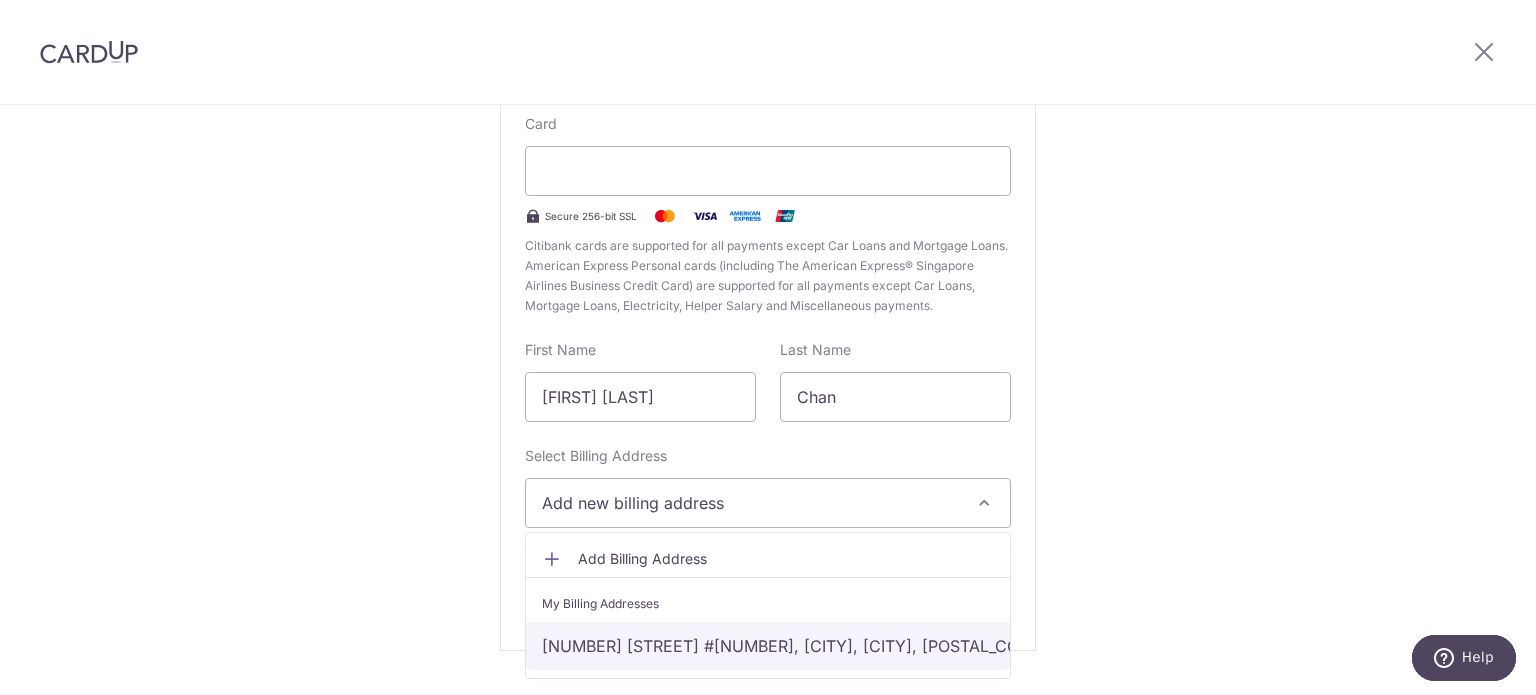 click on "[NUMBER] [STREET] #[NUMBER], [CITY], [CITY], [POSTAL_CODE]" at bounding box center [768, 646] 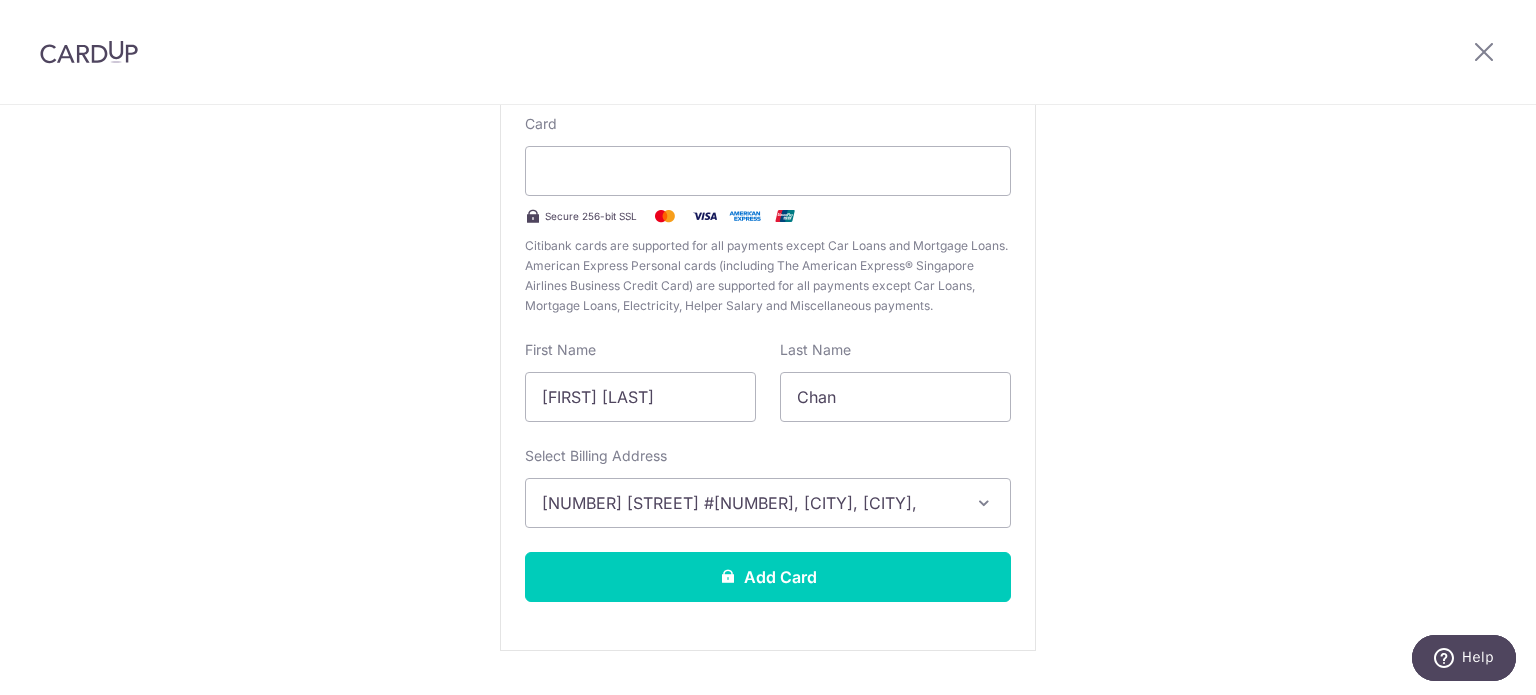 click on "New Card Details
New card details
Card
Secure 256-bit SSL
Citibank cards are supported for all payments except Car Loans and Mortgage Loans. American Express Personal cards (including The American Express® Singapore Airlines Business Credit Card) are supported for all payments except Car Loans, Mortgage Loans, Electricity, Helper Salary and Miscellaneous payments.
First Name
[FIRST]
Last Name
[LAST]
Select Billing Address
[NUMBER] [STREET] #[NUMBER], [CITY], [CITY], [POSTAL_CODE]" at bounding box center (768, 325) 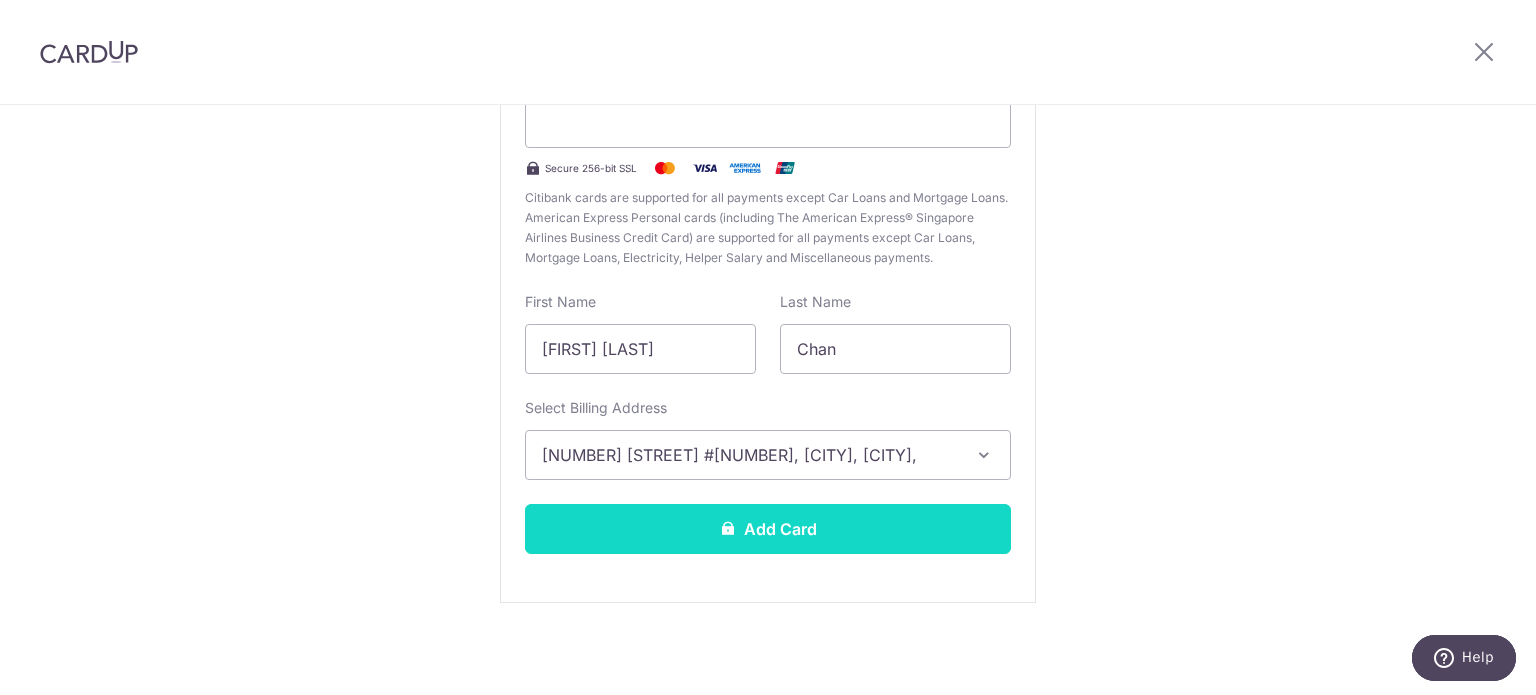 click on "Add Card" at bounding box center [768, 529] 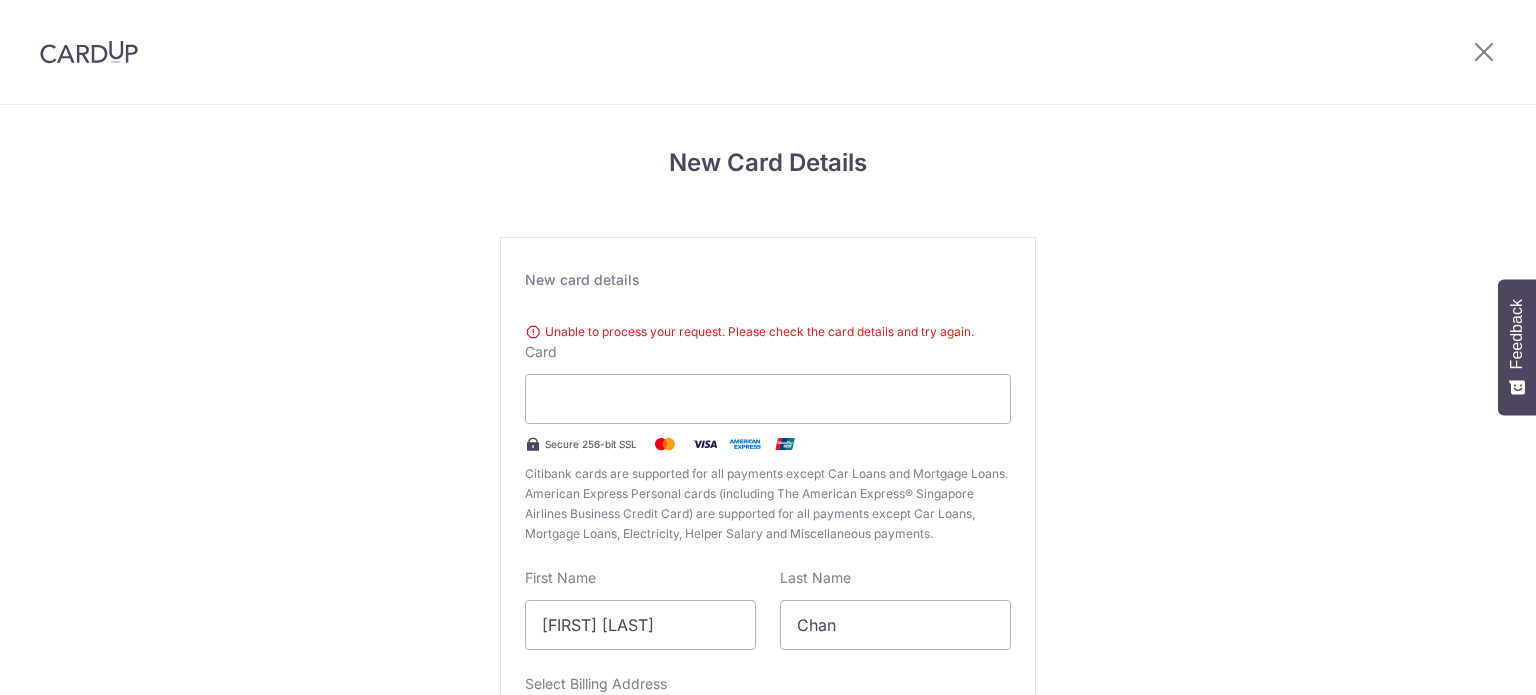 scroll, scrollTop: 0, scrollLeft: 0, axis: both 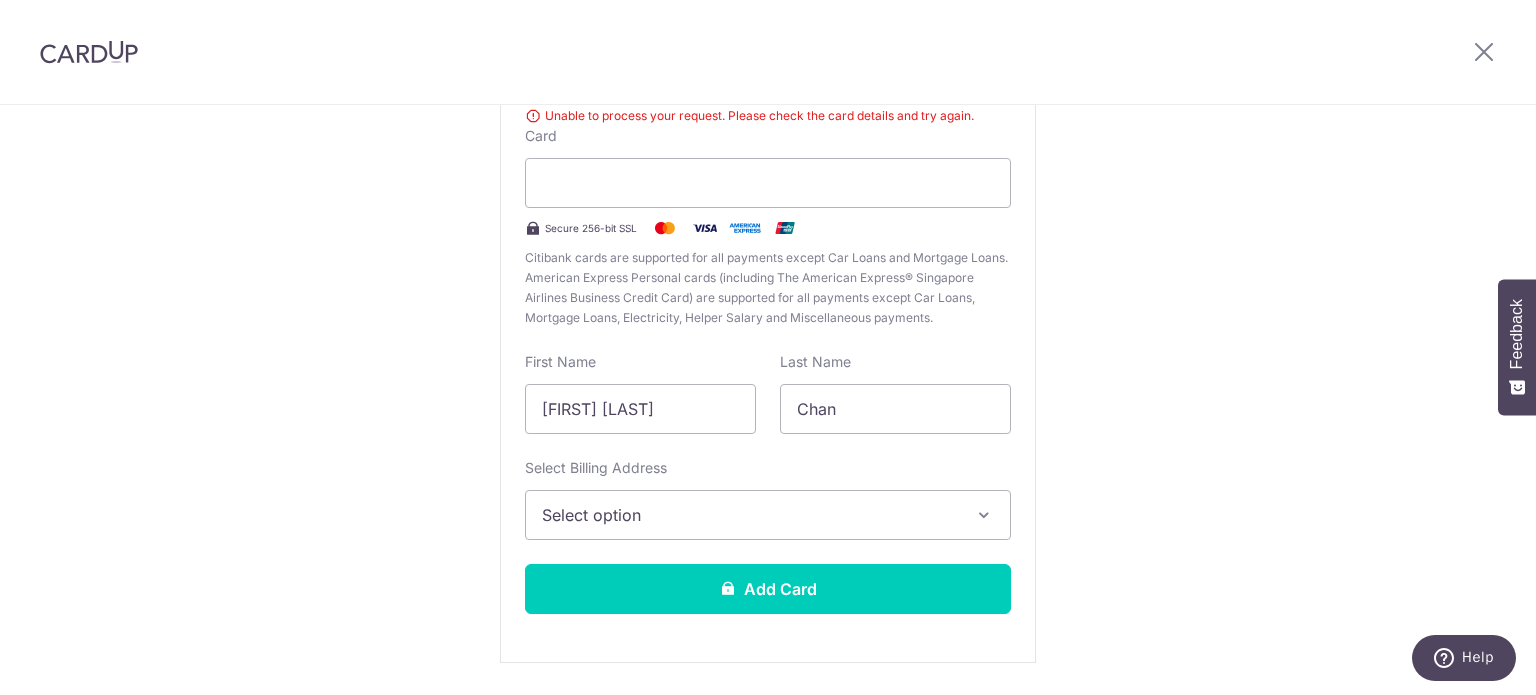 click on "Unable to process your request. Please check the card details and try again." at bounding box center (768, 116) 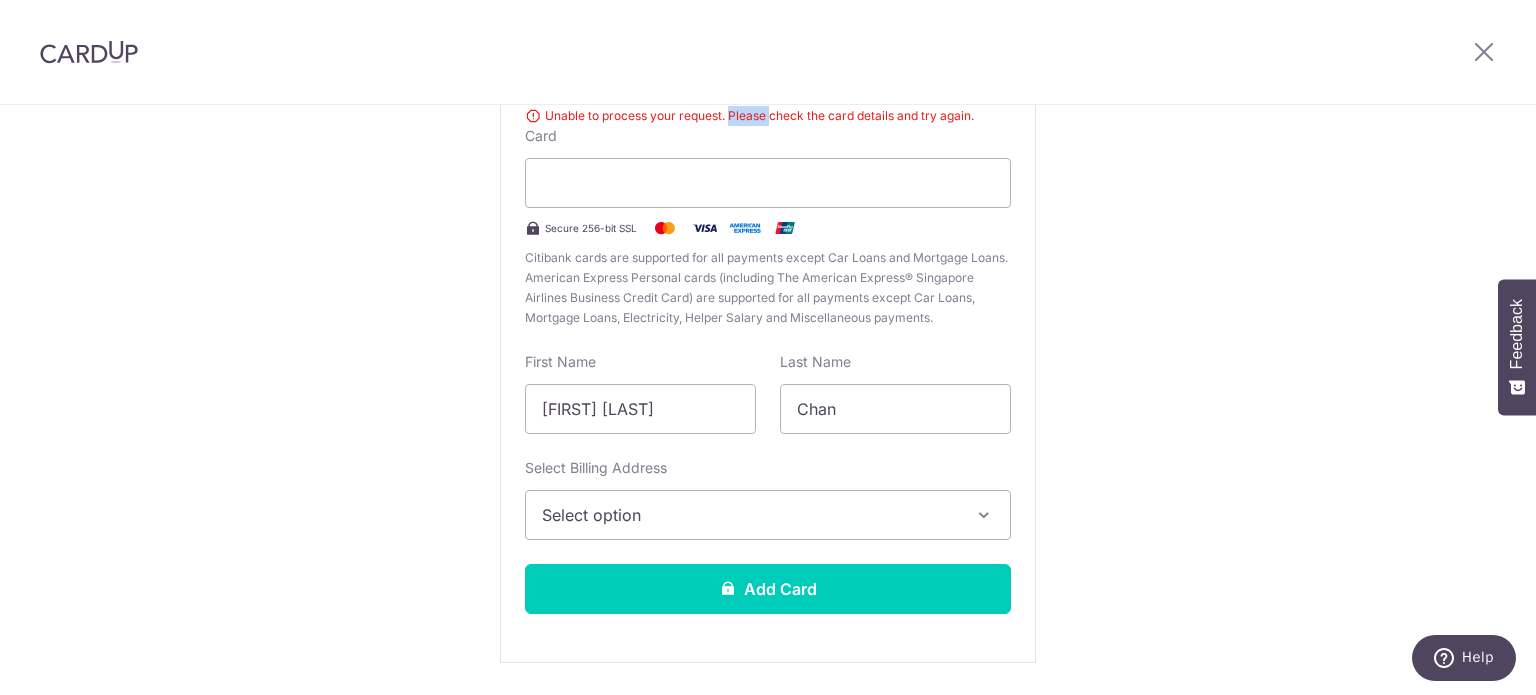 click on "Unable to process your request. Please check the card details and try again." at bounding box center [768, 116] 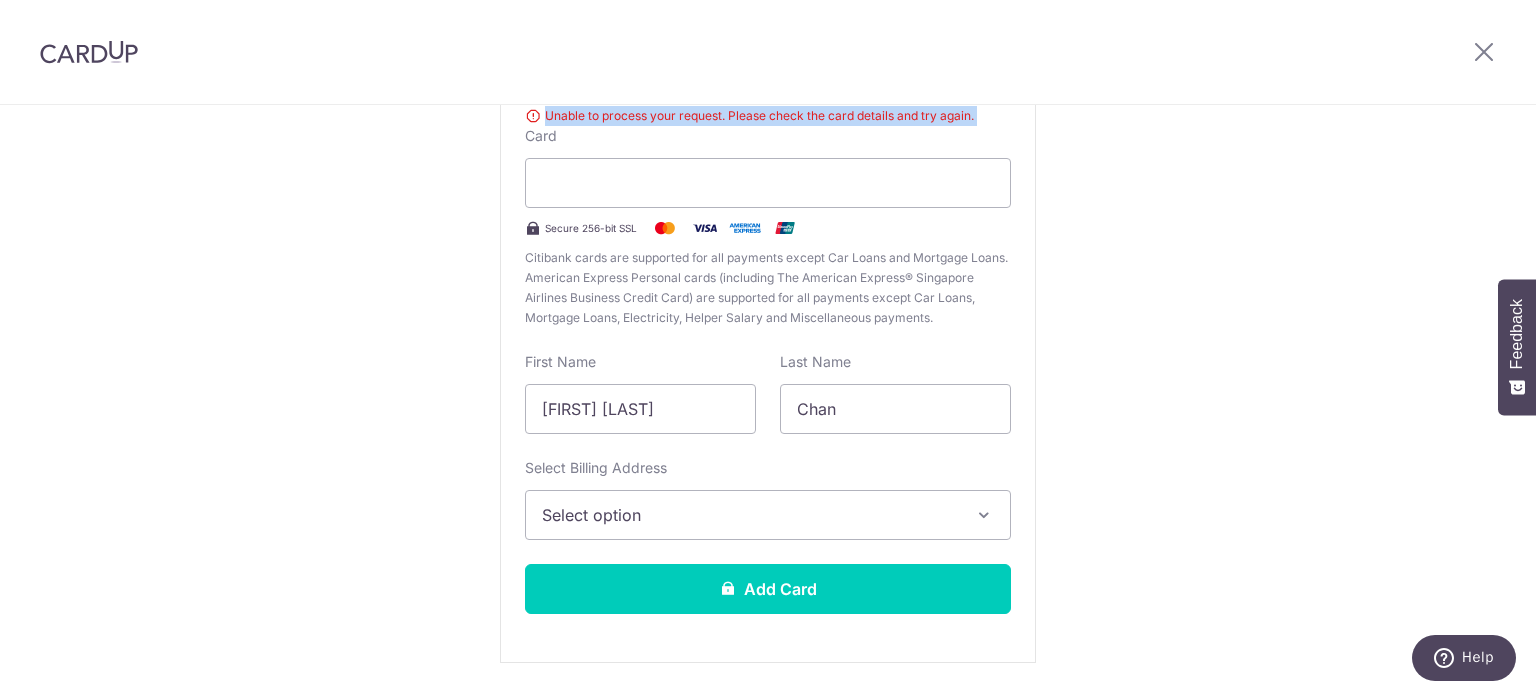 click on "Unable to process your request. Please check the card details and try again." at bounding box center (768, 116) 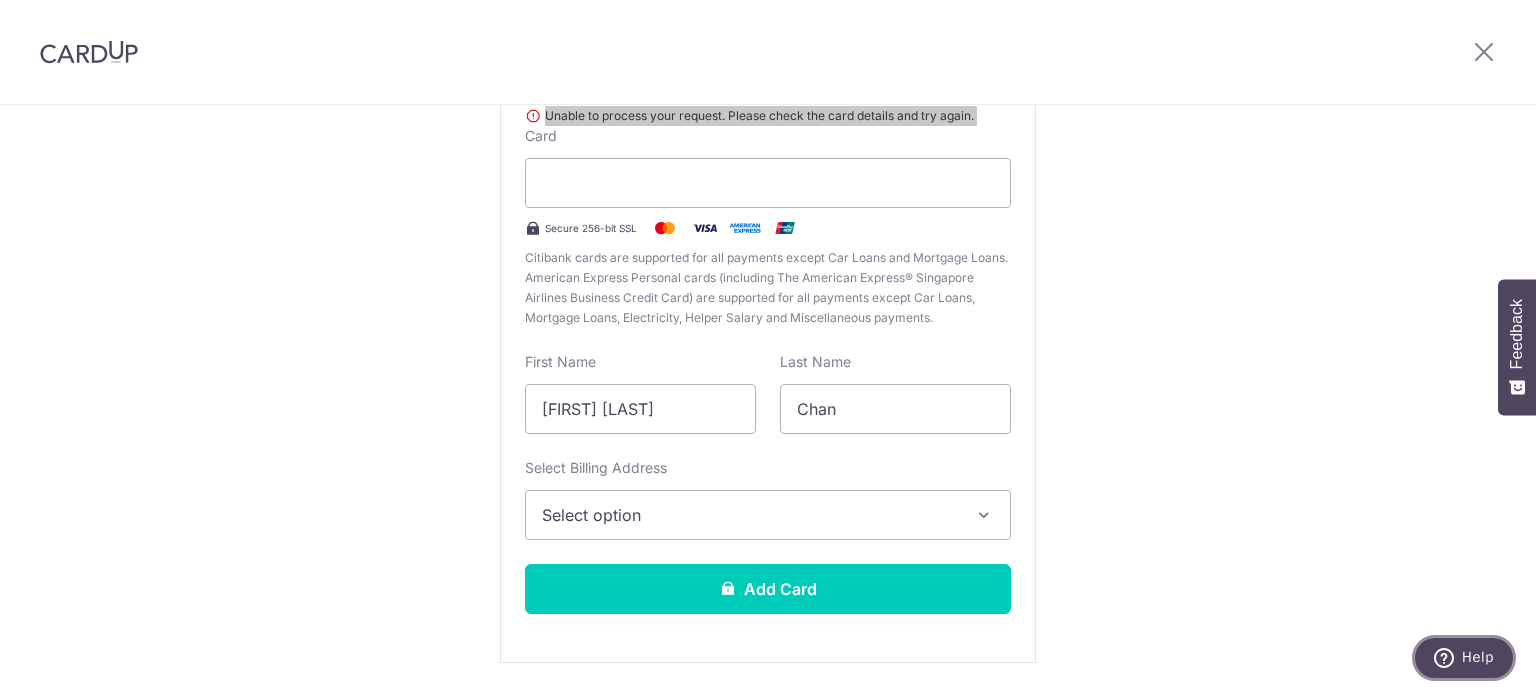 click on "Help" at bounding box center (1478, 657) 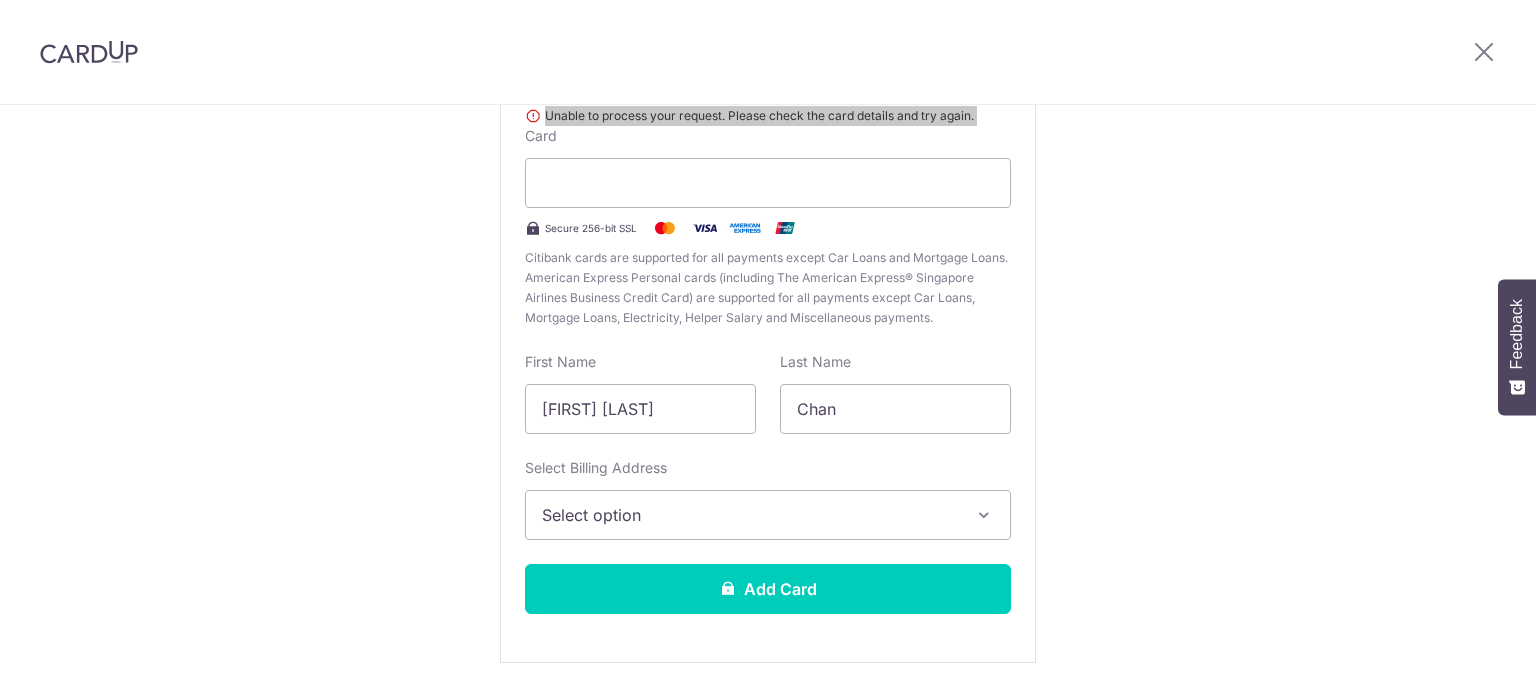 scroll, scrollTop: 0, scrollLeft: 0, axis: both 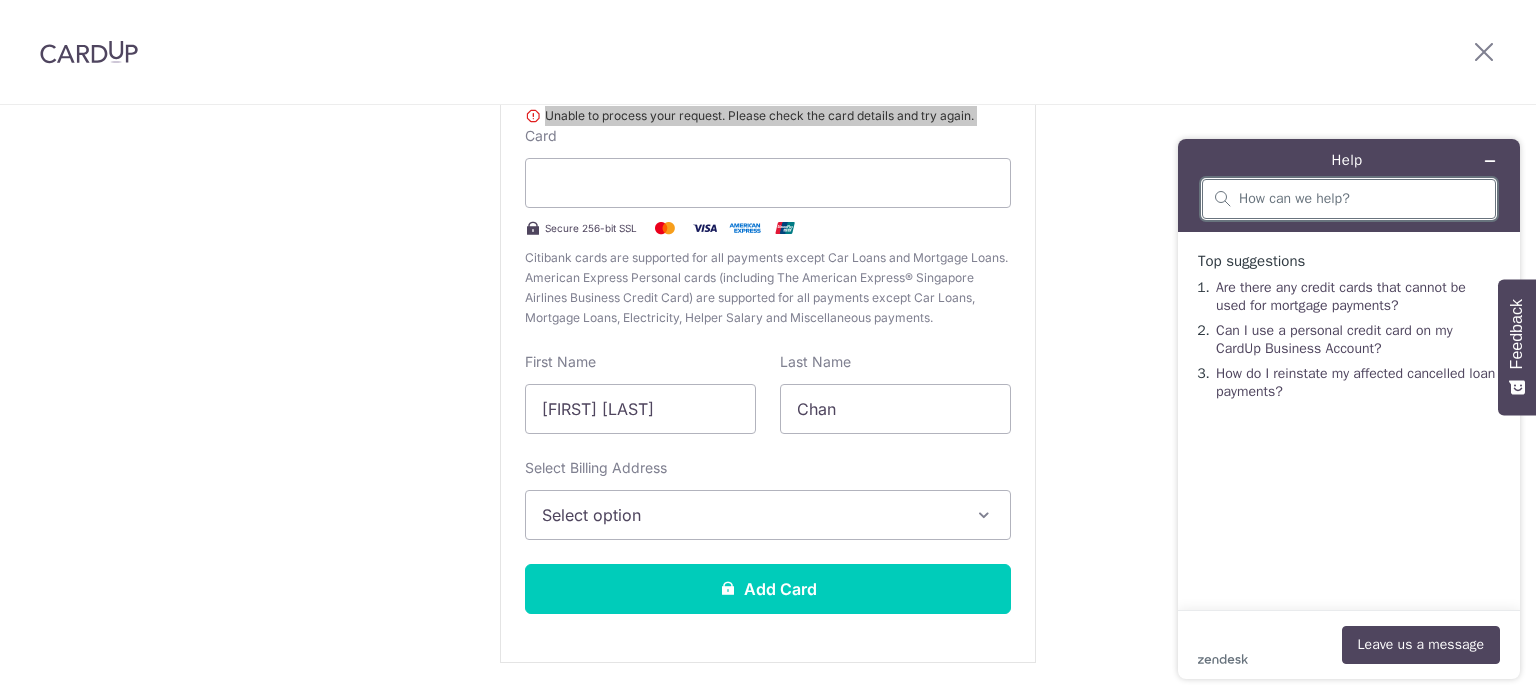click at bounding box center (1361, 199) 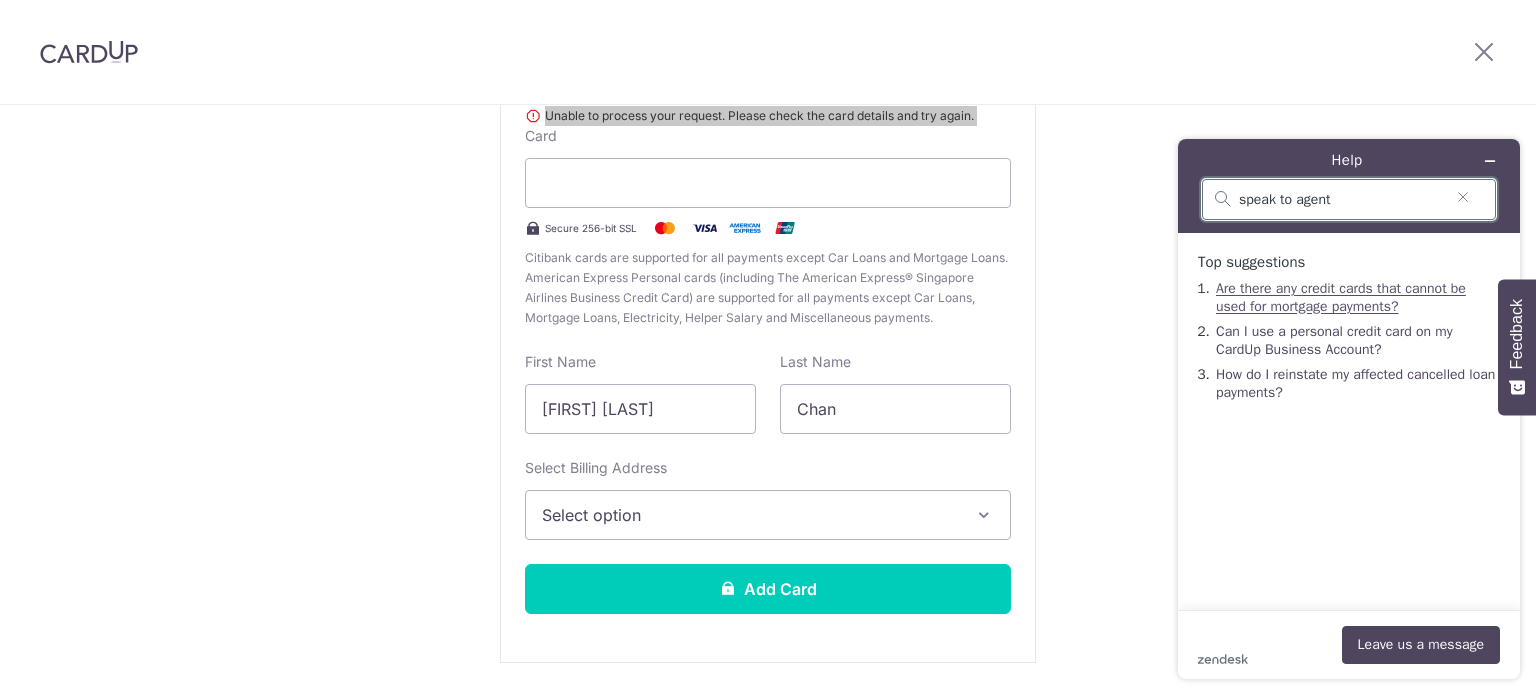 type on "speak to agent" 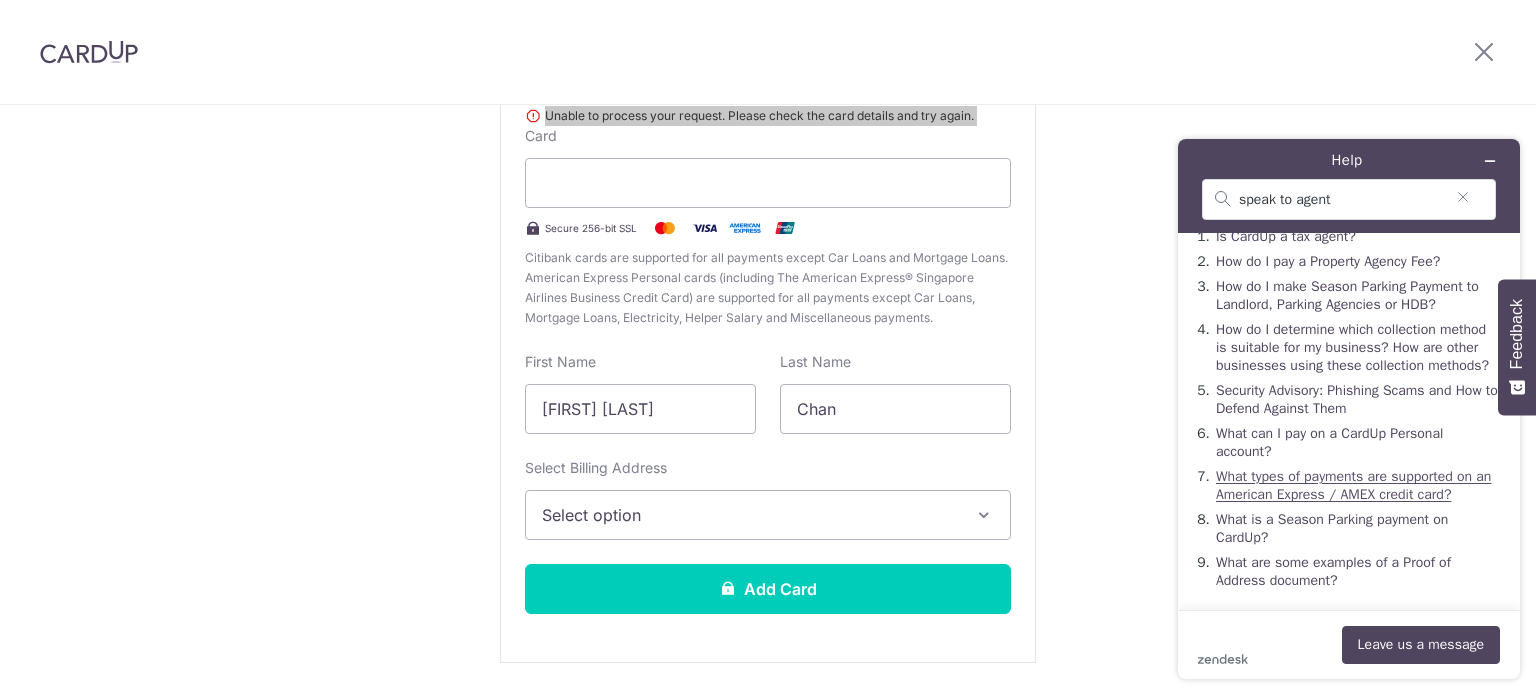 scroll, scrollTop: 0, scrollLeft: 0, axis: both 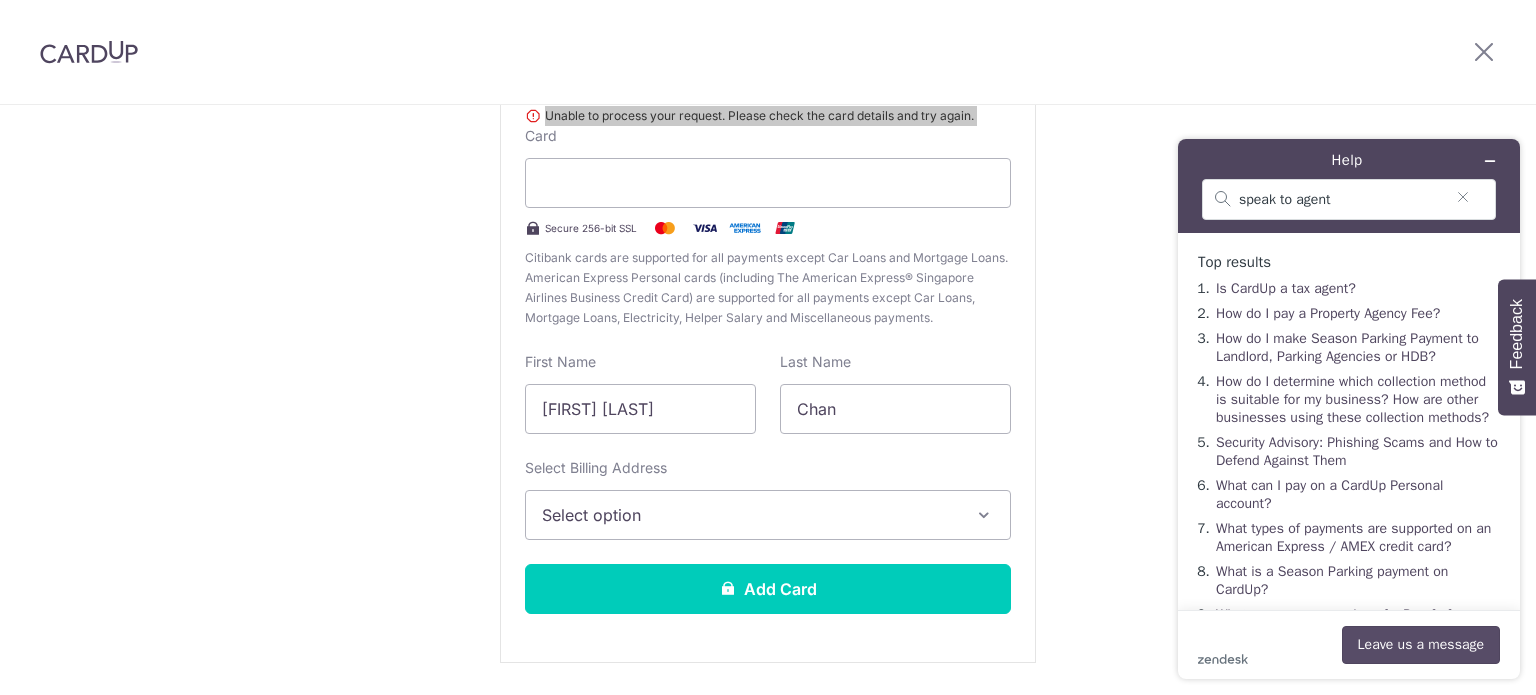 click on "Leave us a message" at bounding box center [1421, 645] 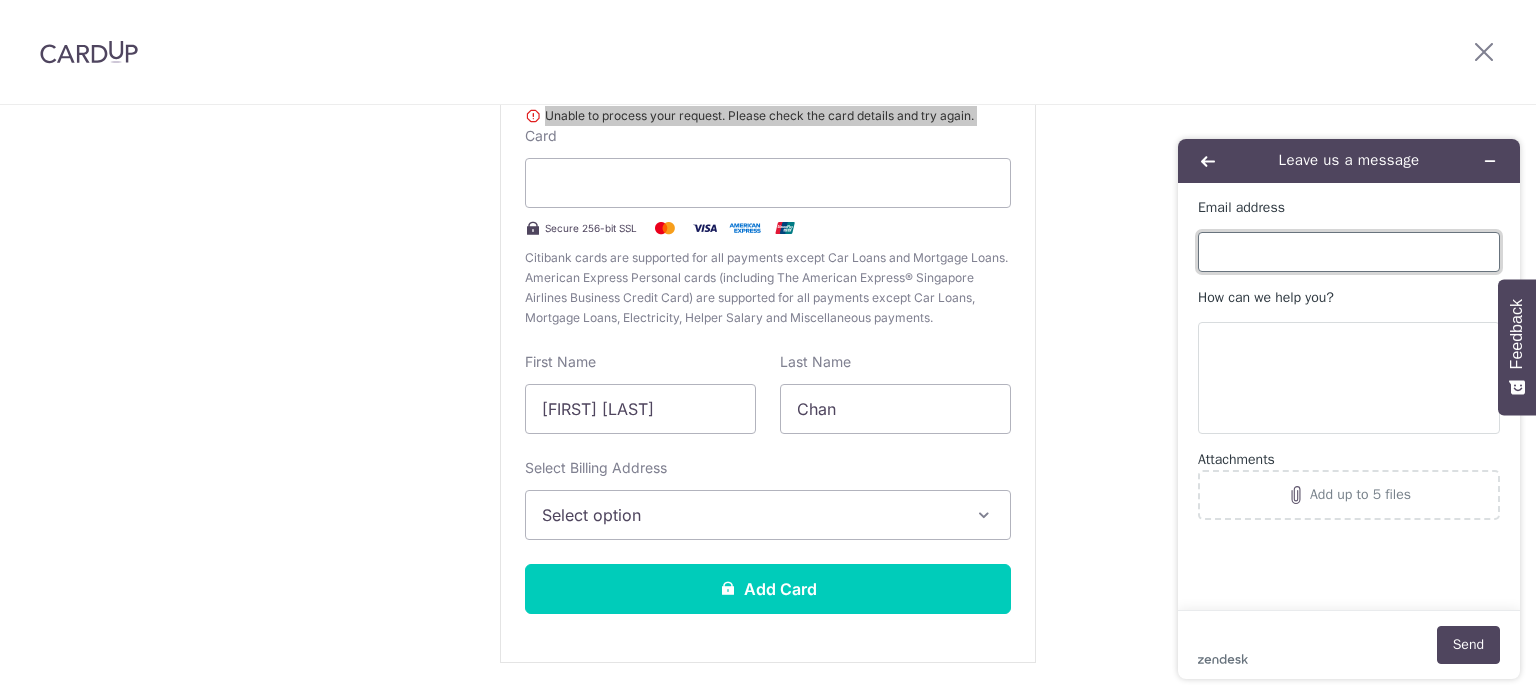 click on "Email address" at bounding box center (1349, 252) 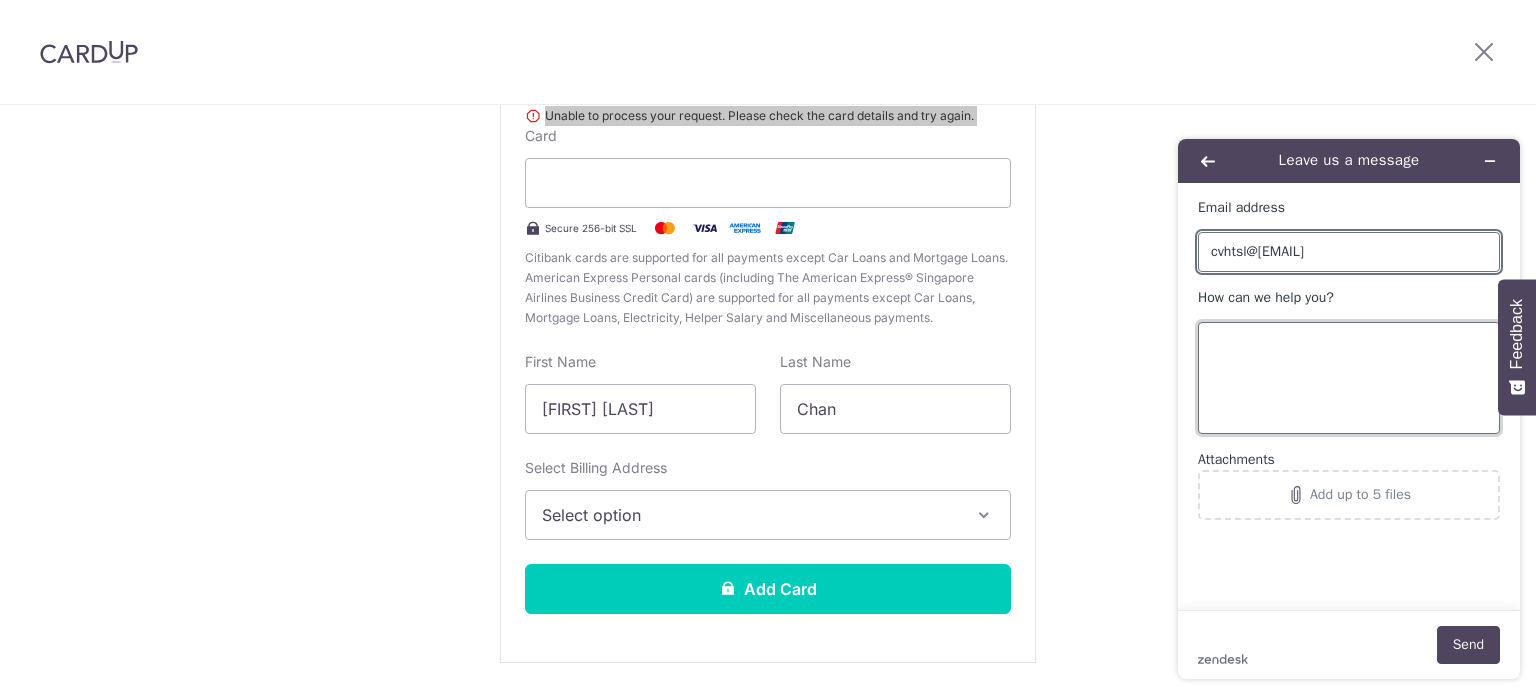 click on "How can we help you?" at bounding box center [1349, 378] 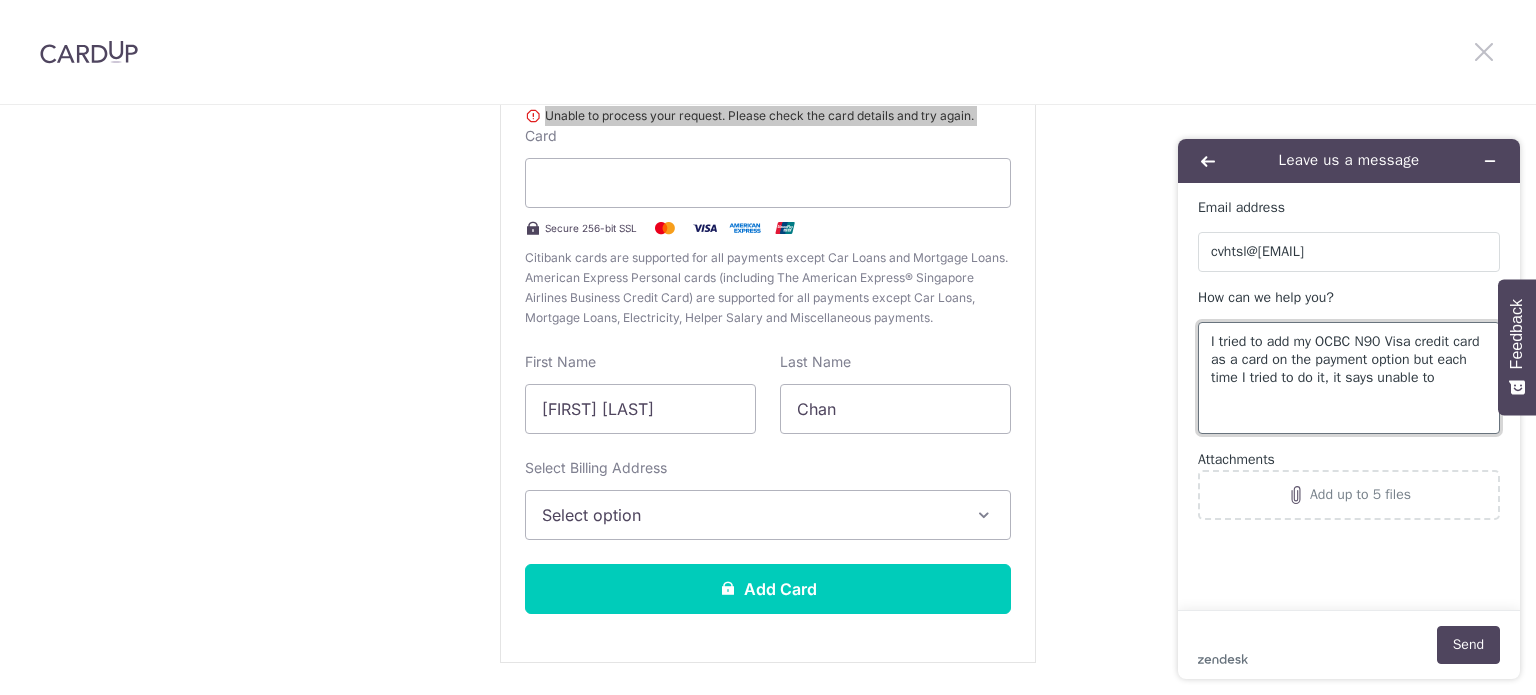 type on "I tried to add my OCBC N90 Visa credit card as a card on the payment option but each time I tried to do it, it says unable to" 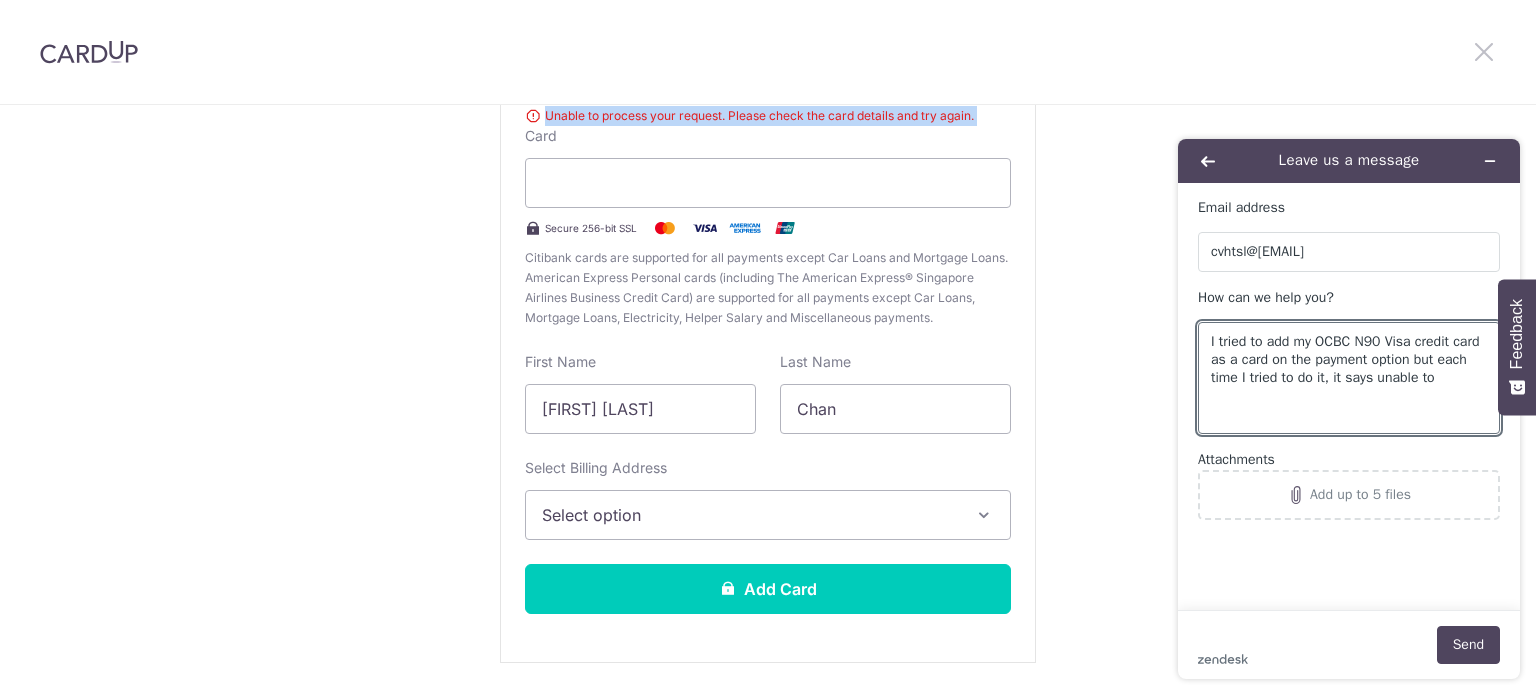 click at bounding box center [1484, 51] 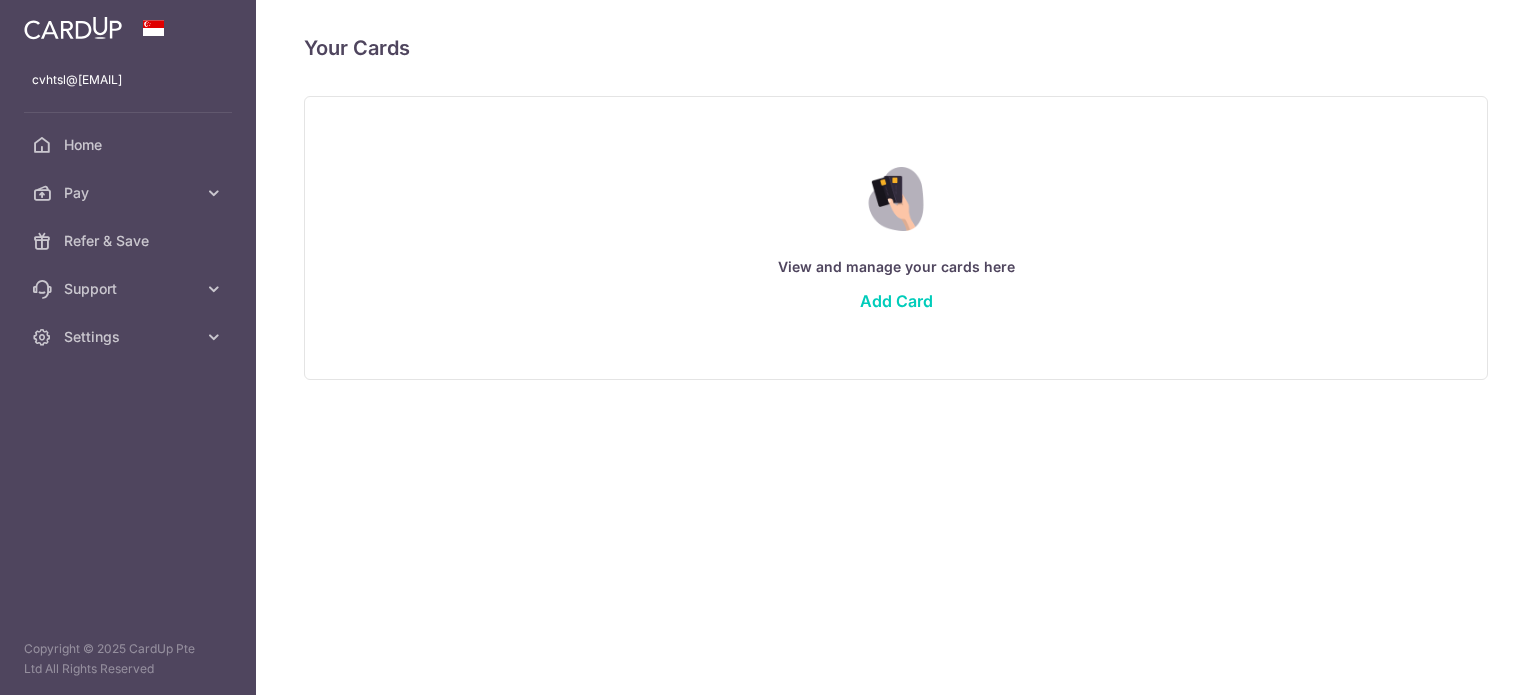 scroll, scrollTop: 0, scrollLeft: 0, axis: both 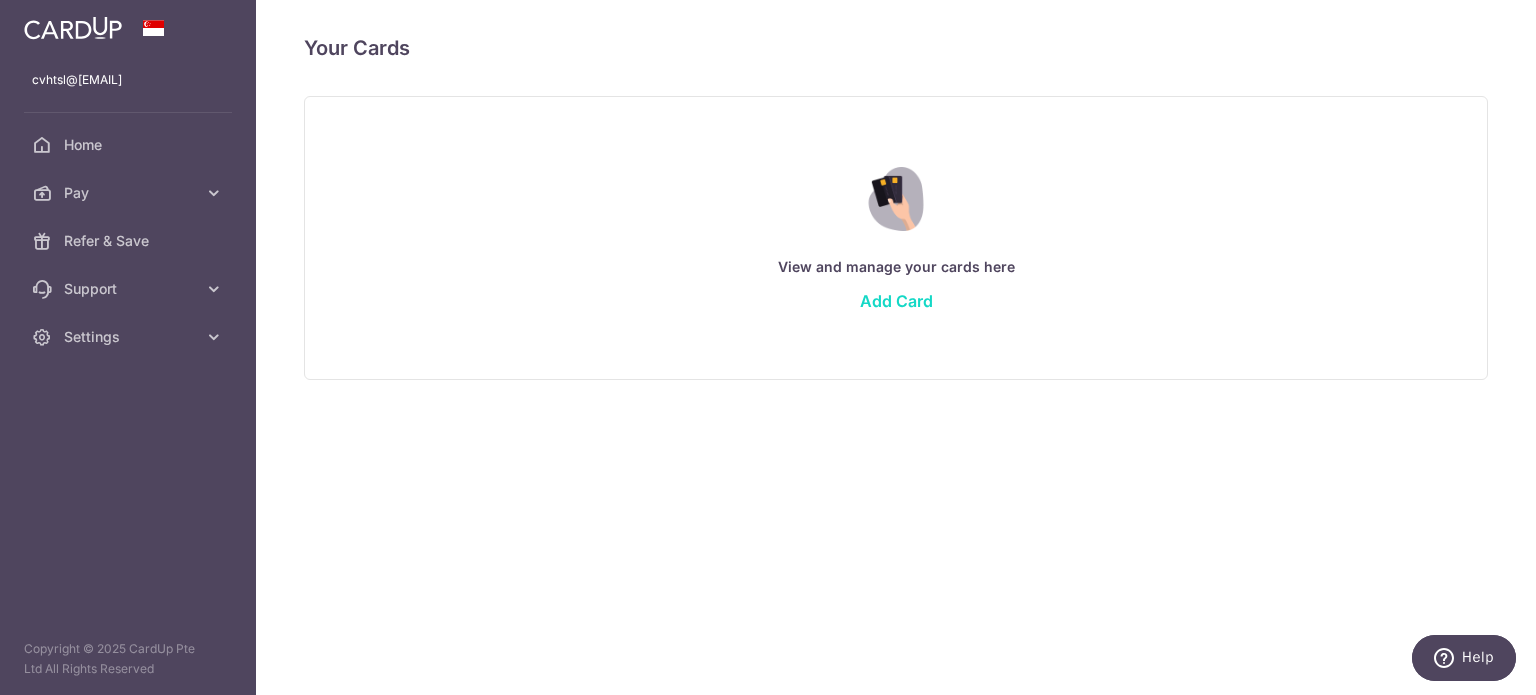 click on "Add Card" at bounding box center [896, 301] 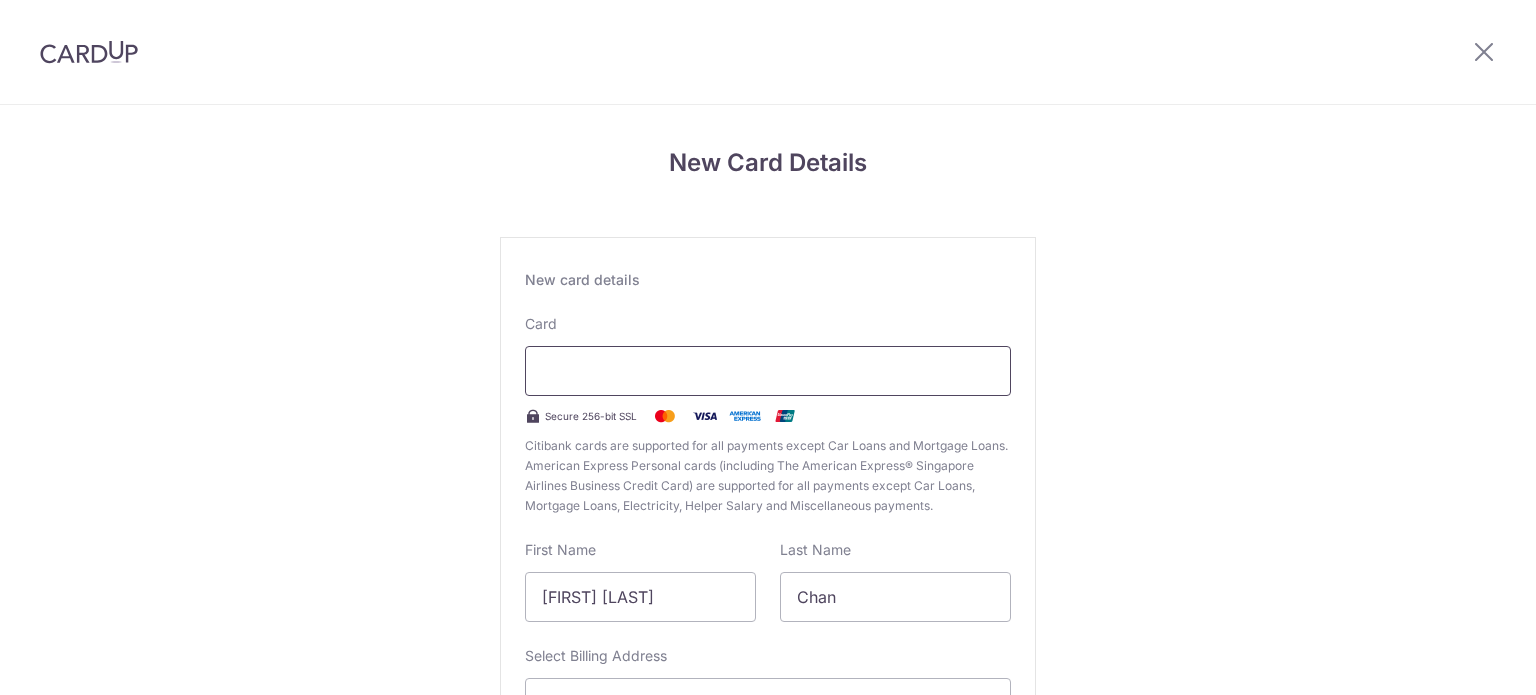 scroll, scrollTop: 0, scrollLeft: 0, axis: both 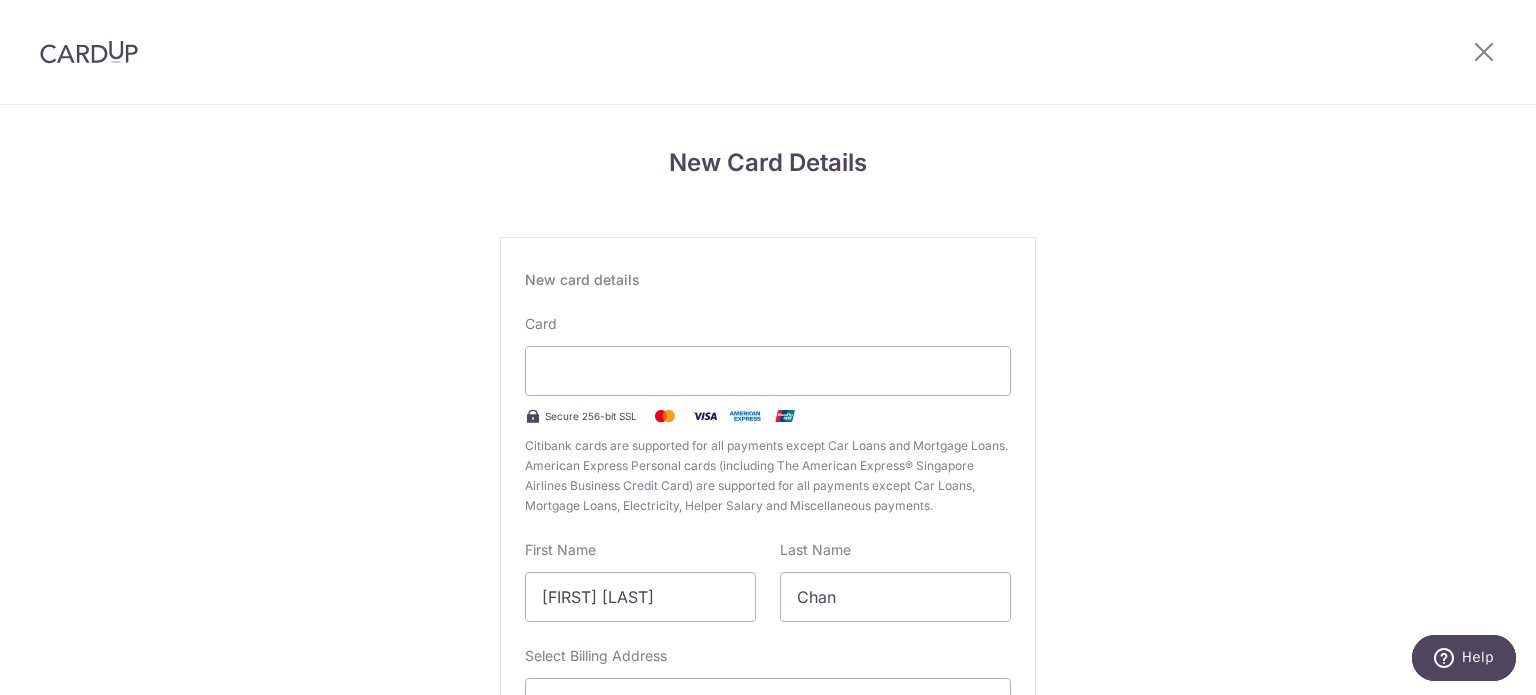 click on "New Card Details
New card details
Card
Secure 256-bit SSL
Citibank cards are supported for all payments except Car Loans and Mortgage Loans. American Express Personal cards (including The American Express® Singapore Airlines Business Credit Card) are supported for all payments except Car Loans, Mortgage Loans, Electricity, Helper Salary and Miscellaneous payments.
First Name
Vern How
Last Name
Chan
Select Billing Address
Select option
Add Billing Address" at bounding box center (768, 525) 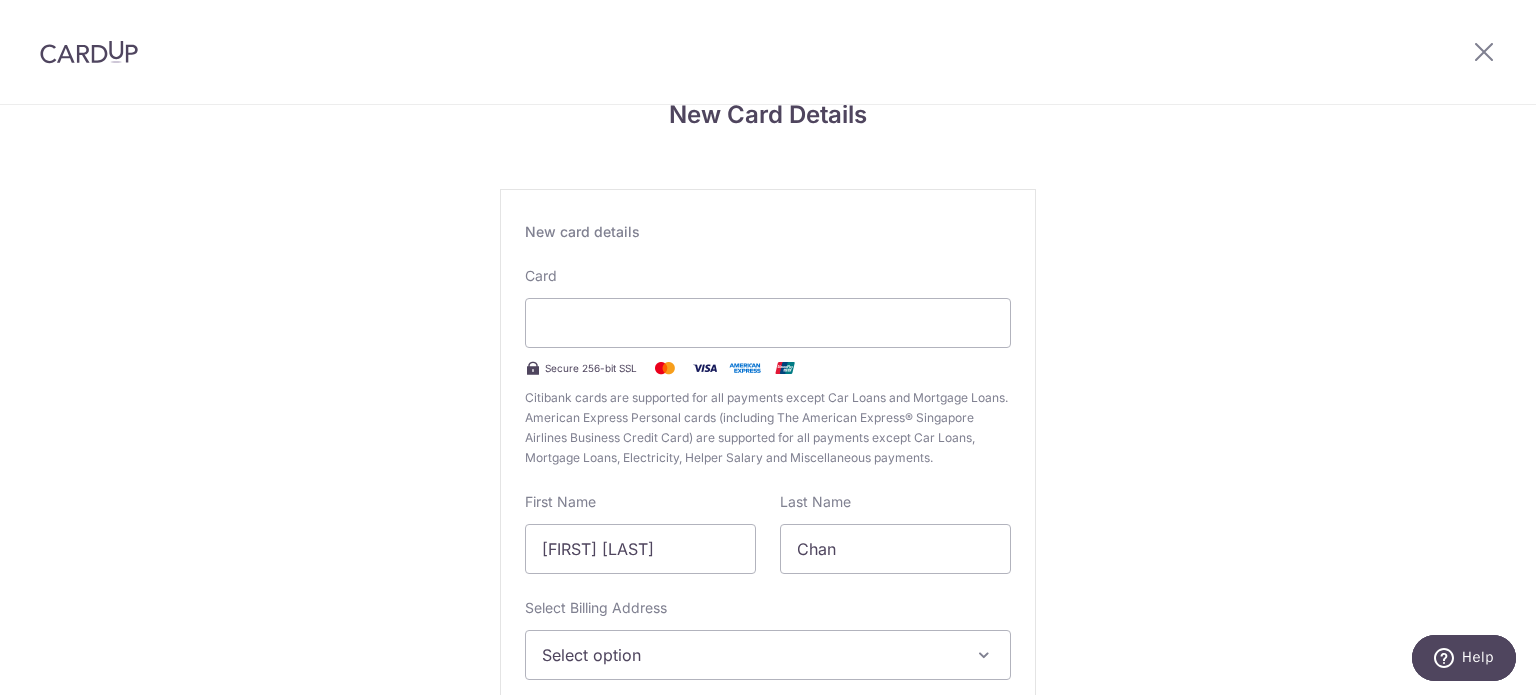 scroll, scrollTop: 248, scrollLeft: 0, axis: vertical 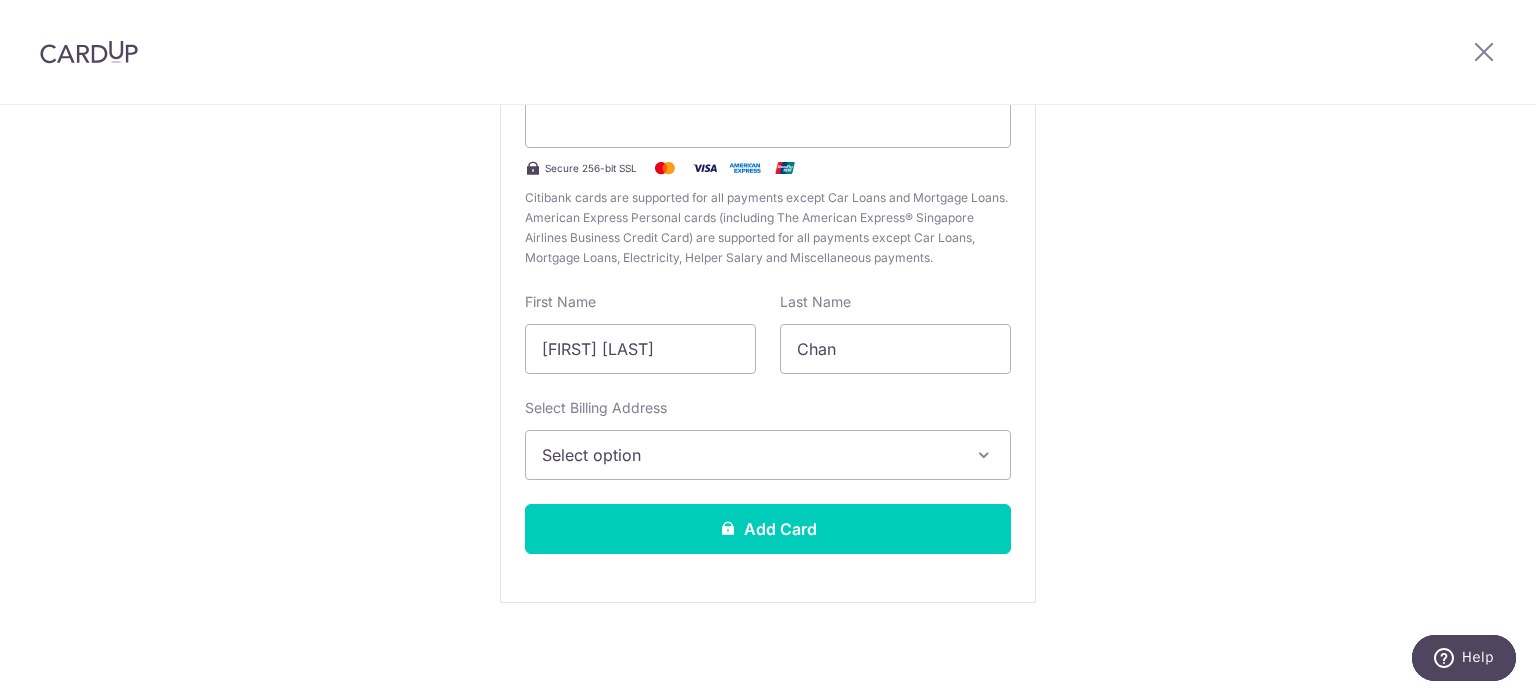 click on "Select option" at bounding box center [768, 455] 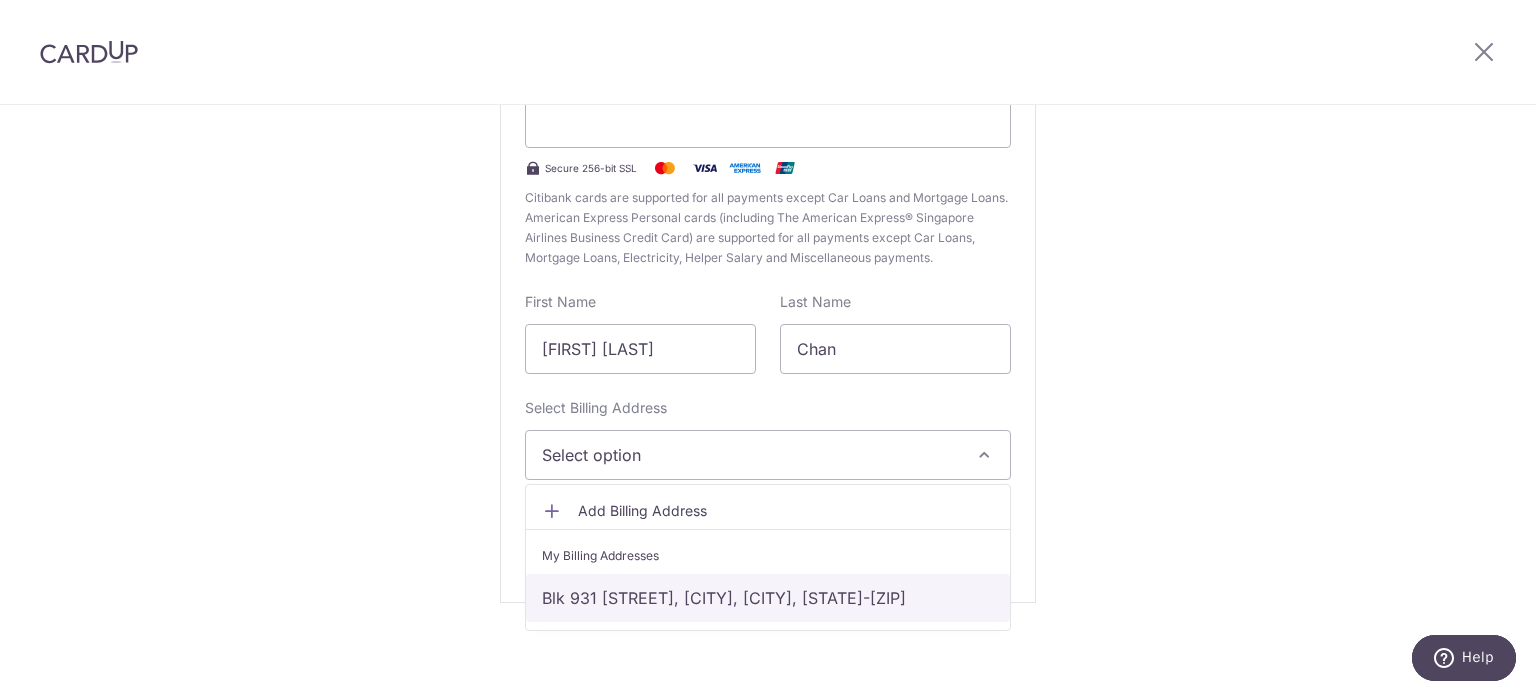 click on "Blk 931 Hougang St 91 #07-97, Singapore, Hougang, Singapore-530931" at bounding box center [768, 598] 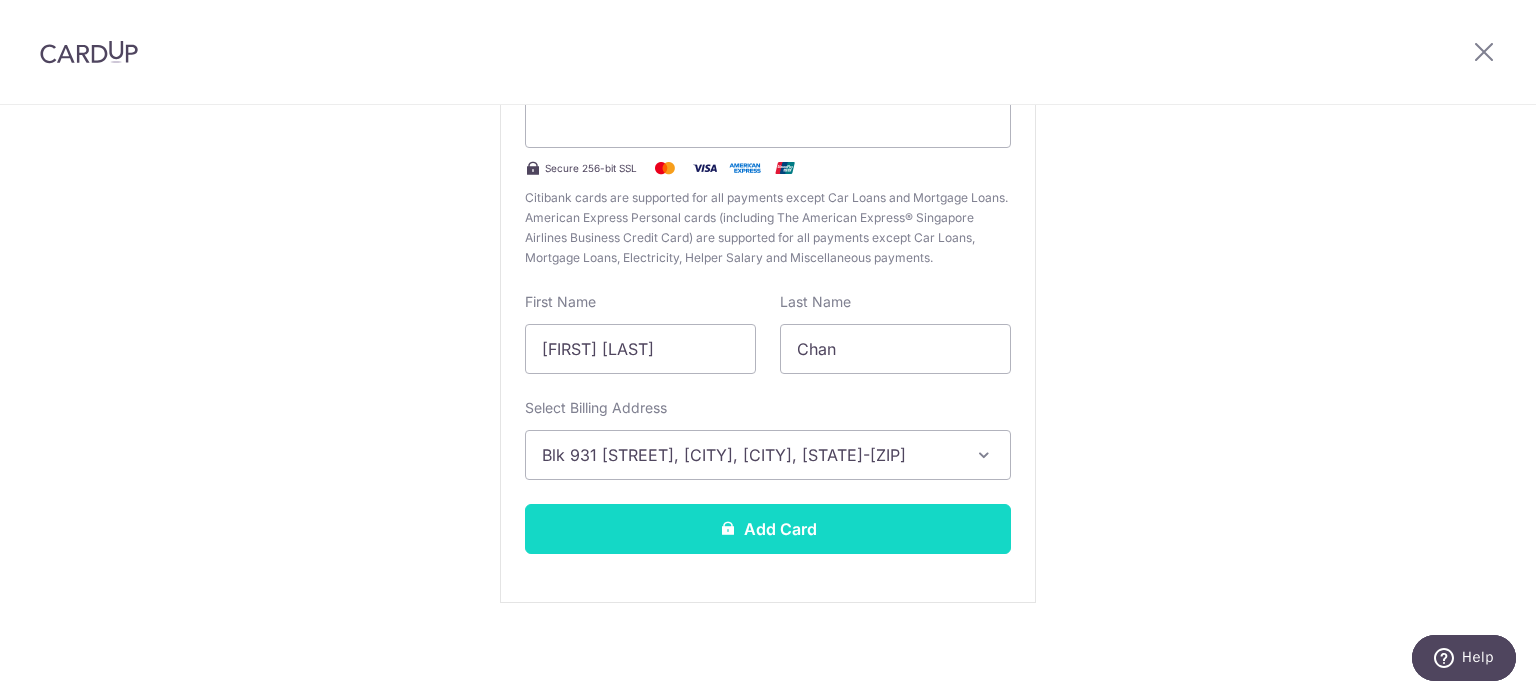 click on "Add Card" at bounding box center [768, 529] 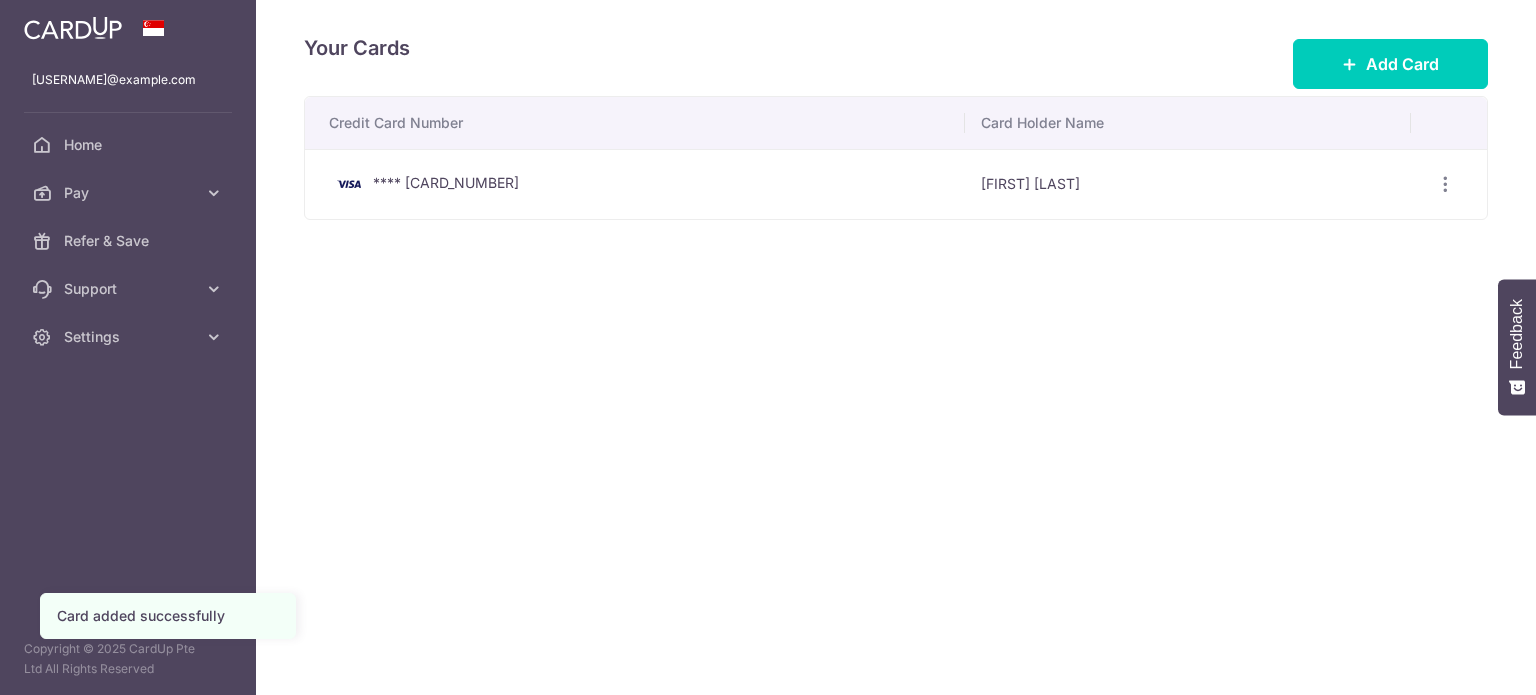 scroll, scrollTop: 0, scrollLeft: 0, axis: both 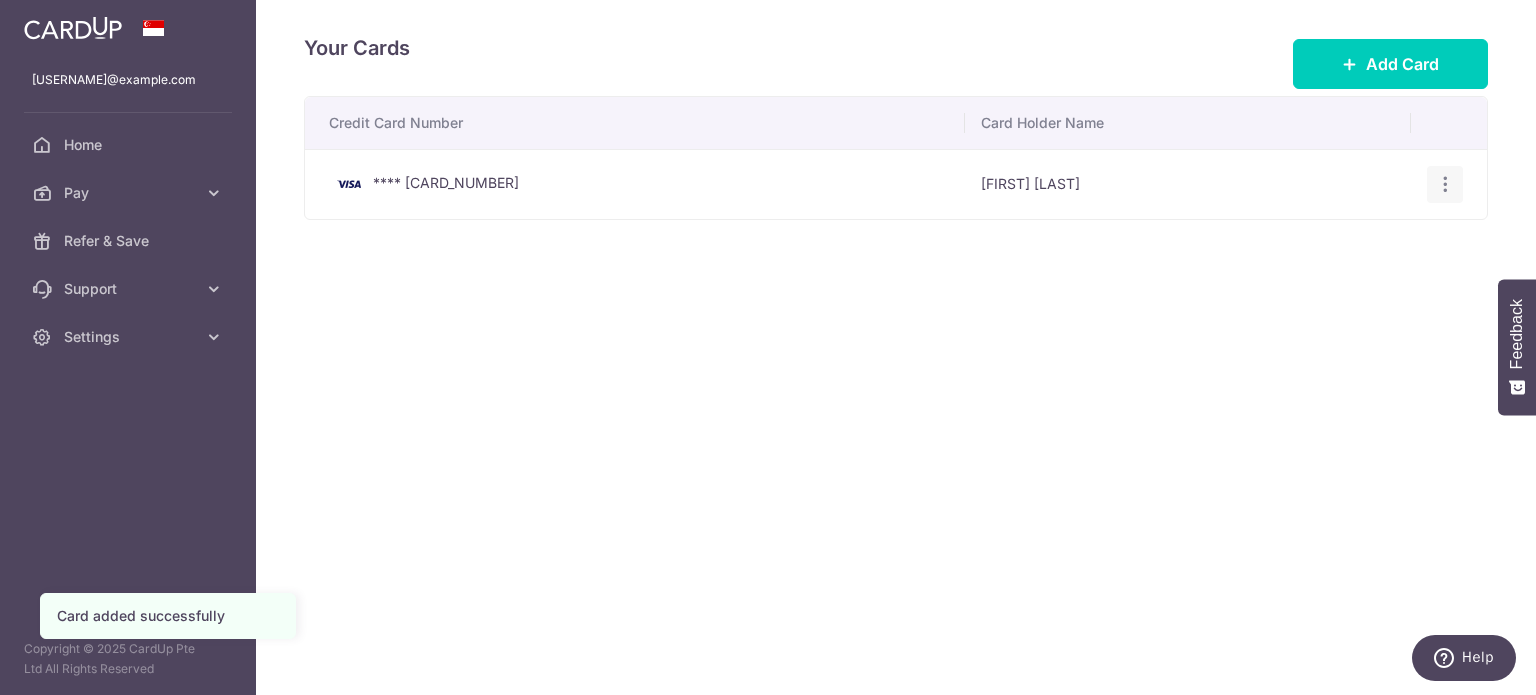 click at bounding box center [1445, 184] 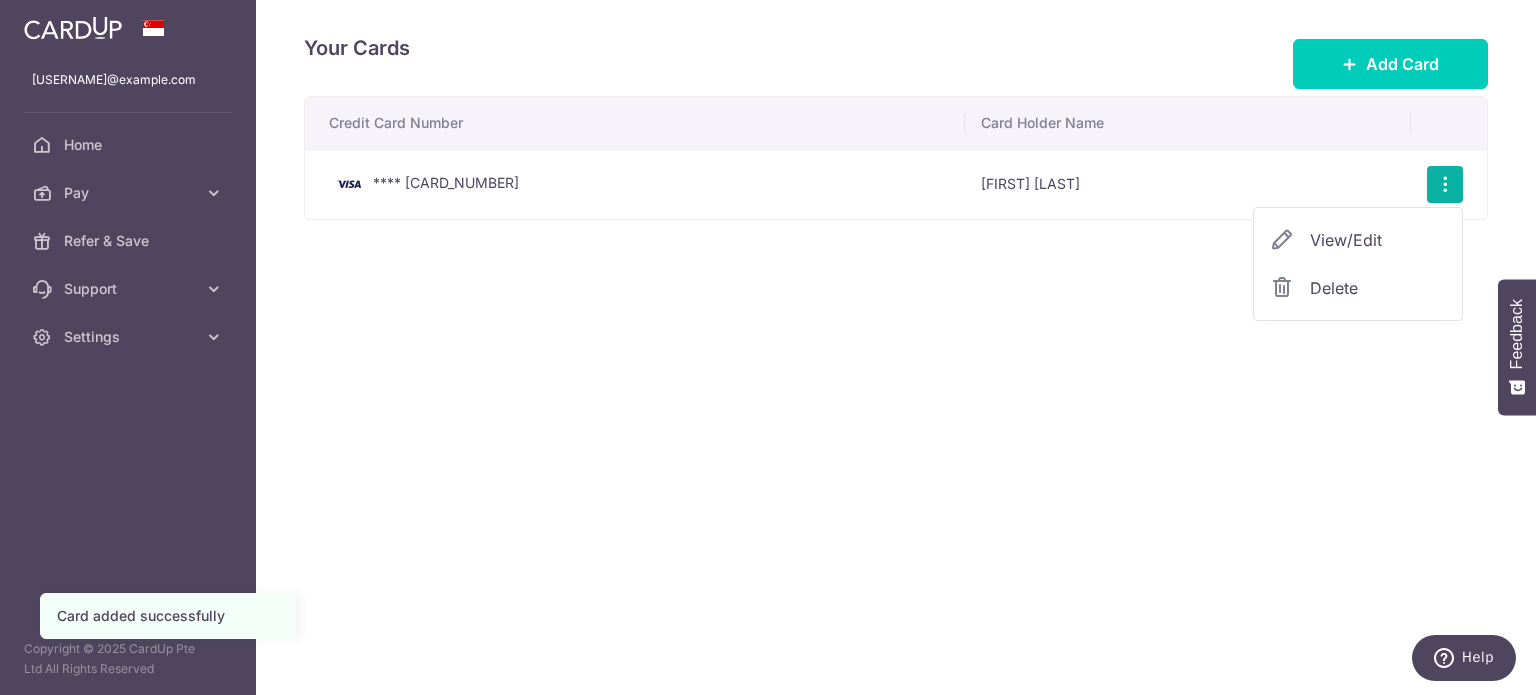 click on "Your Cards
Add Card
Credit Card Number
Card Holder Name
**** [CARD_NUMBER]
[FIRST] [LAST]
View/Edit
Delete
Deleting your card ?
By deleting this card," at bounding box center (896, 347) 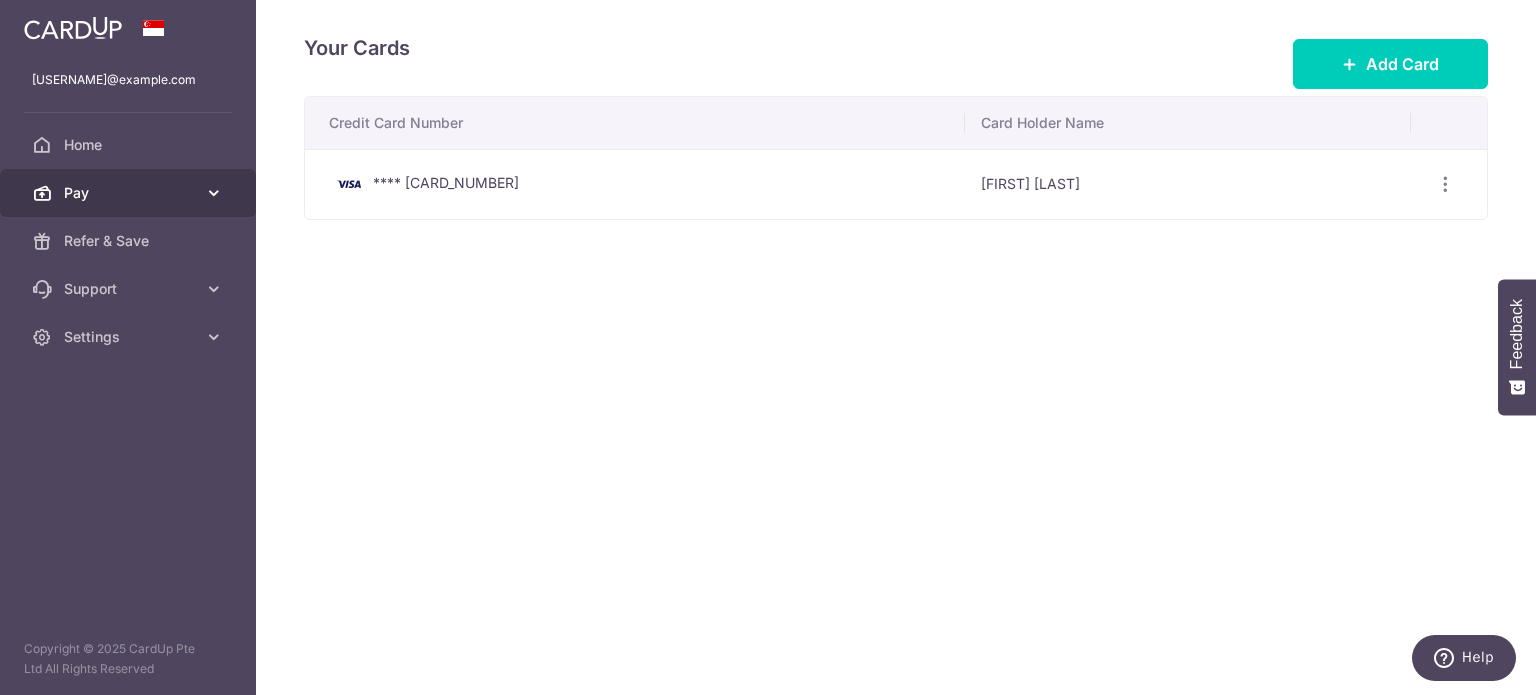 click on "Pay" at bounding box center [130, 193] 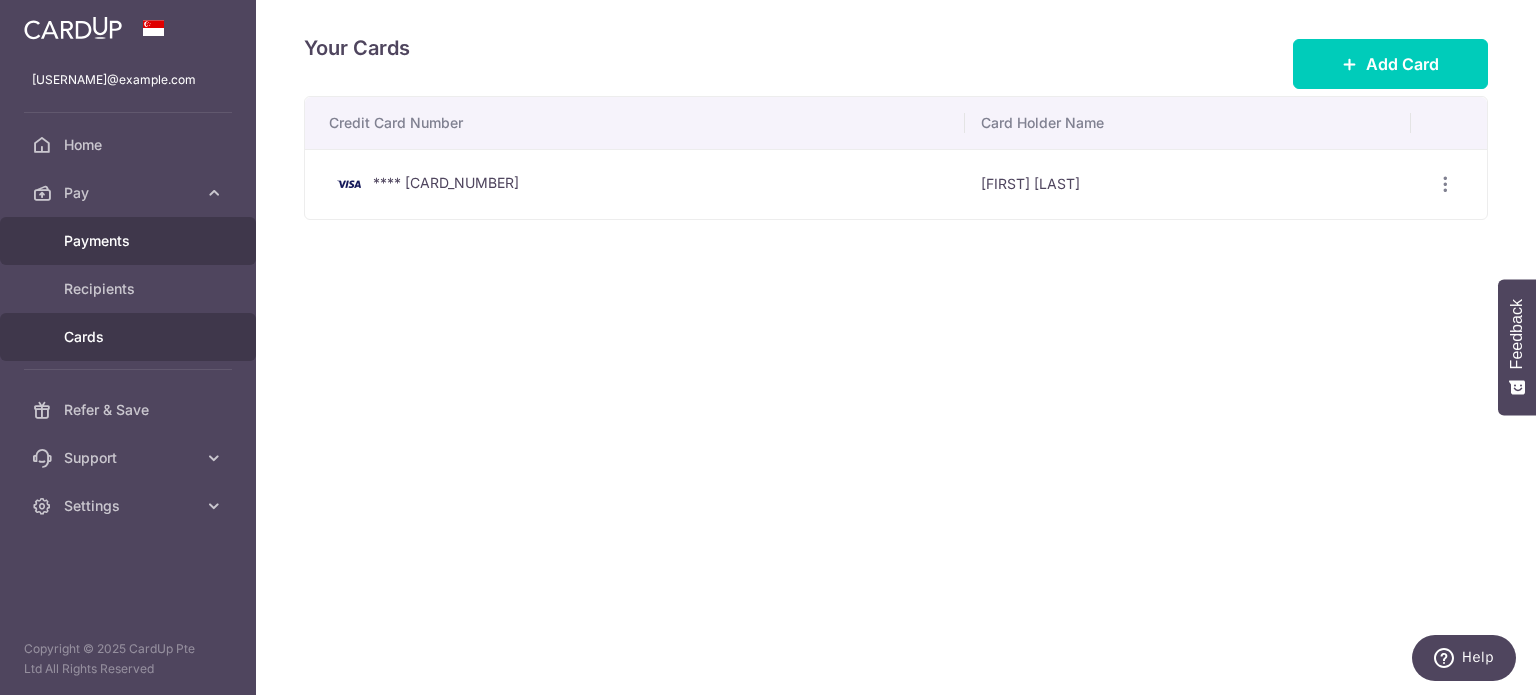 click on "Payments" at bounding box center [130, 241] 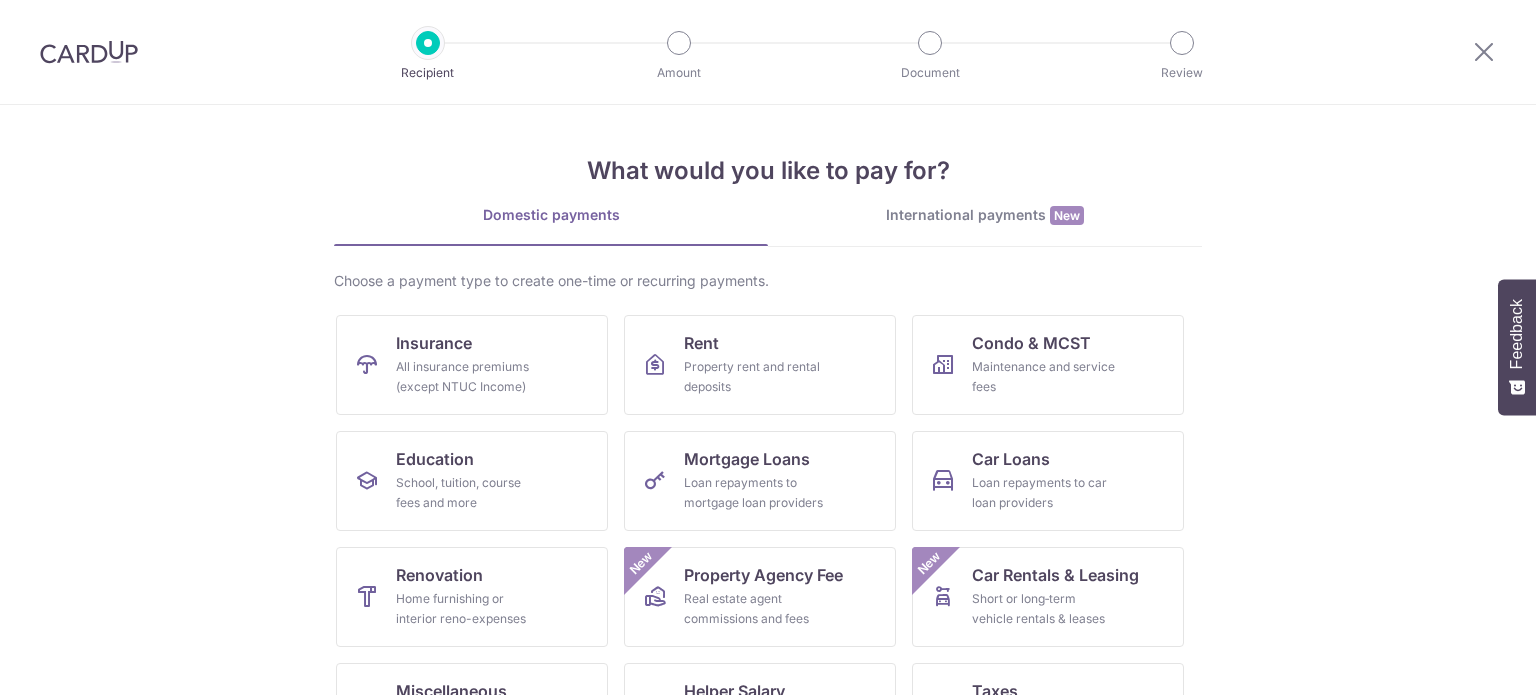 scroll, scrollTop: 0, scrollLeft: 0, axis: both 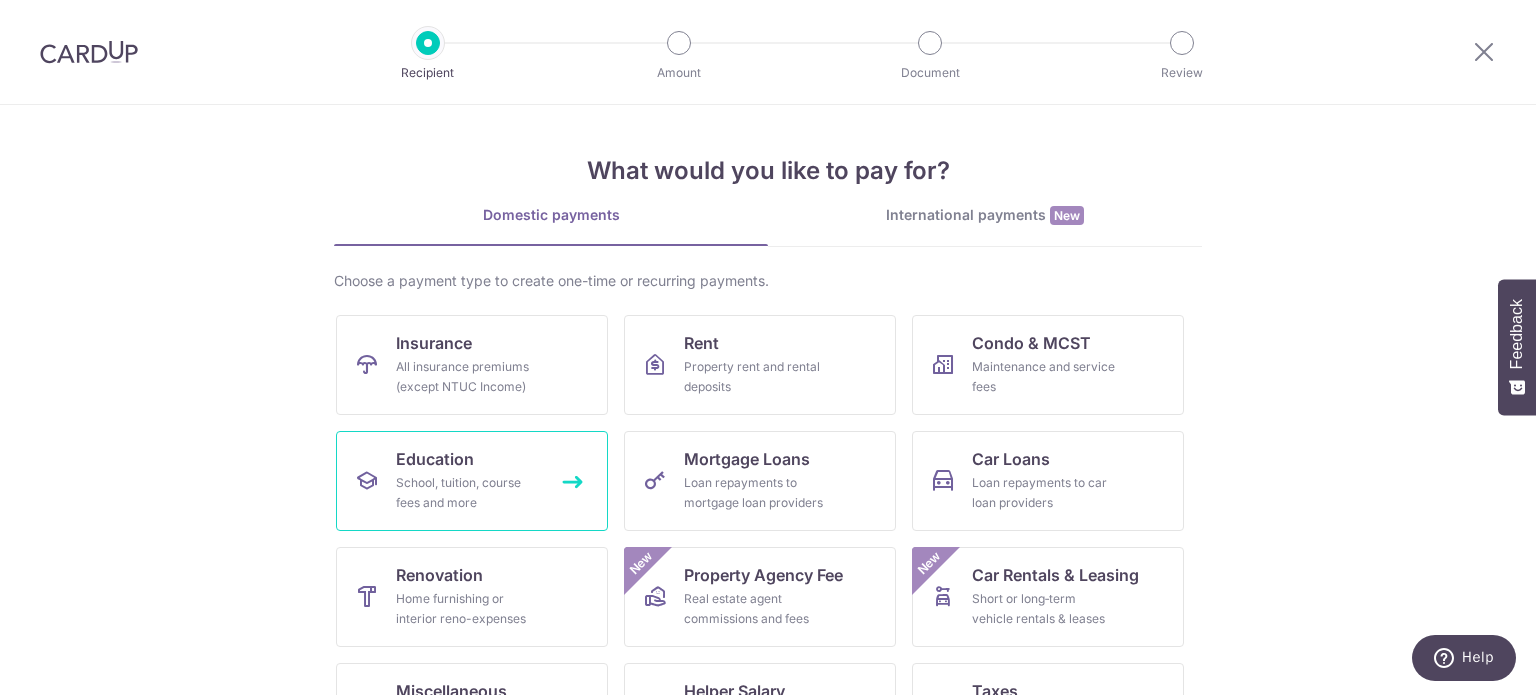 click on "Education School, tuition, course fees and more" at bounding box center [472, 481] 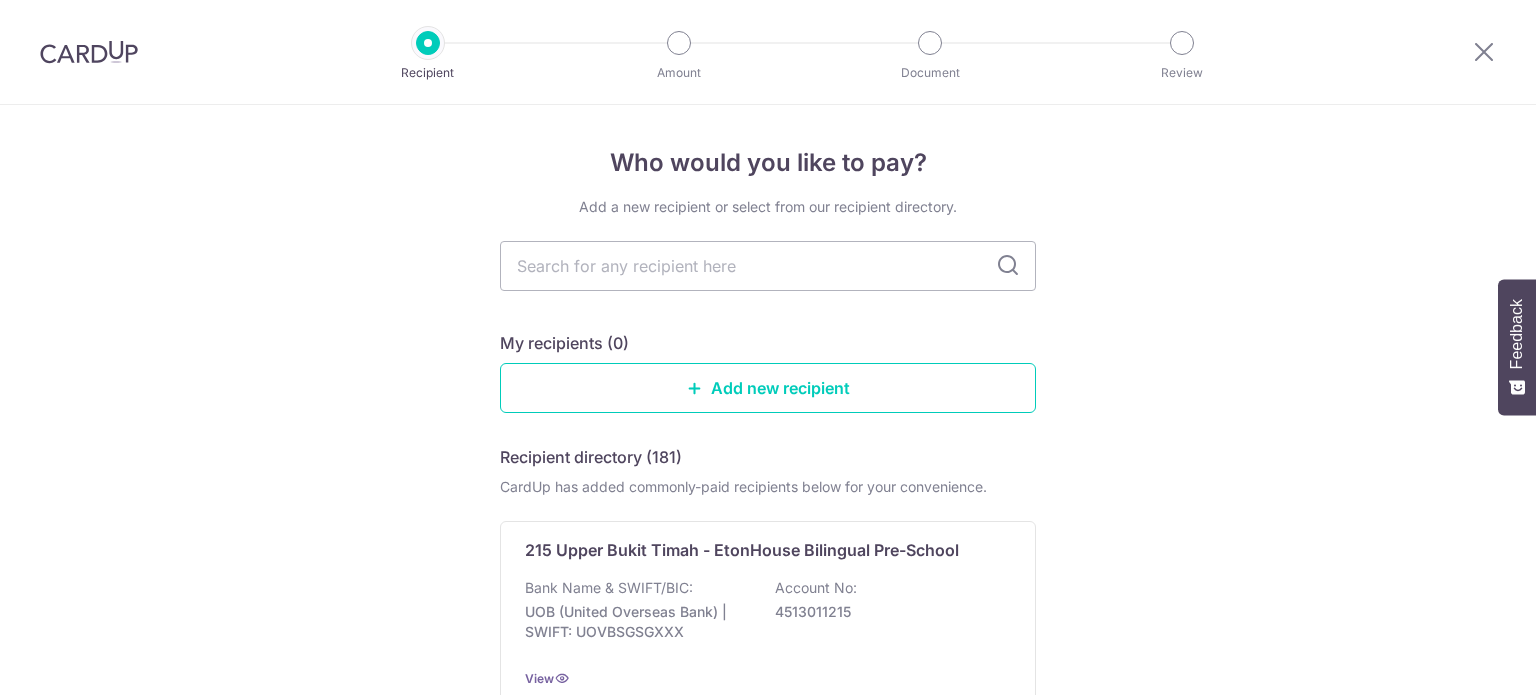scroll, scrollTop: 0, scrollLeft: 0, axis: both 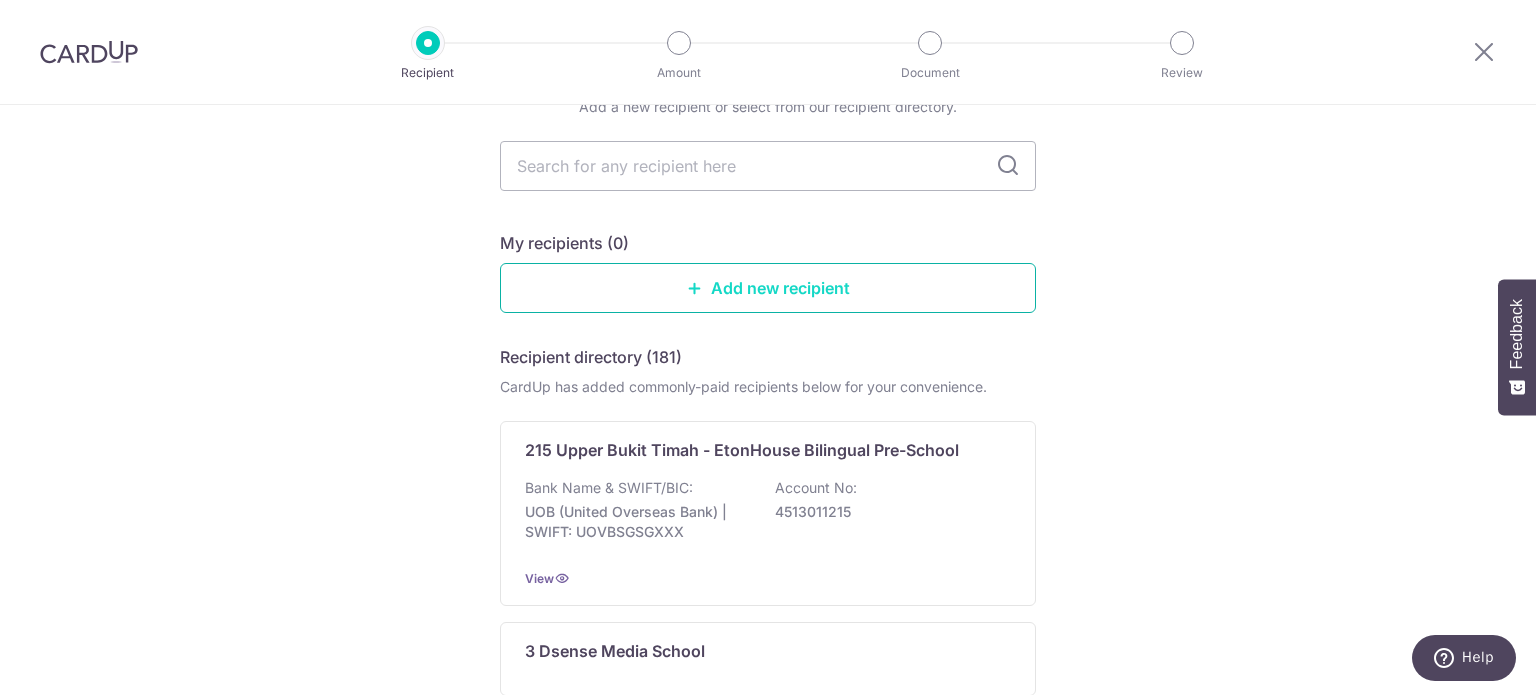 click on "Add new recipient" at bounding box center [768, 288] 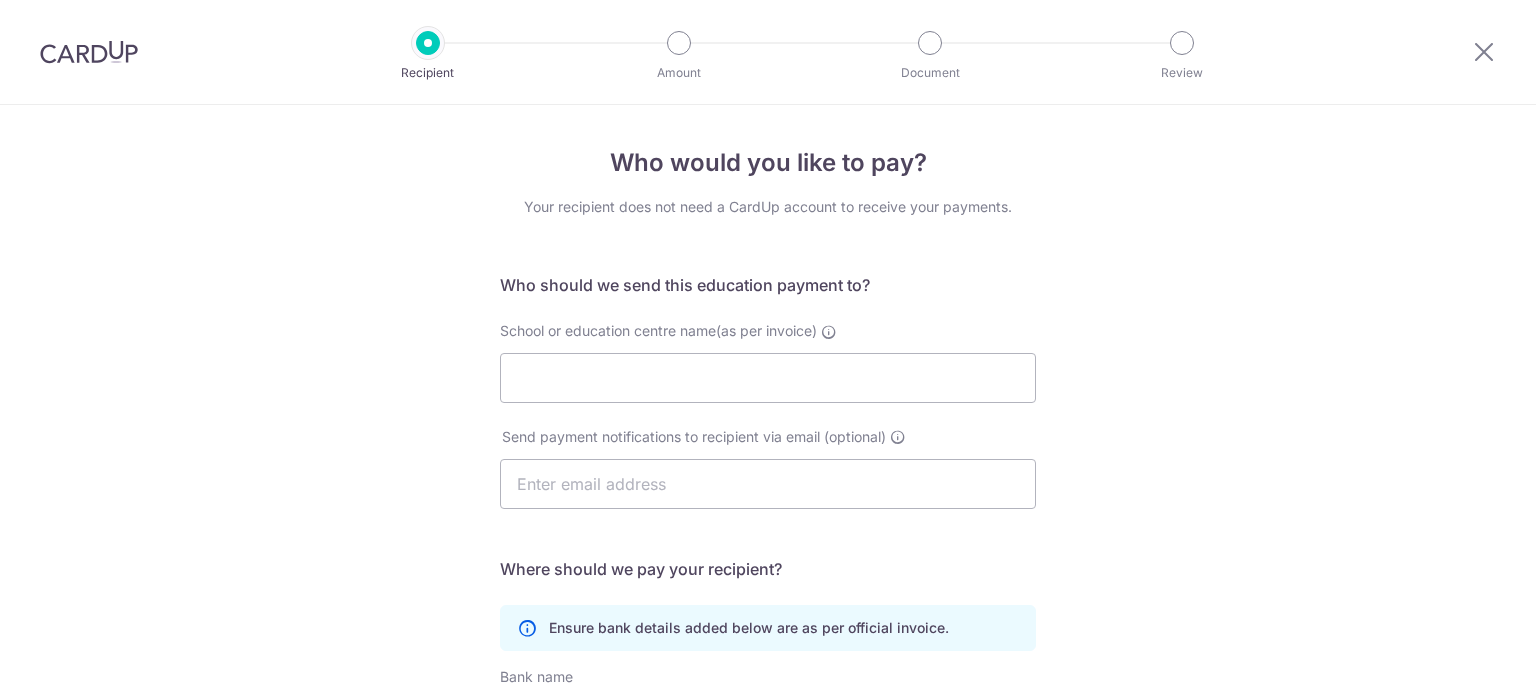 scroll, scrollTop: 0, scrollLeft: 0, axis: both 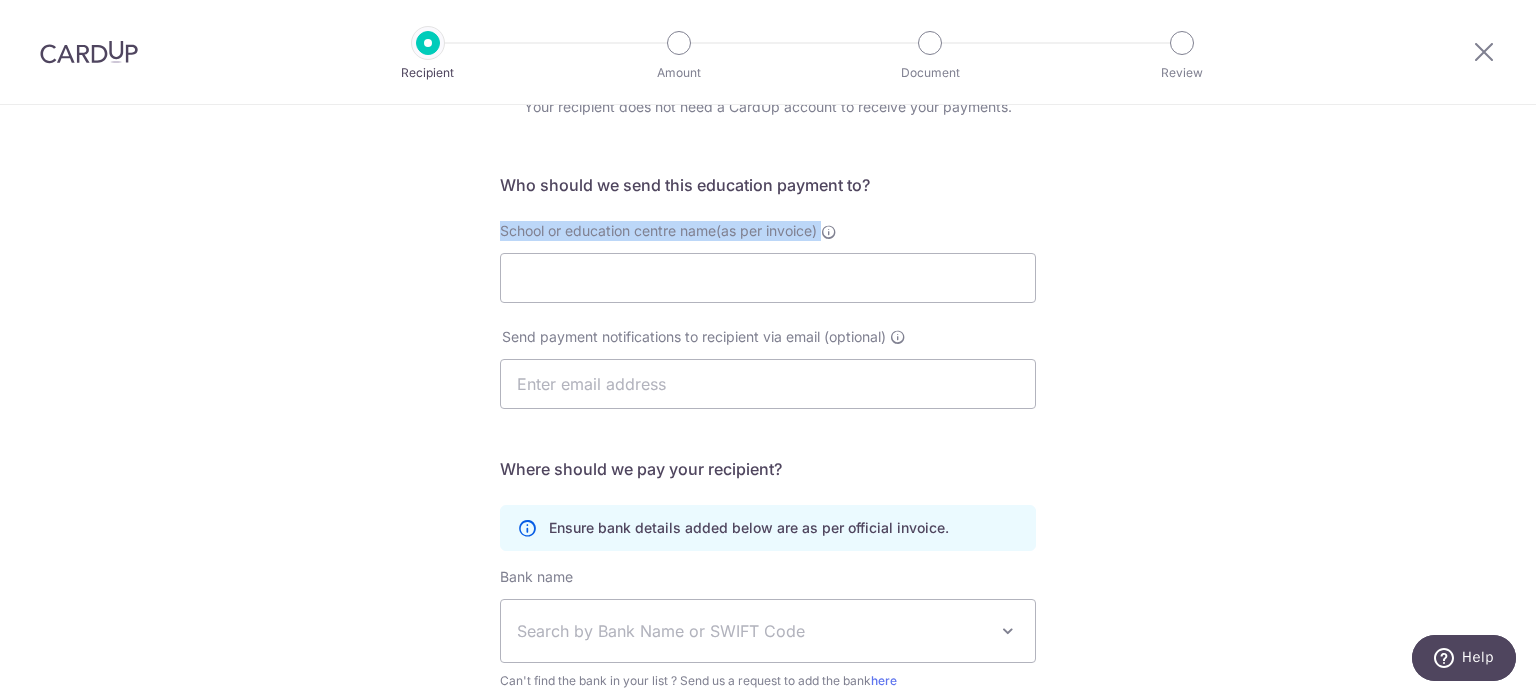 drag, startPoint x: 855, startPoint y: 231, endPoint x: 460, endPoint y: 220, distance: 395.15314 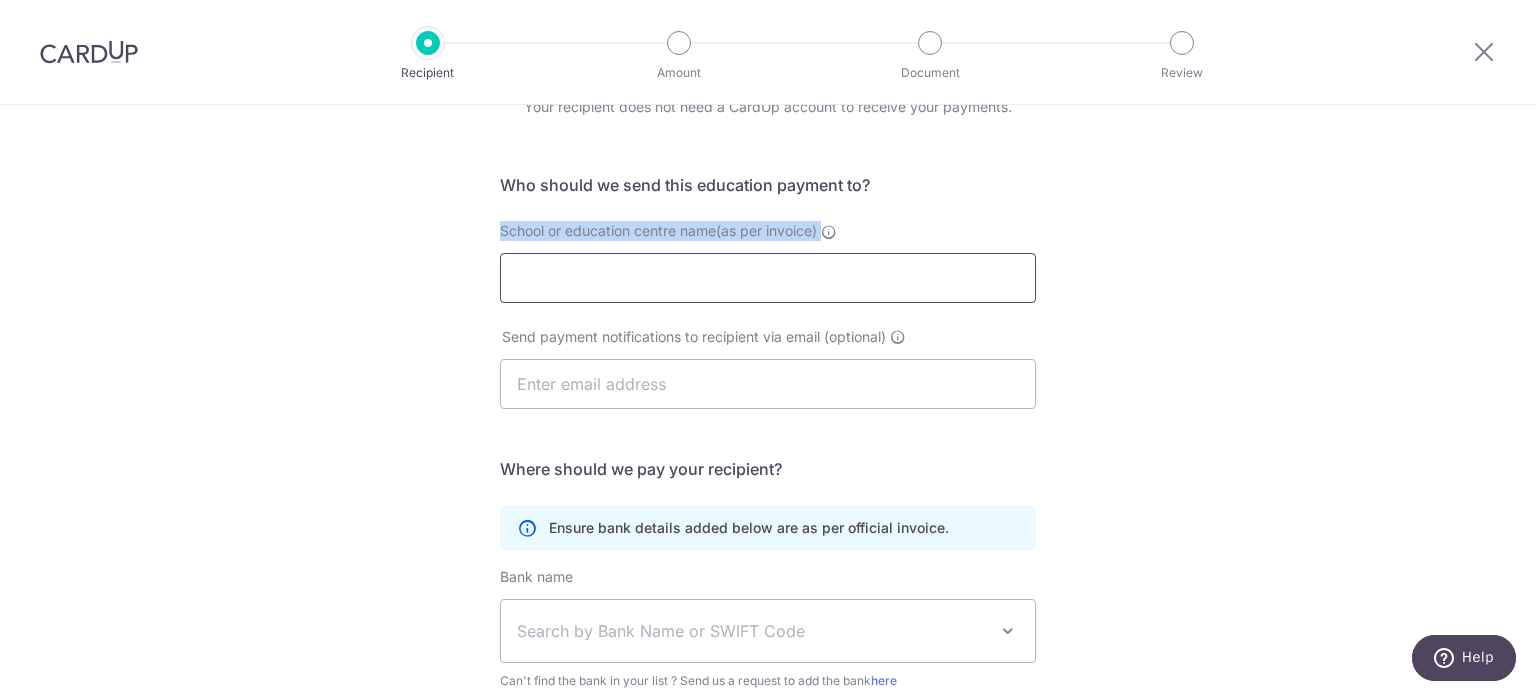 click on "School or education centre name(as per invoice)" at bounding box center [768, 278] 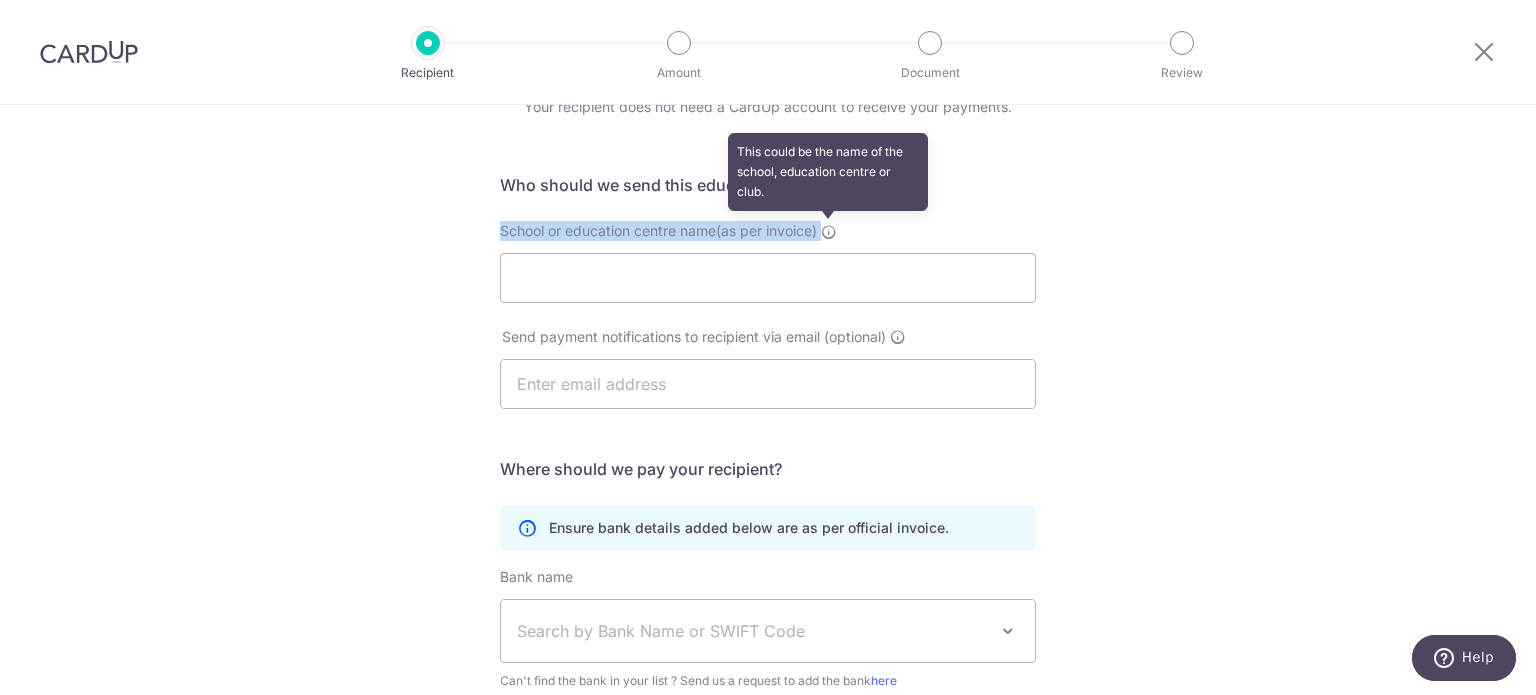 drag, startPoint x: 488, startPoint y: 232, endPoint x: 821, endPoint y: 236, distance: 333.02402 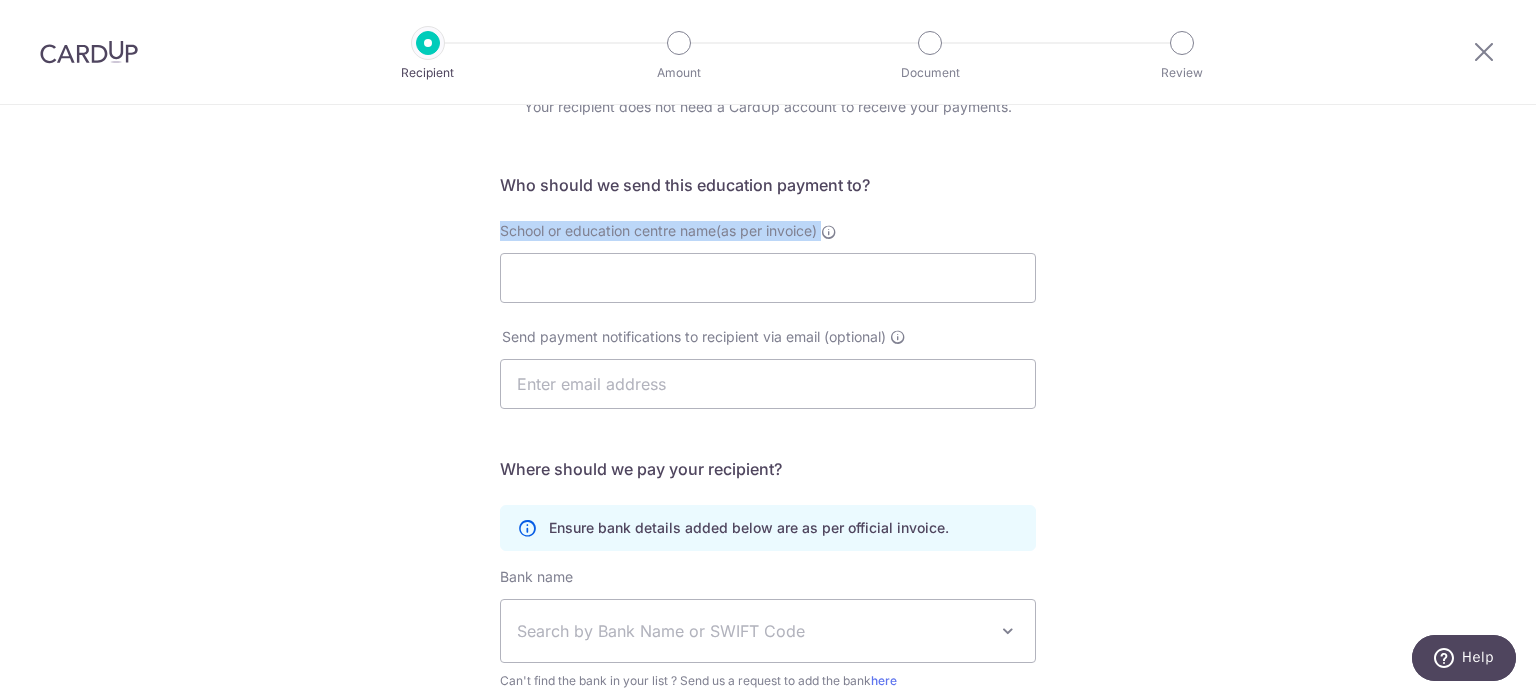copy on "School or education centre name(as per invoice)" 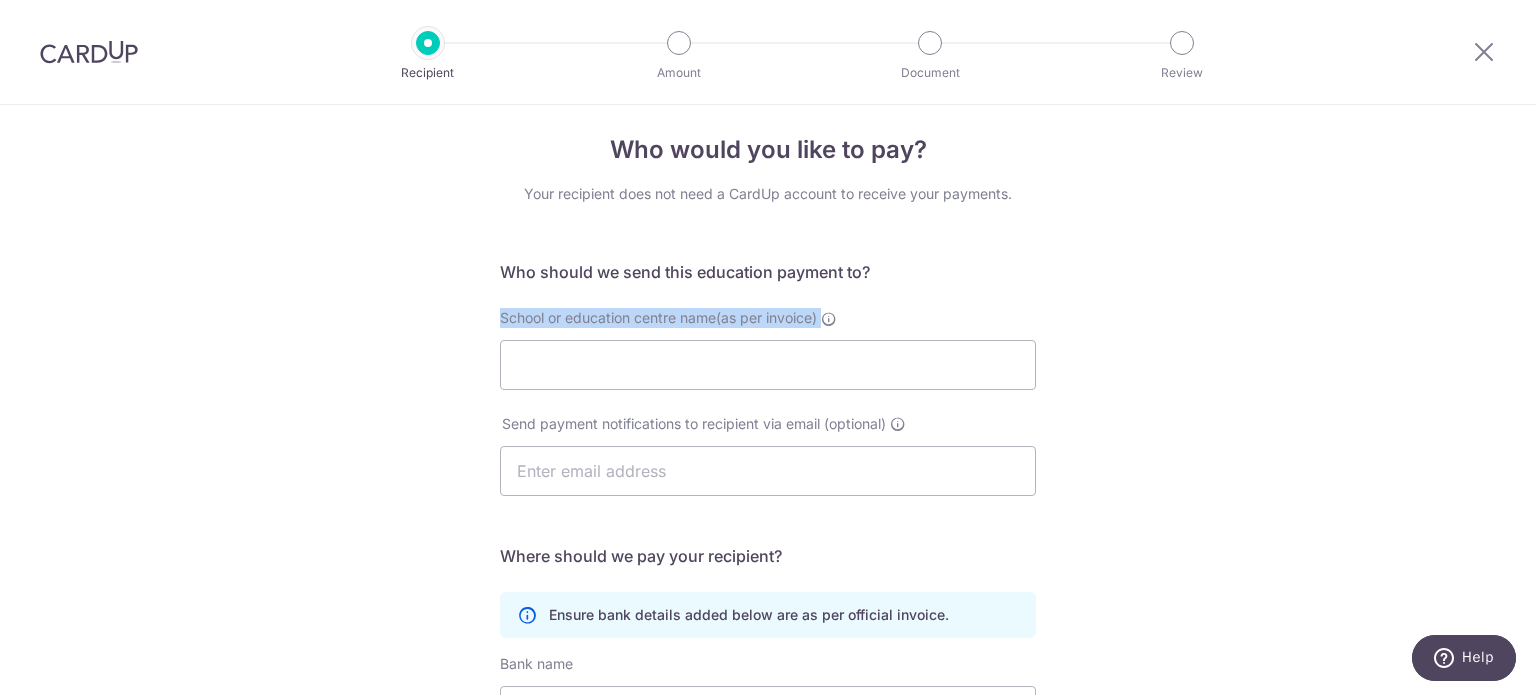 scroll, scrollTop: 0, scrollLeft: 0, axis: both 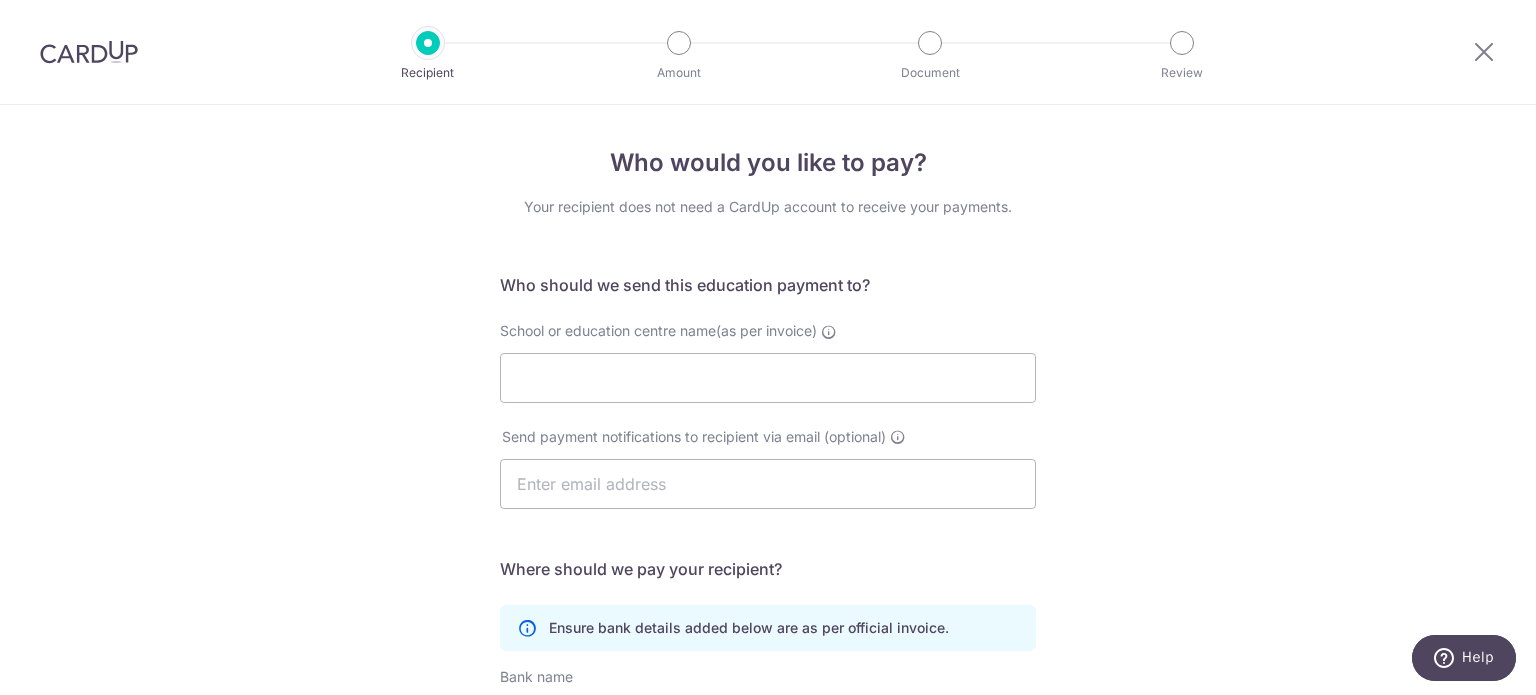 click on "Who would you like to pay?
Your recipient does not need a CardUp account to receive your payments.
Who should we send this education payment to?
School or education centre name(as per invoice)
Send payment notifications to recipient via email (optional)
Translation missing: en.no key
URL
Telephone" at bounding box center (768, 581) 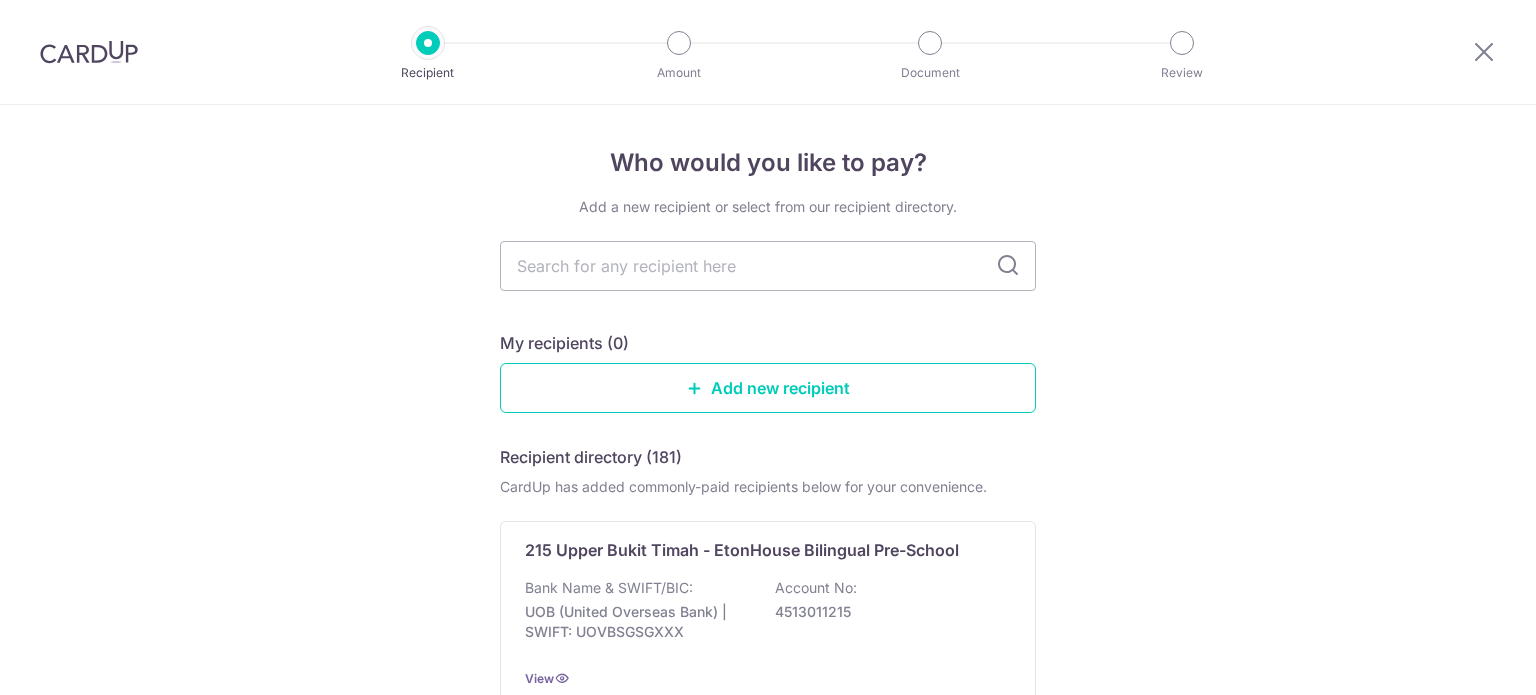 scroll, scrollTop: 0, scrollLeft: 0, axis: both 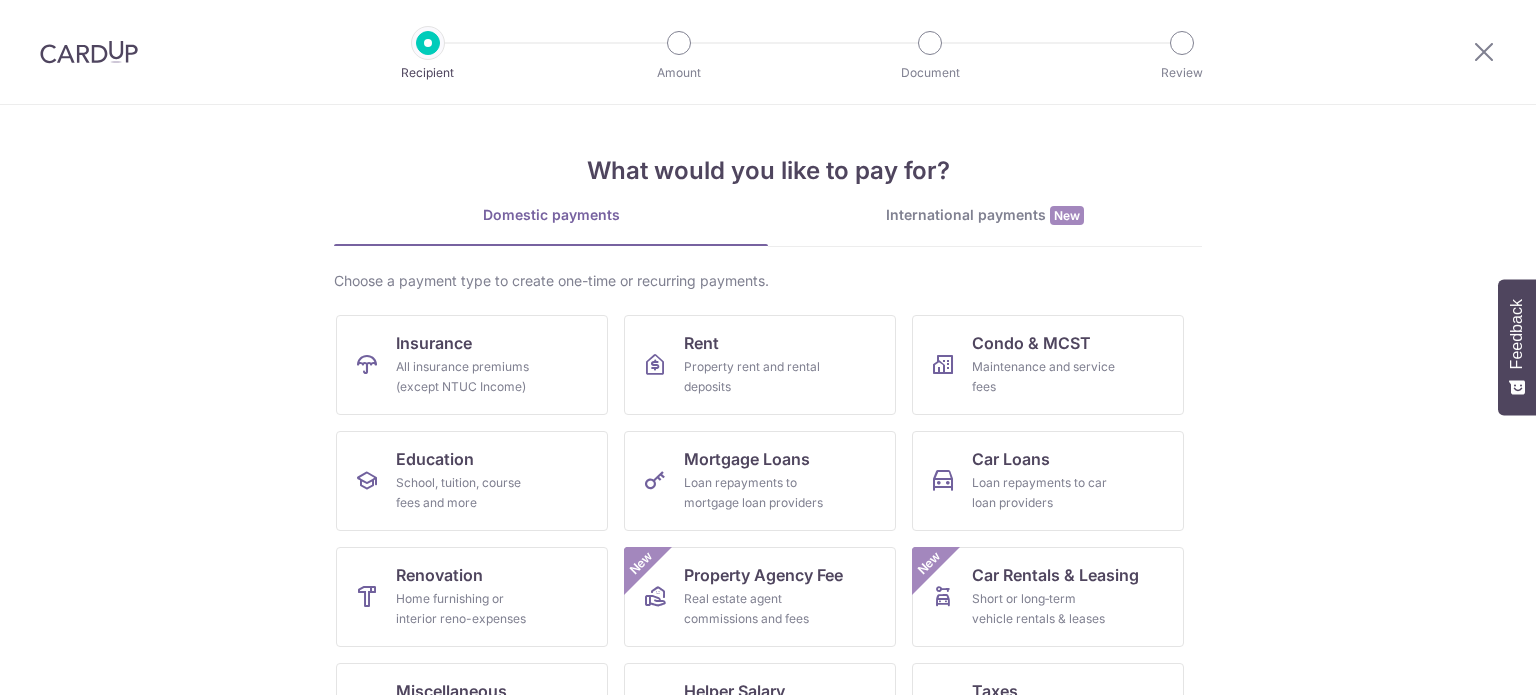 click at bounding box center [89, 52] 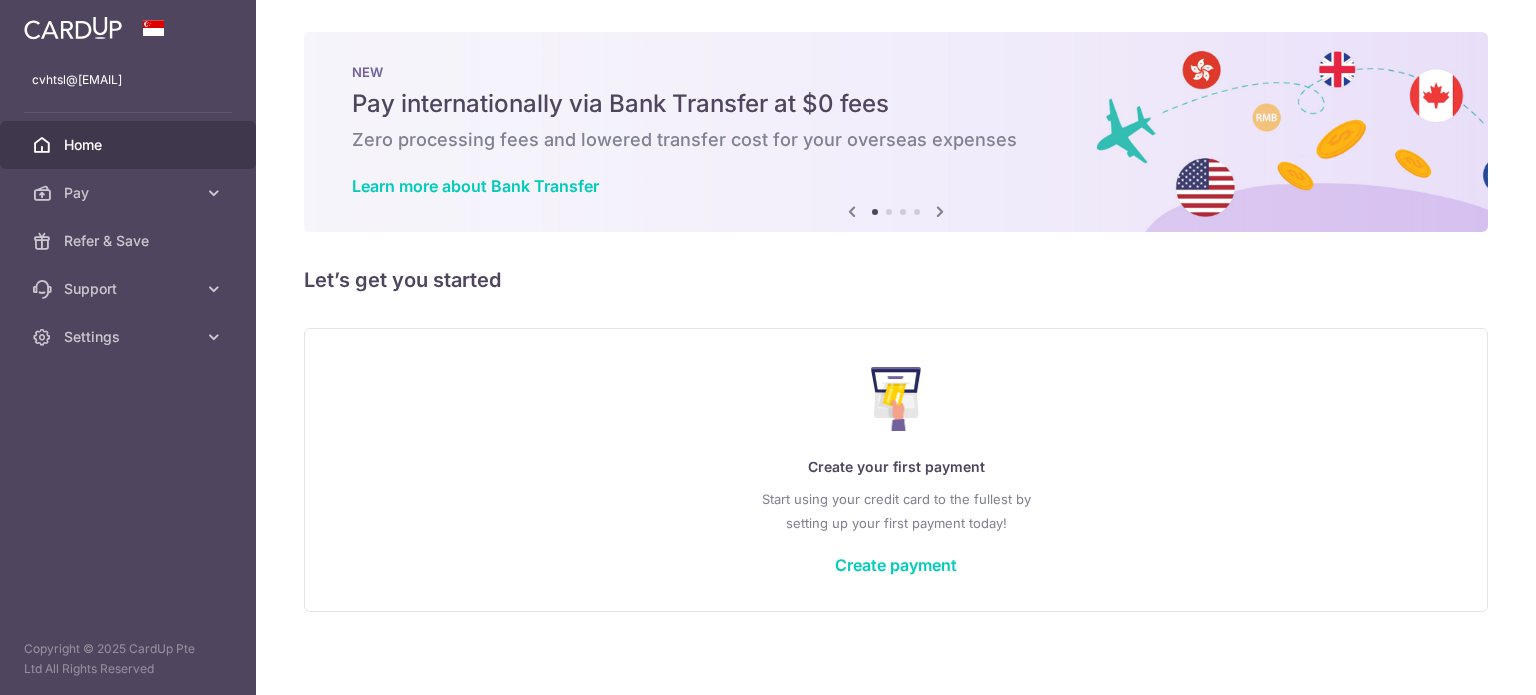 scroll, scrollTop: 0, scrollLeft: 0, axis: both 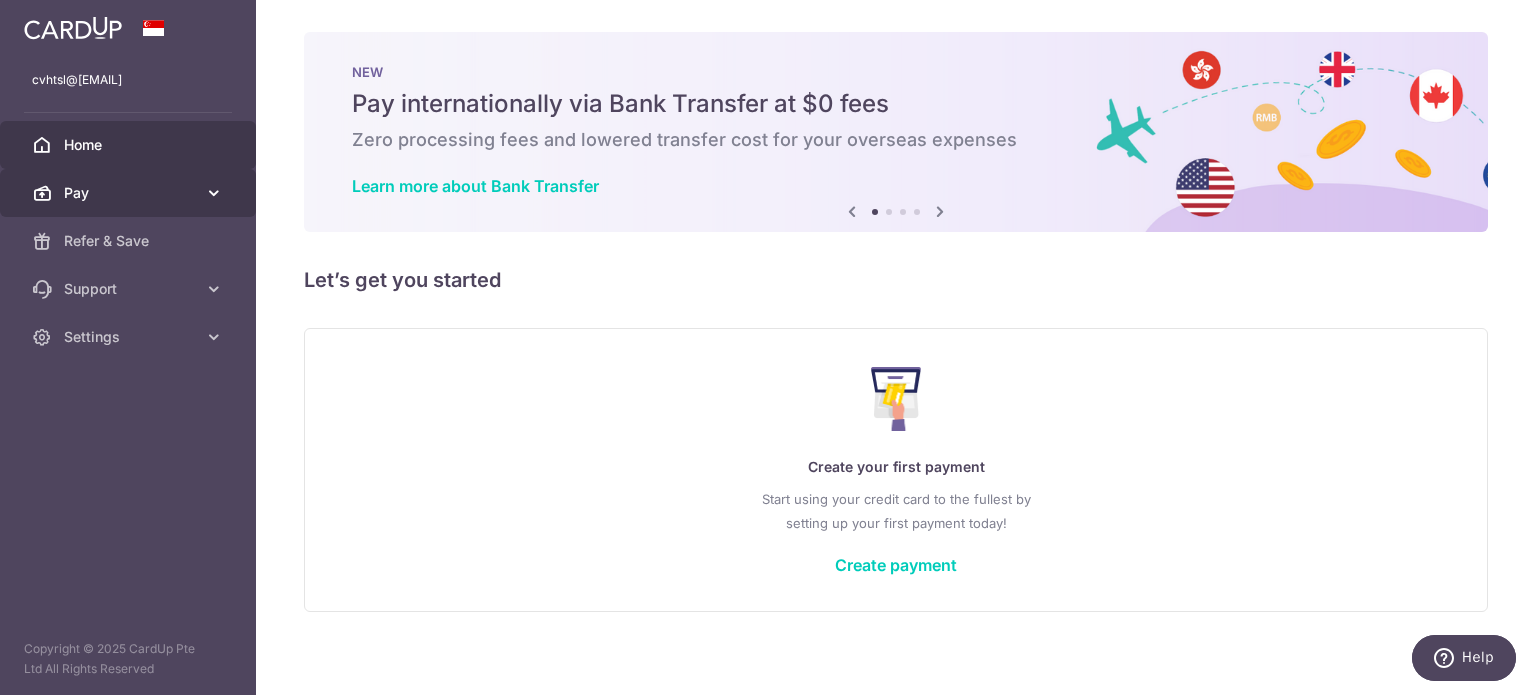 click on "Pay" at bounding box center (128, 193) 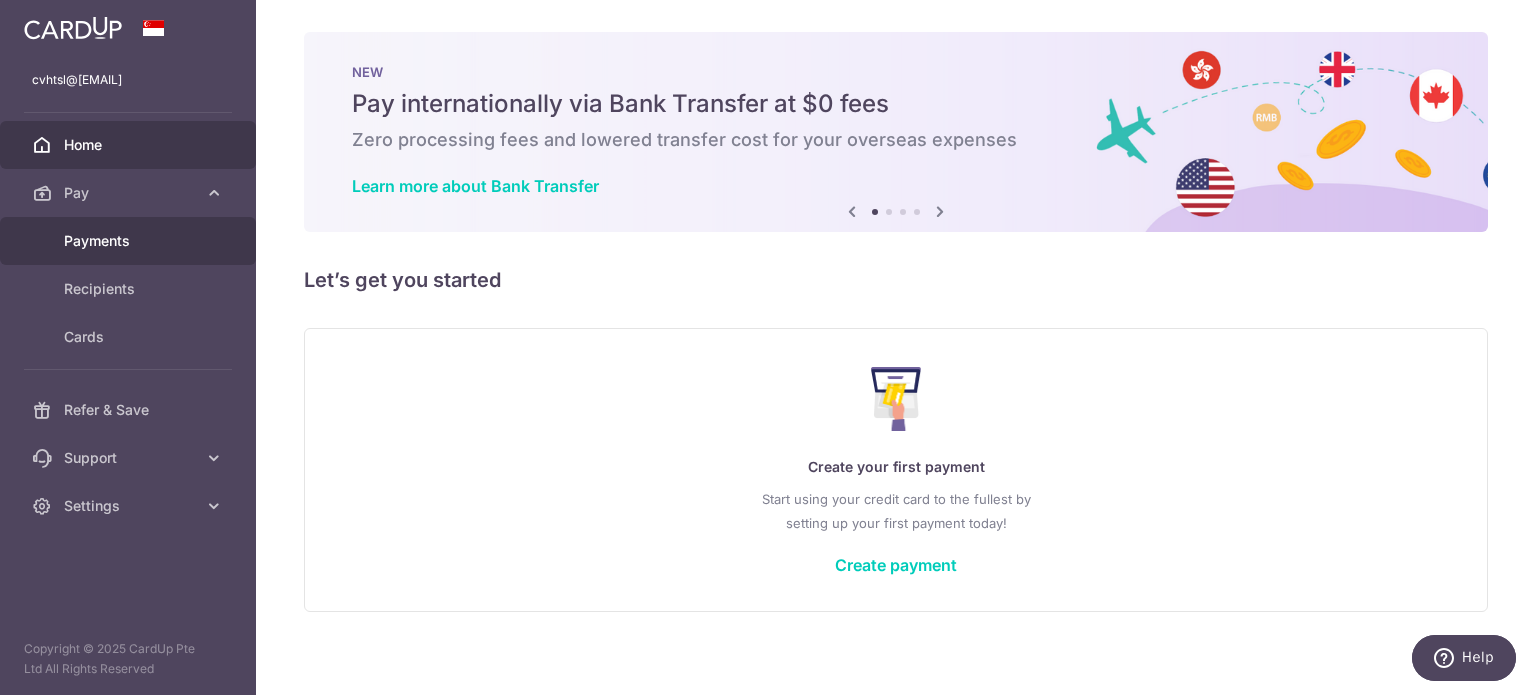 click on "Payments" at bounding box center (128, 241) 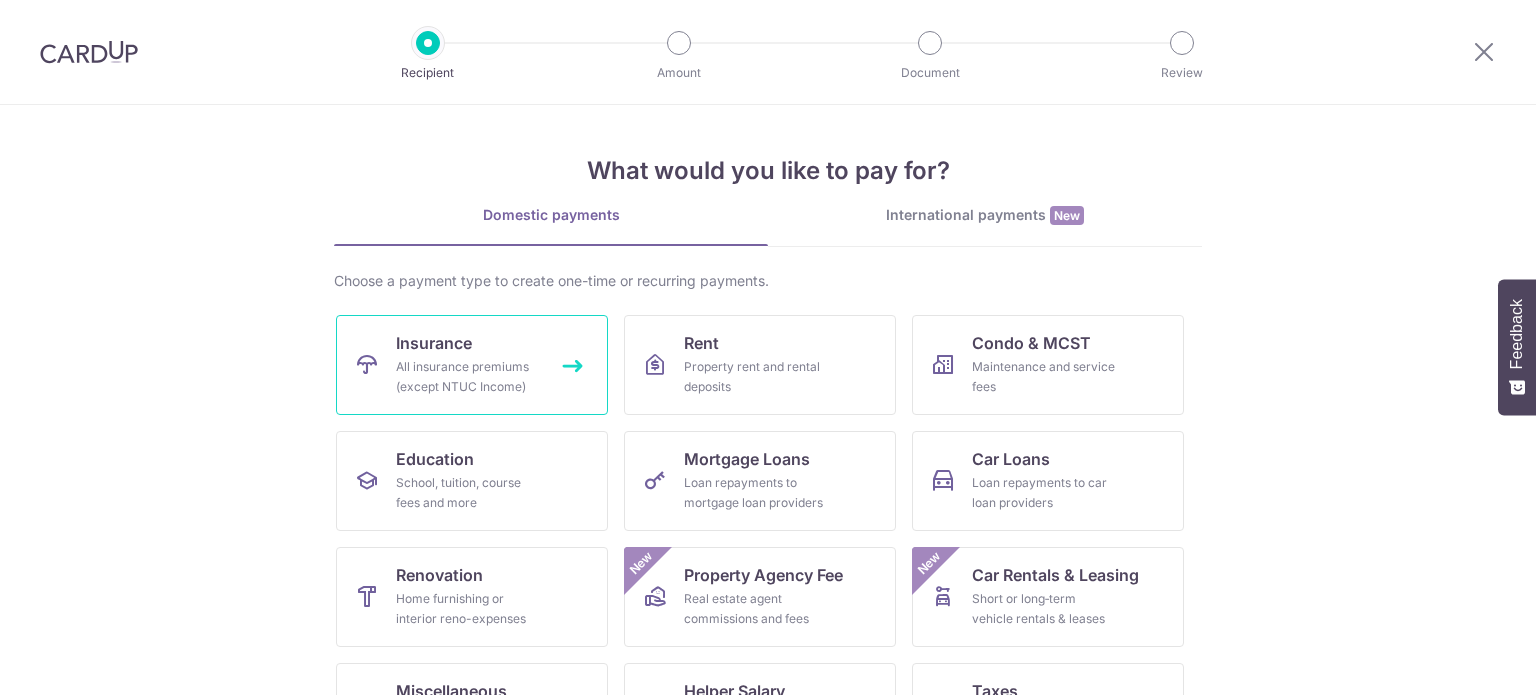 scroll, scrollTop: 0, scrollLeft: 0, axis: both 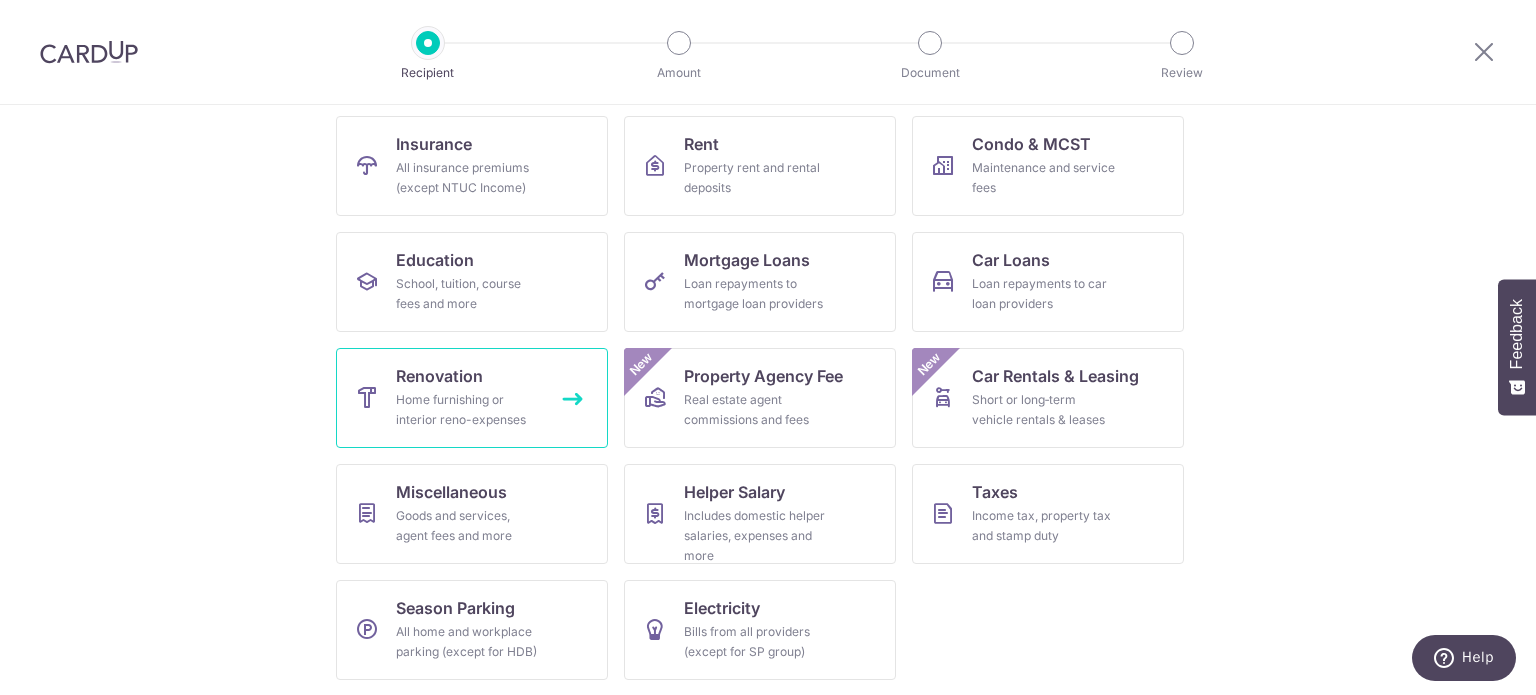 click on "Renovation" at bounding box center [439, 376] 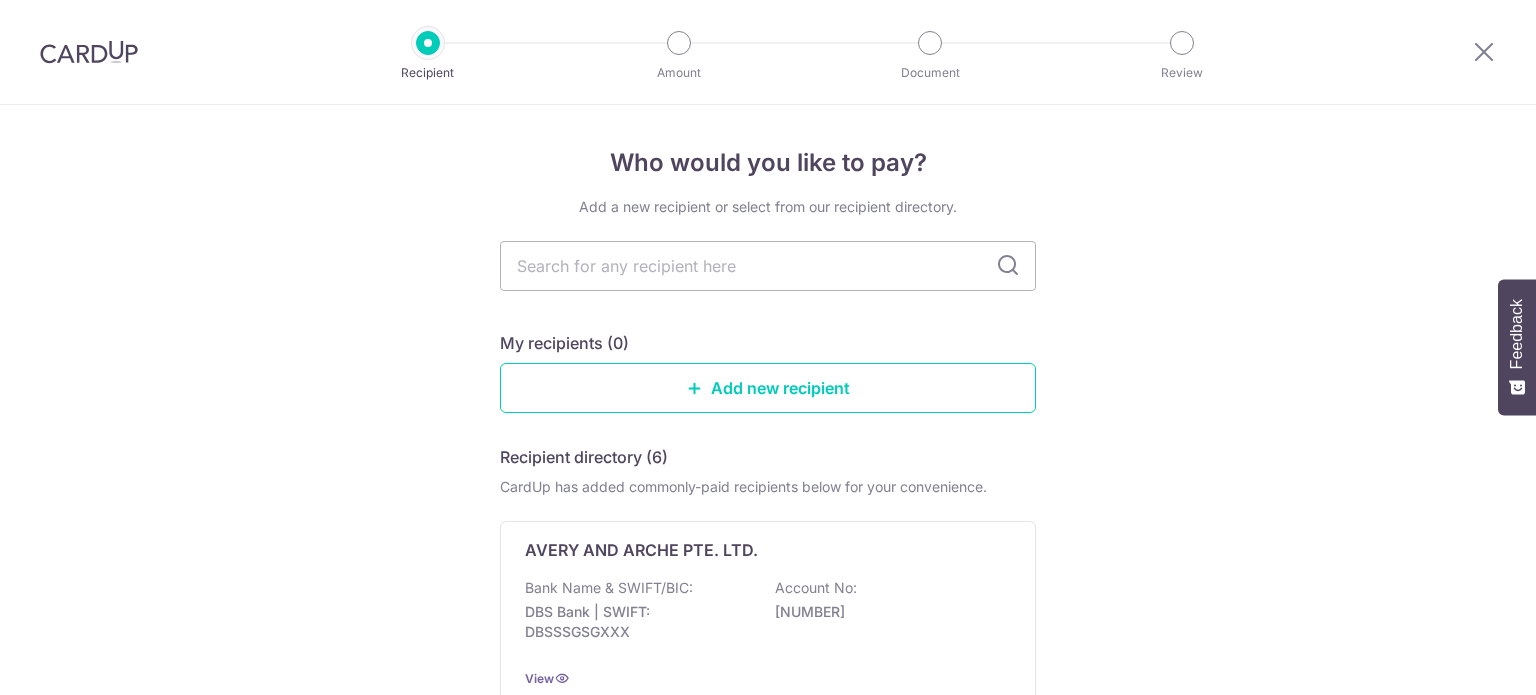 scroll, scrollTop: 0, scrollLeft: 0, axis: both 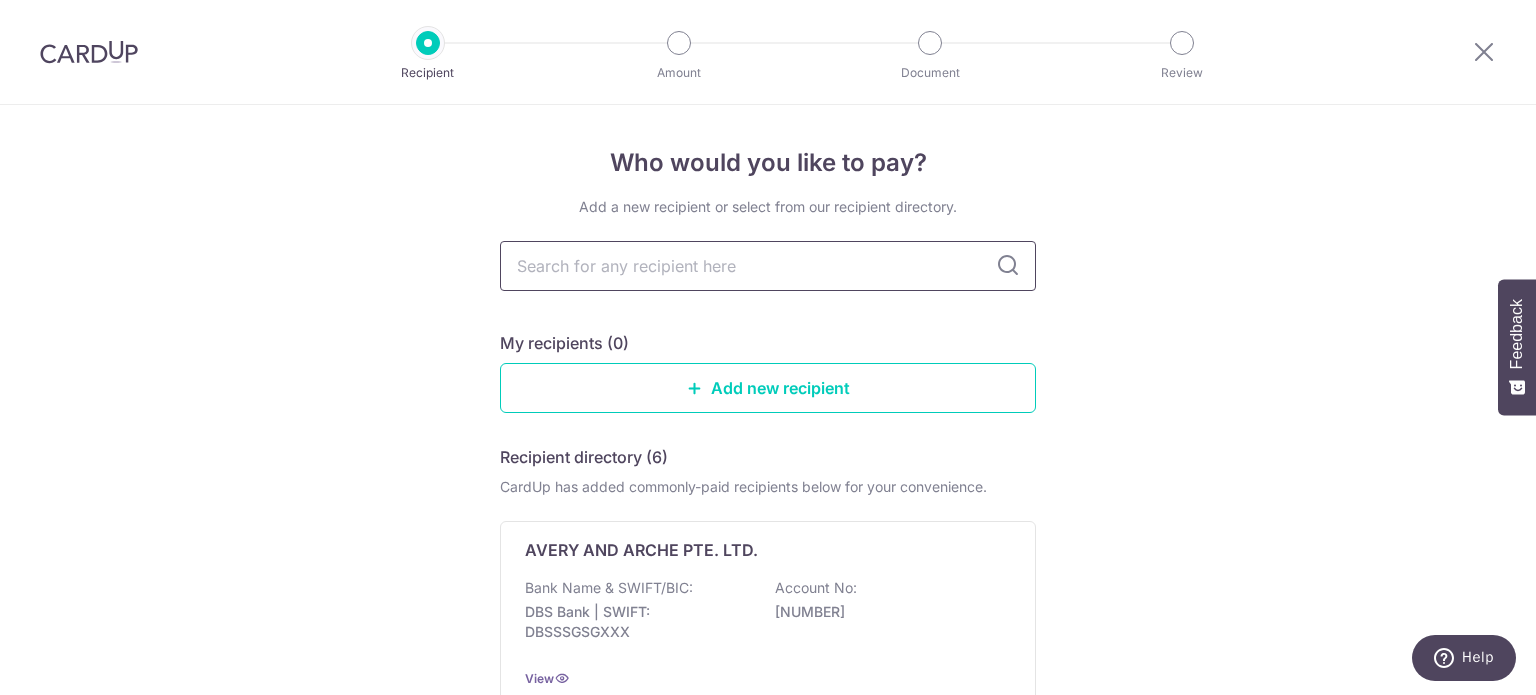 click at bounding box center (768, 266) 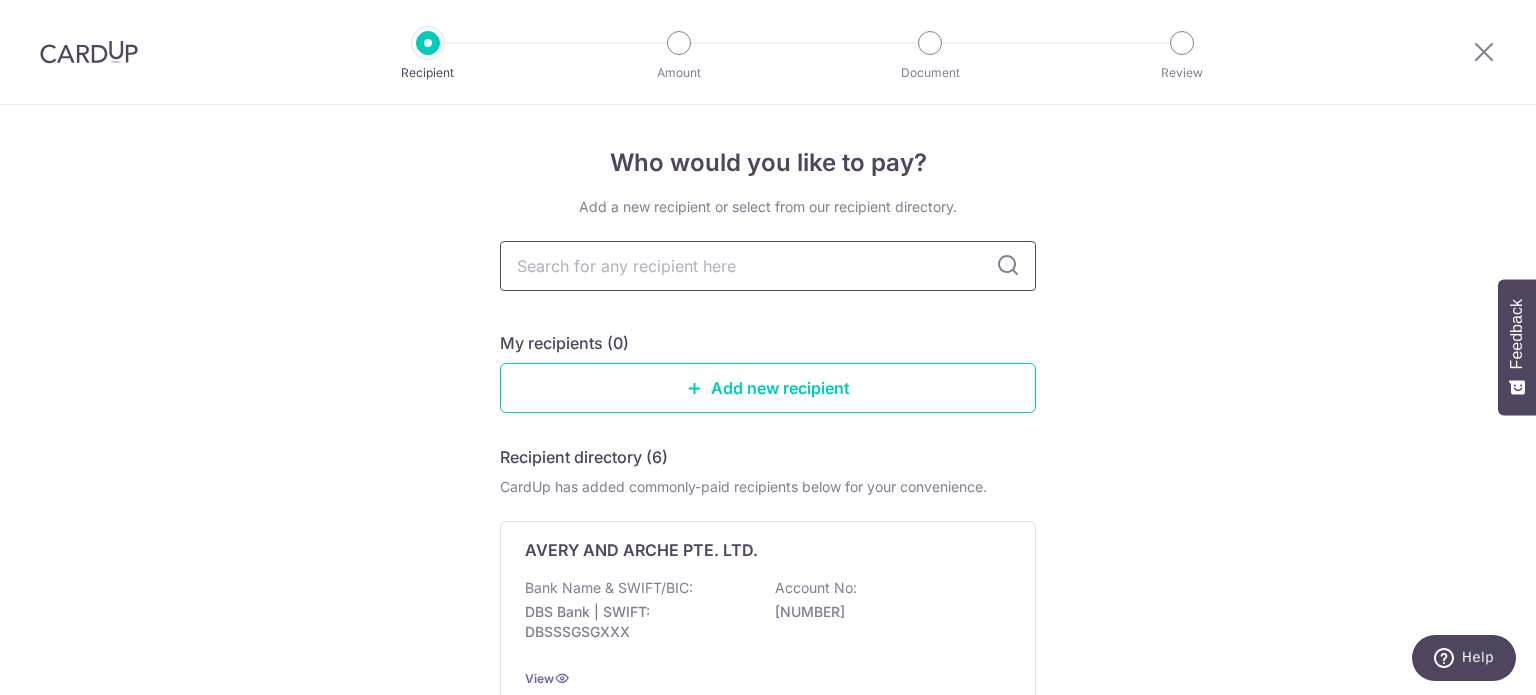 drag, startPoint x: 824, startPoint y: 268, endPoint x: 850, endPoint y: 261, distance: 26.925823 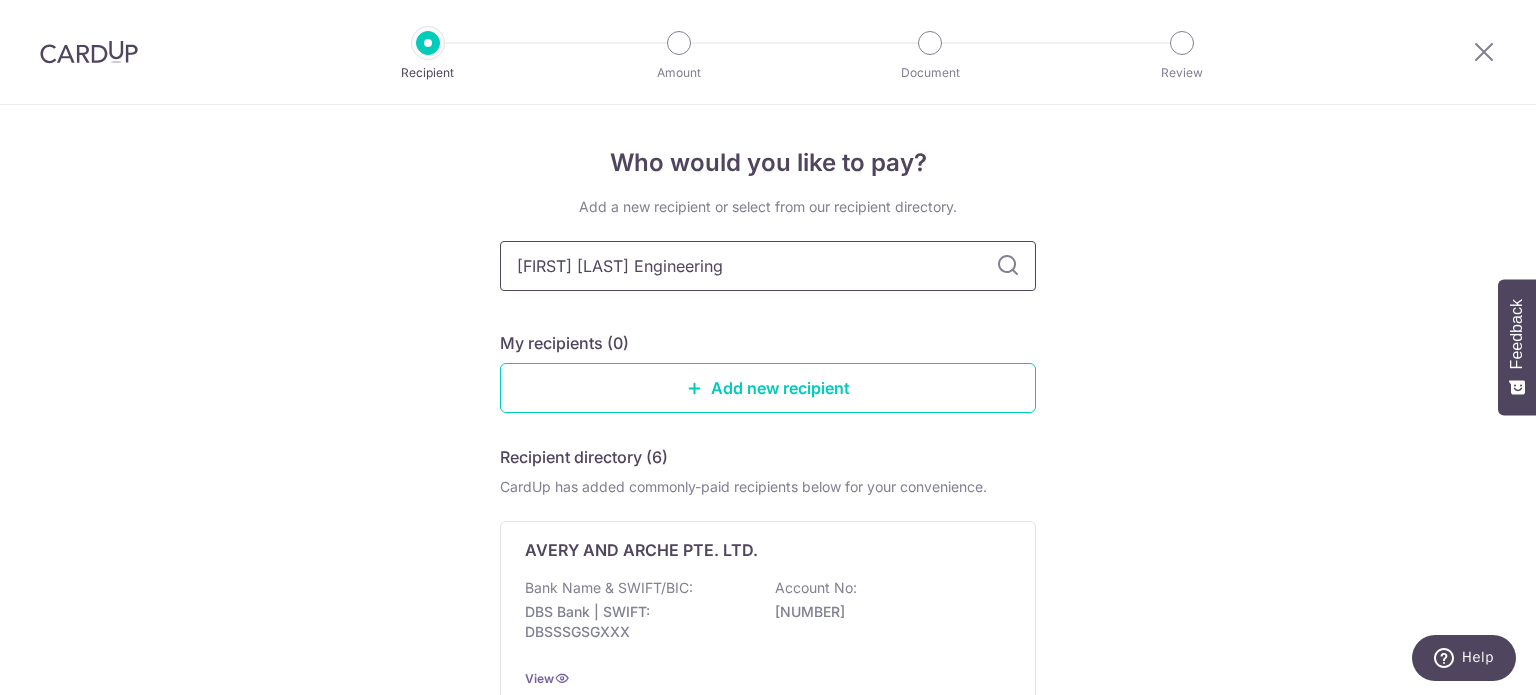 type on "[FIRST] [LAST] Engineering" 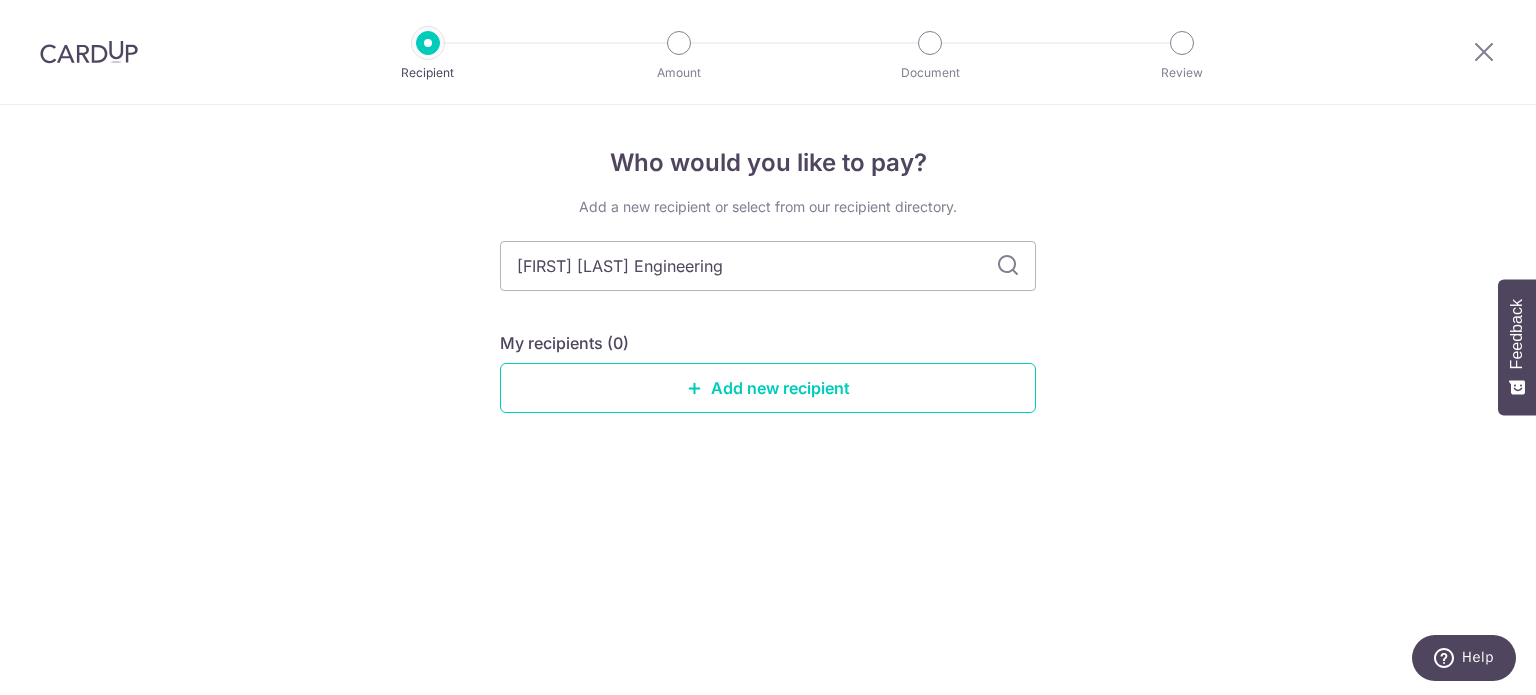 click at bounding box center (1008, 266) 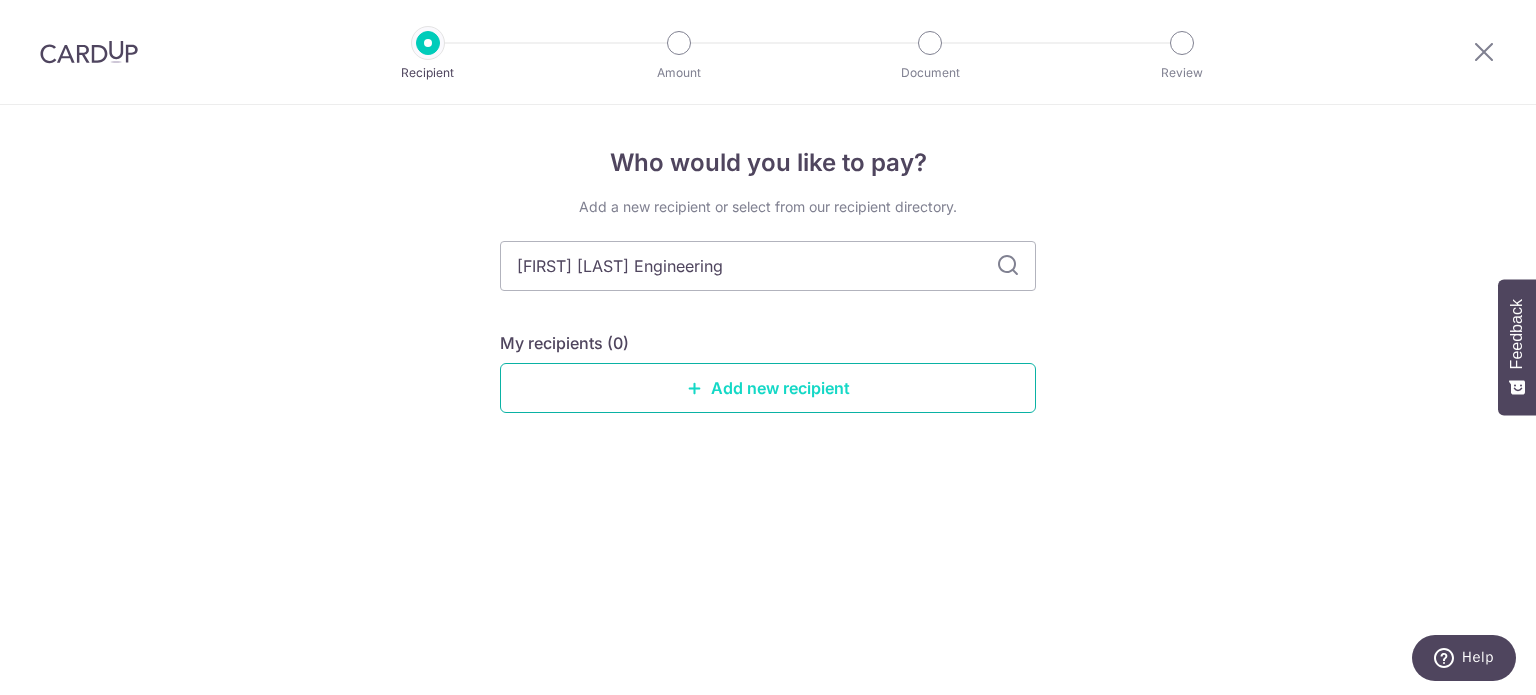 click on "Add new recipient" at bounding box center (768, 388) 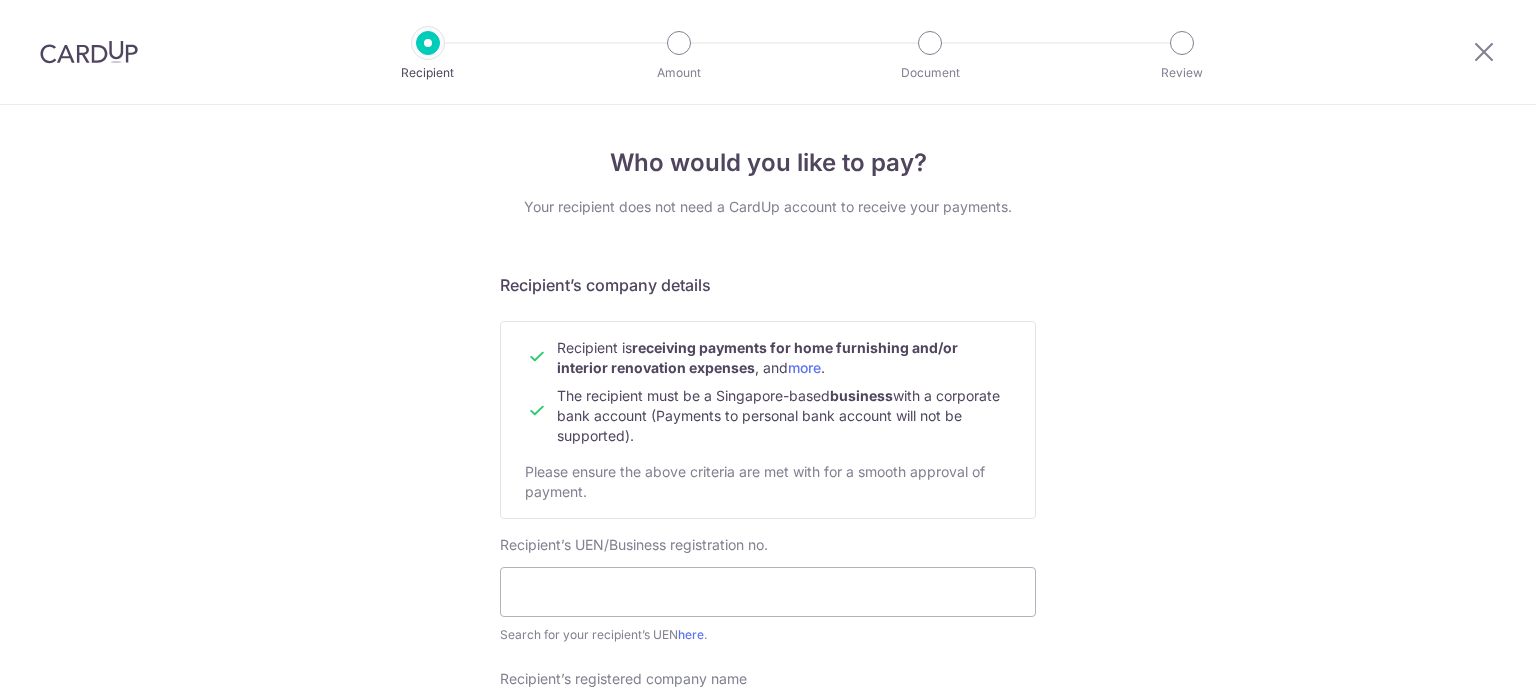 scroll, scrollTop: 0, scrollLeft: 0, axis: both 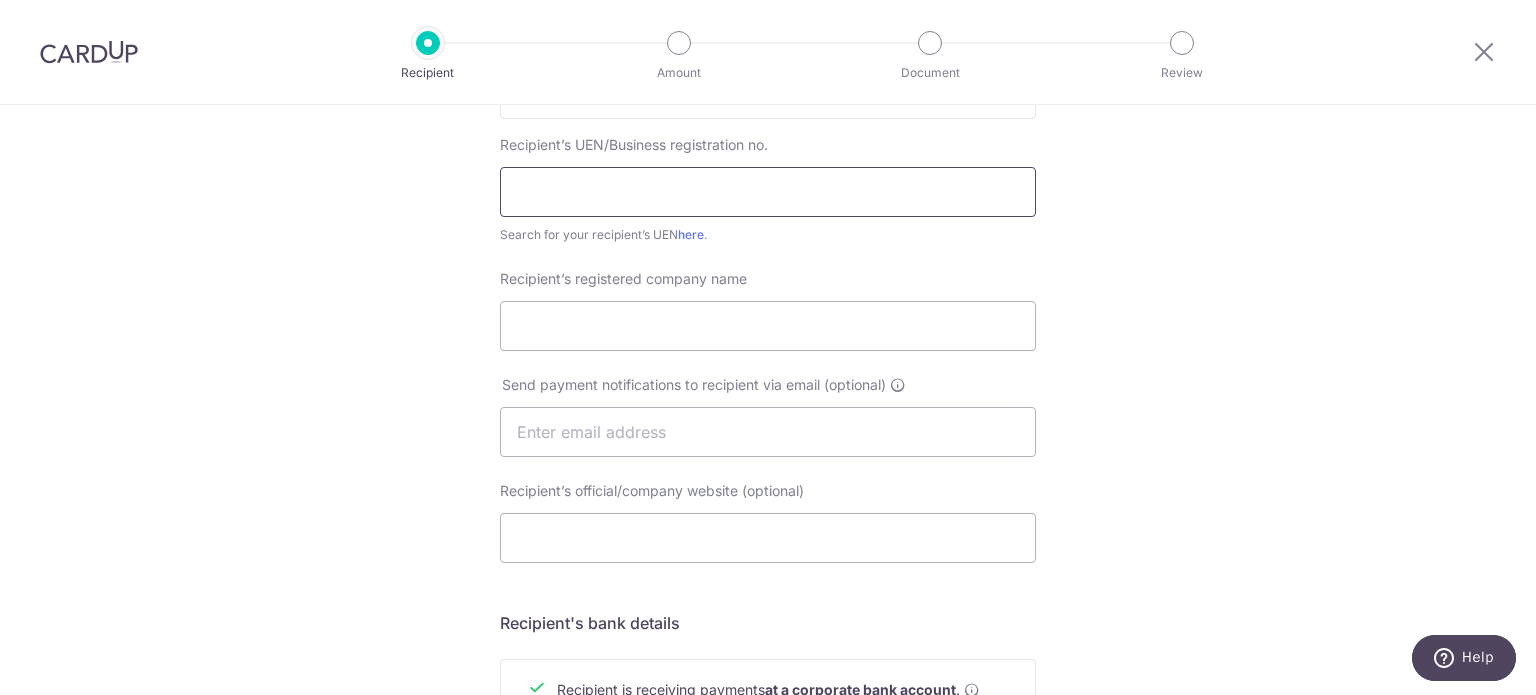 click at bounding box center [768, 192] 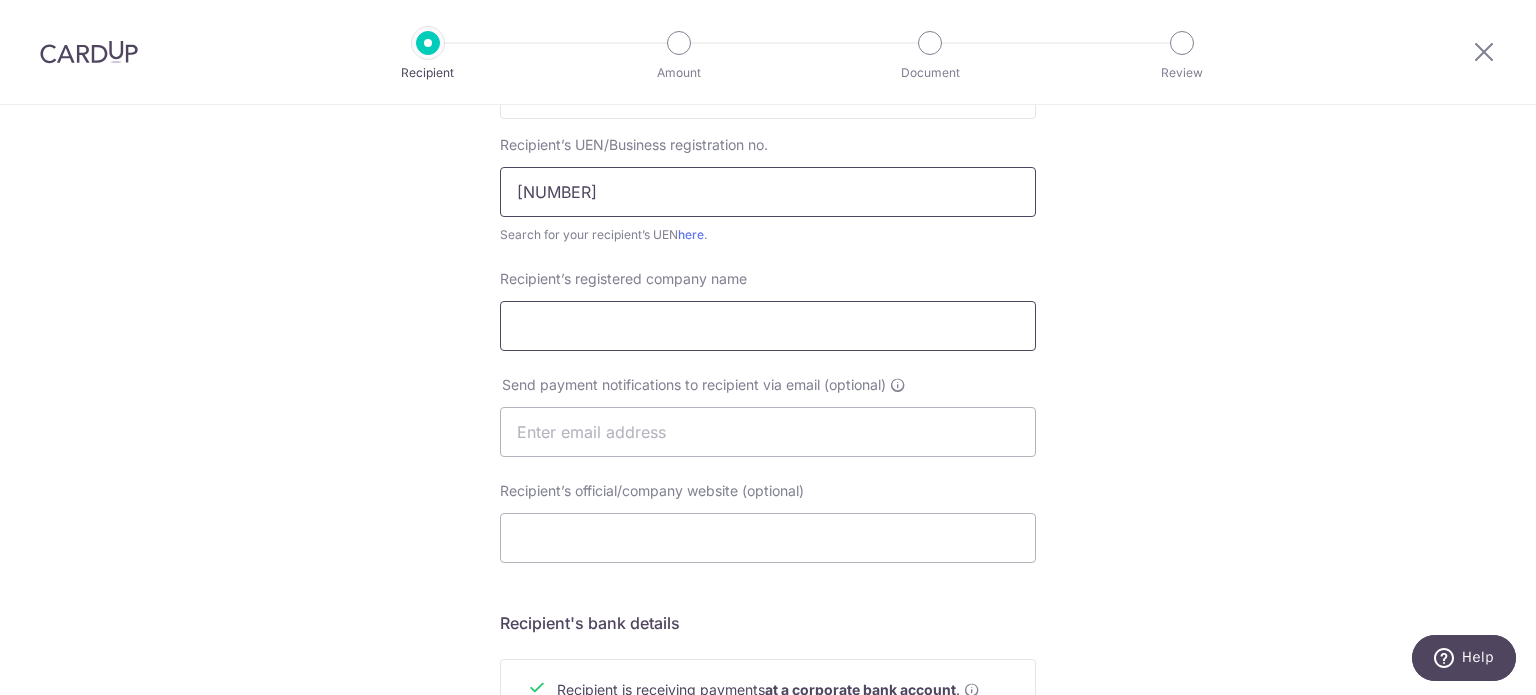 type on "[NUMBER]" 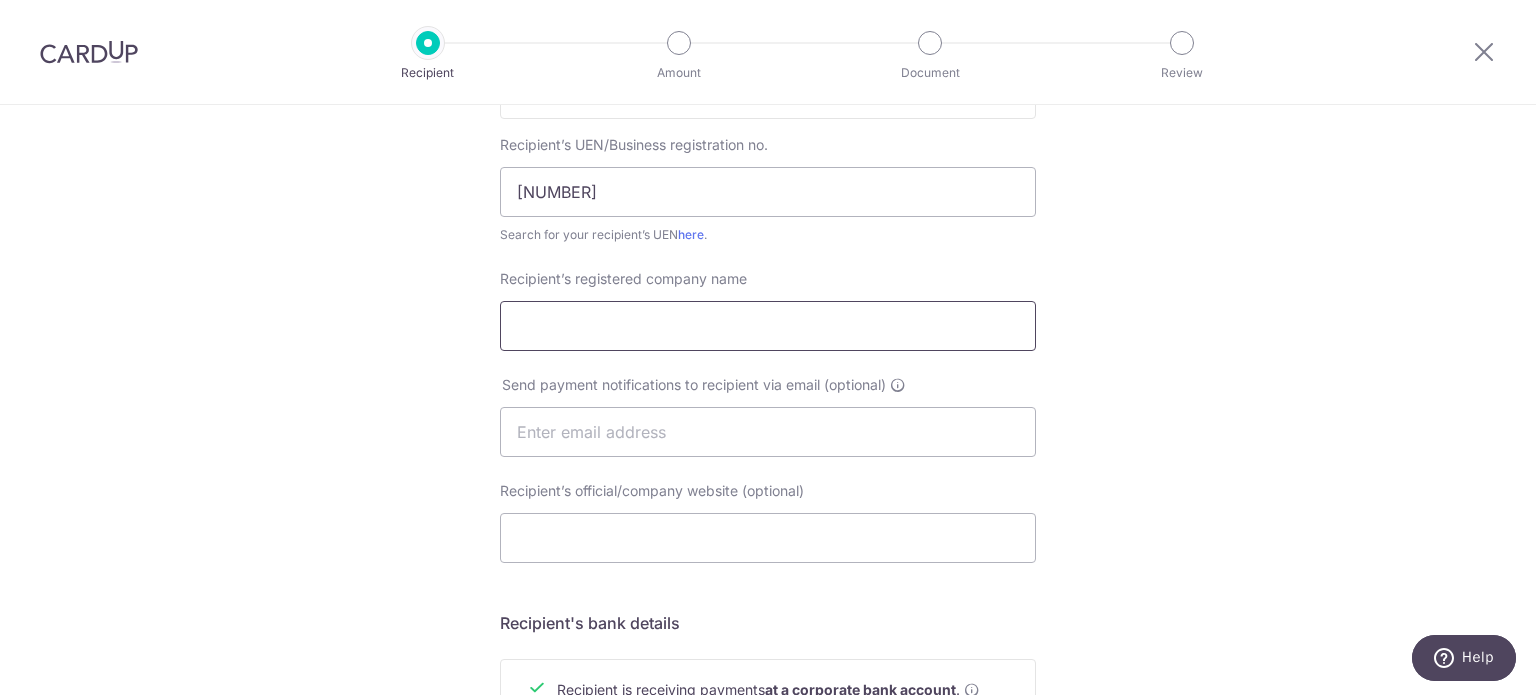 click on "Recipient’s registered company name" at bounding box center (768, 326) 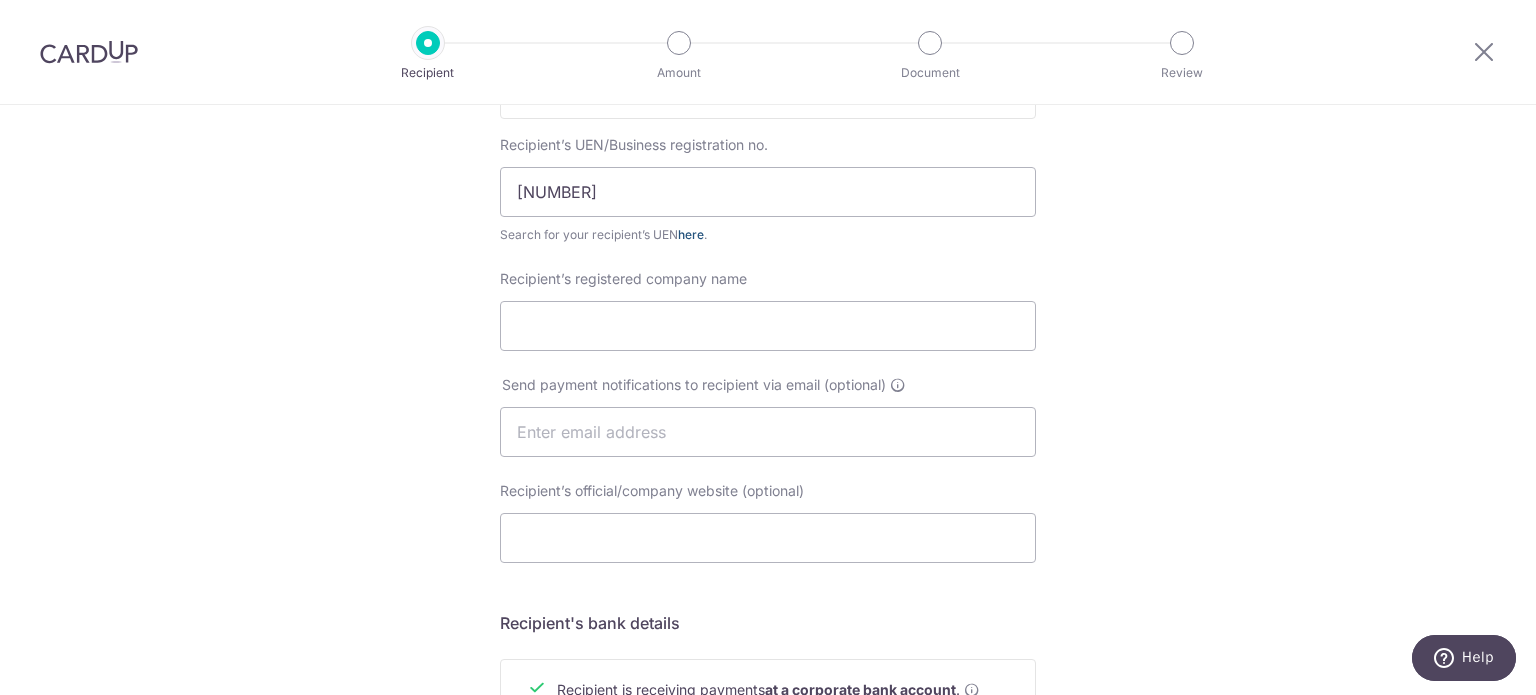 click on "here" at bounding box center [691, 234] 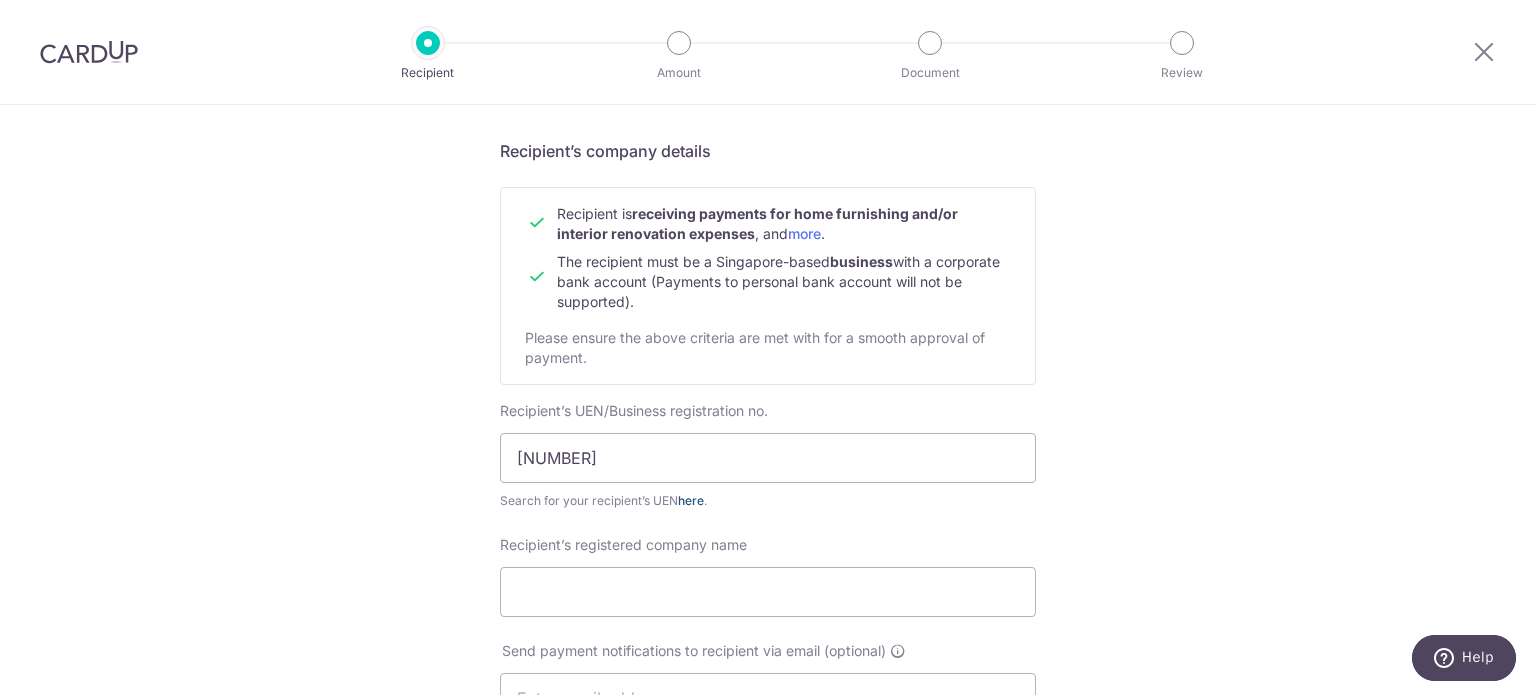scroll, scrollTop: 500, scrollLeft: 0, axis: vertical 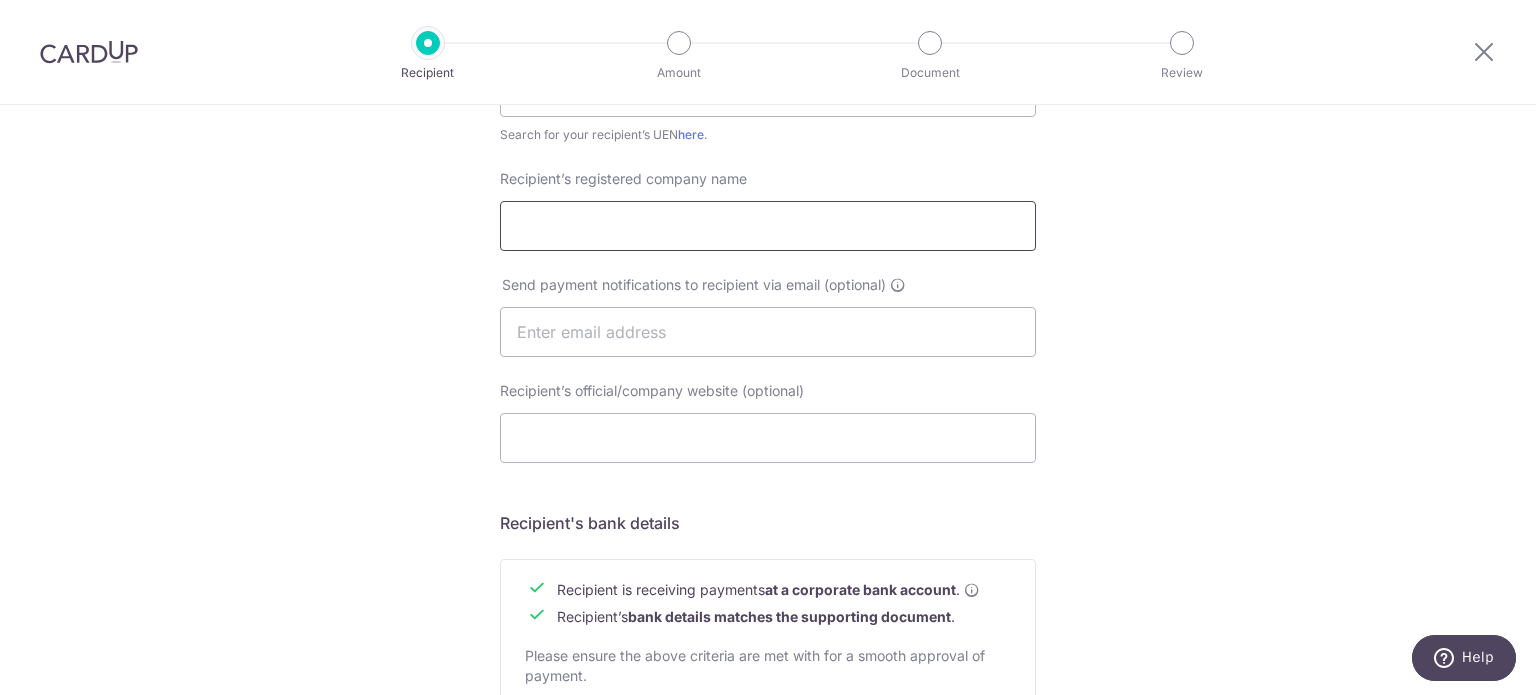 click on "Recipient’s registered company name" at bounding box center (768, 226) 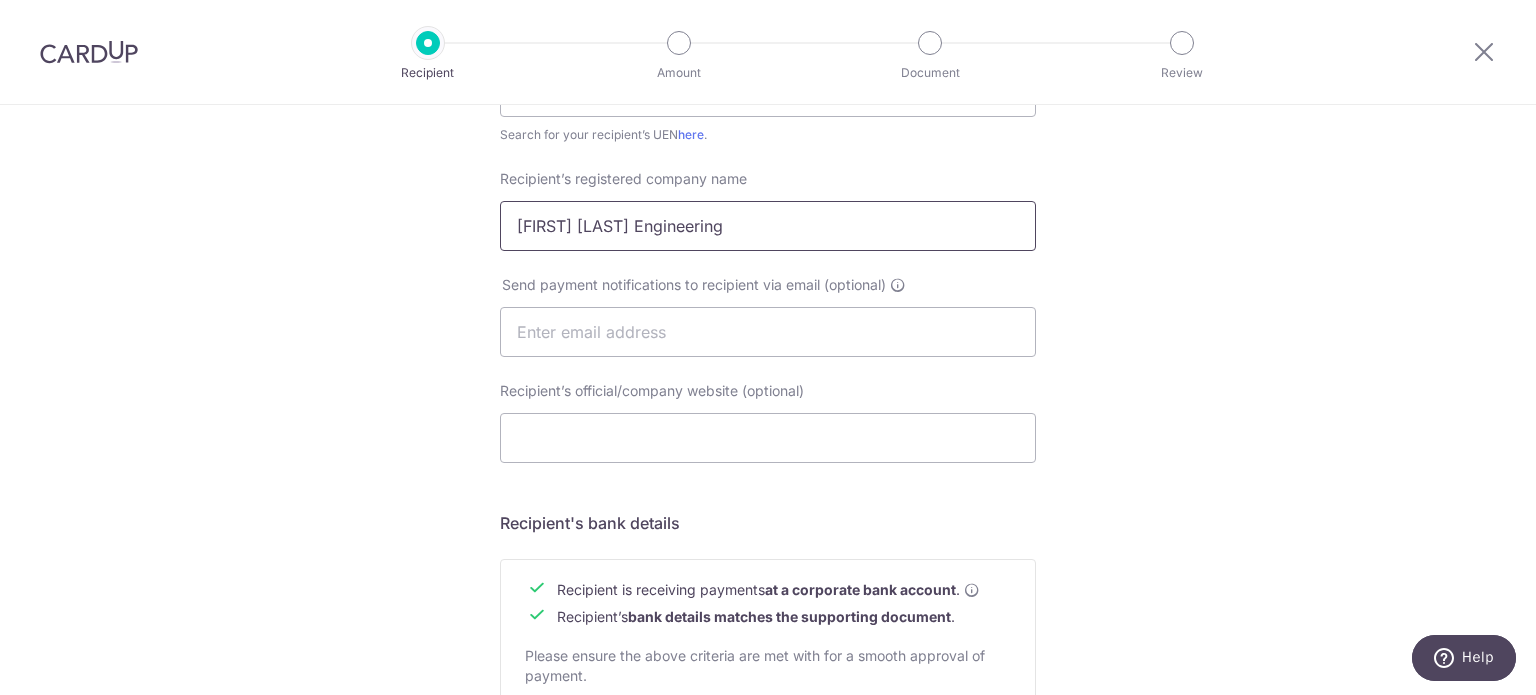 type on "[FIRST] [LAST] Engineering" 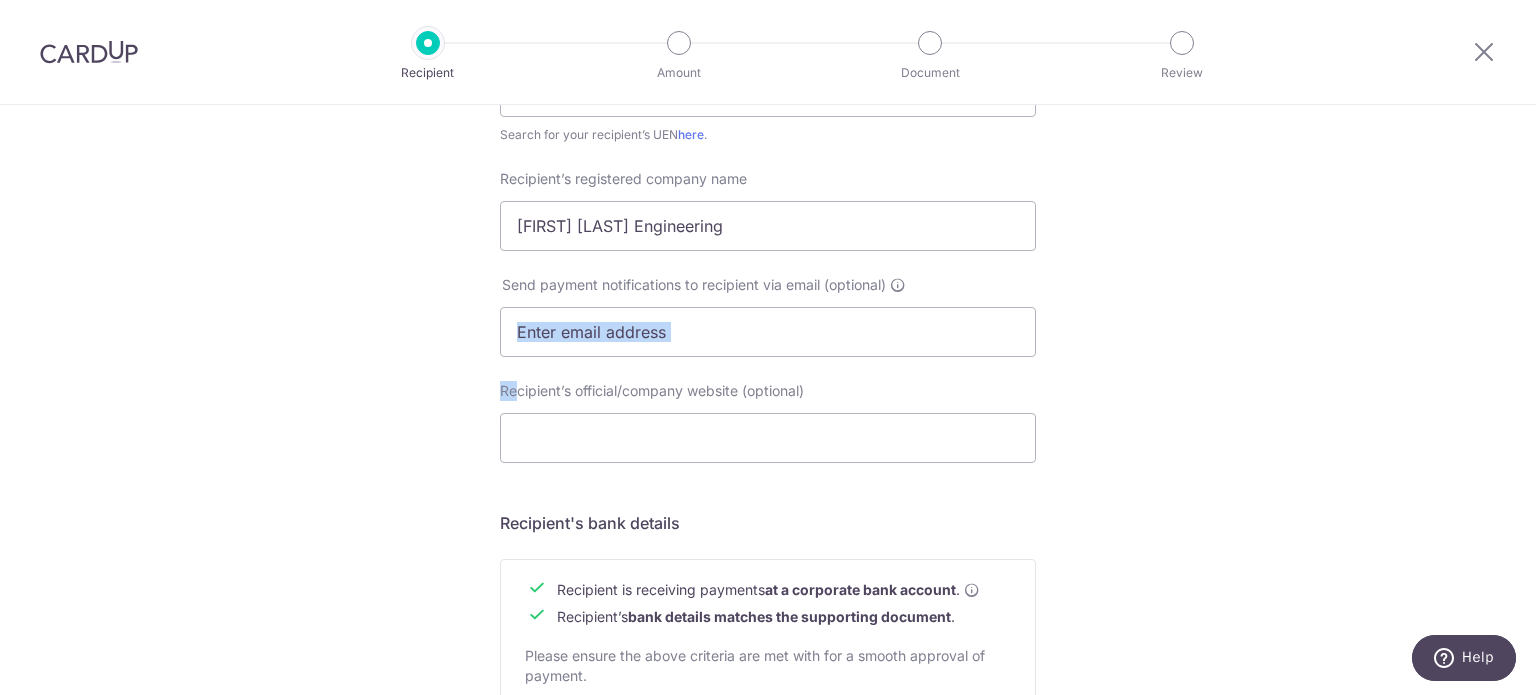drag, startPoint x: 512, startPoint y: 393, endPoint x: 610, endPoint y: 398, distance: 98.12747 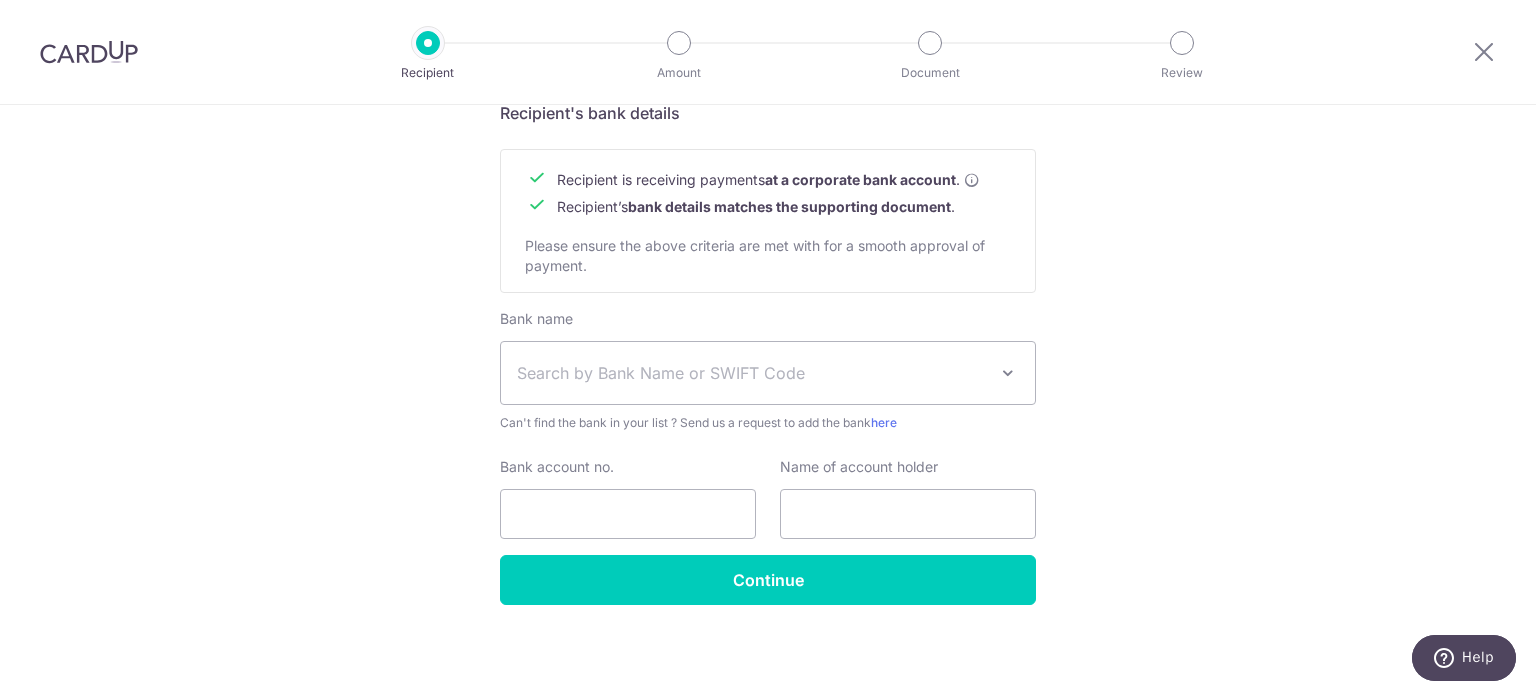 scroll, scrollTop: 912, scrollLeft: 0, axis: vertical 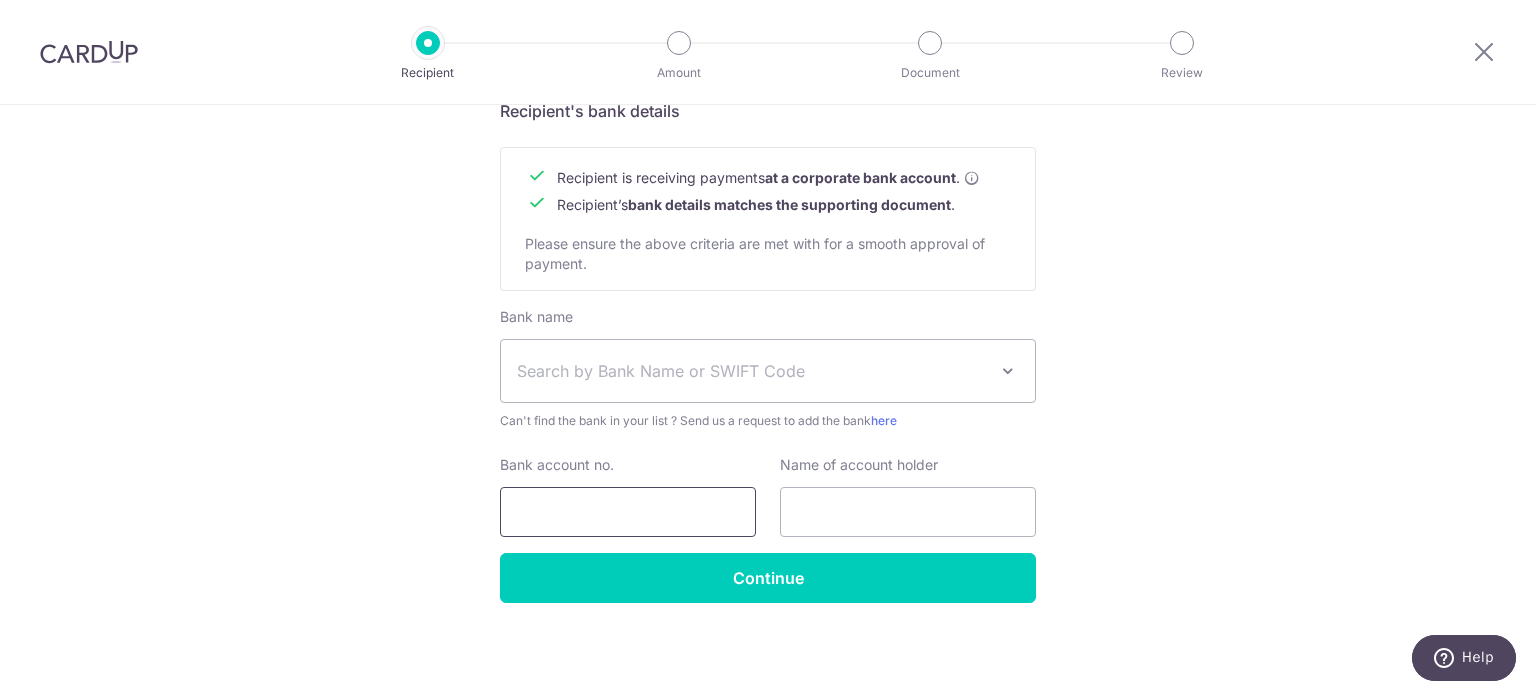 click on "Bank account no." at bounding box center [628, 512] 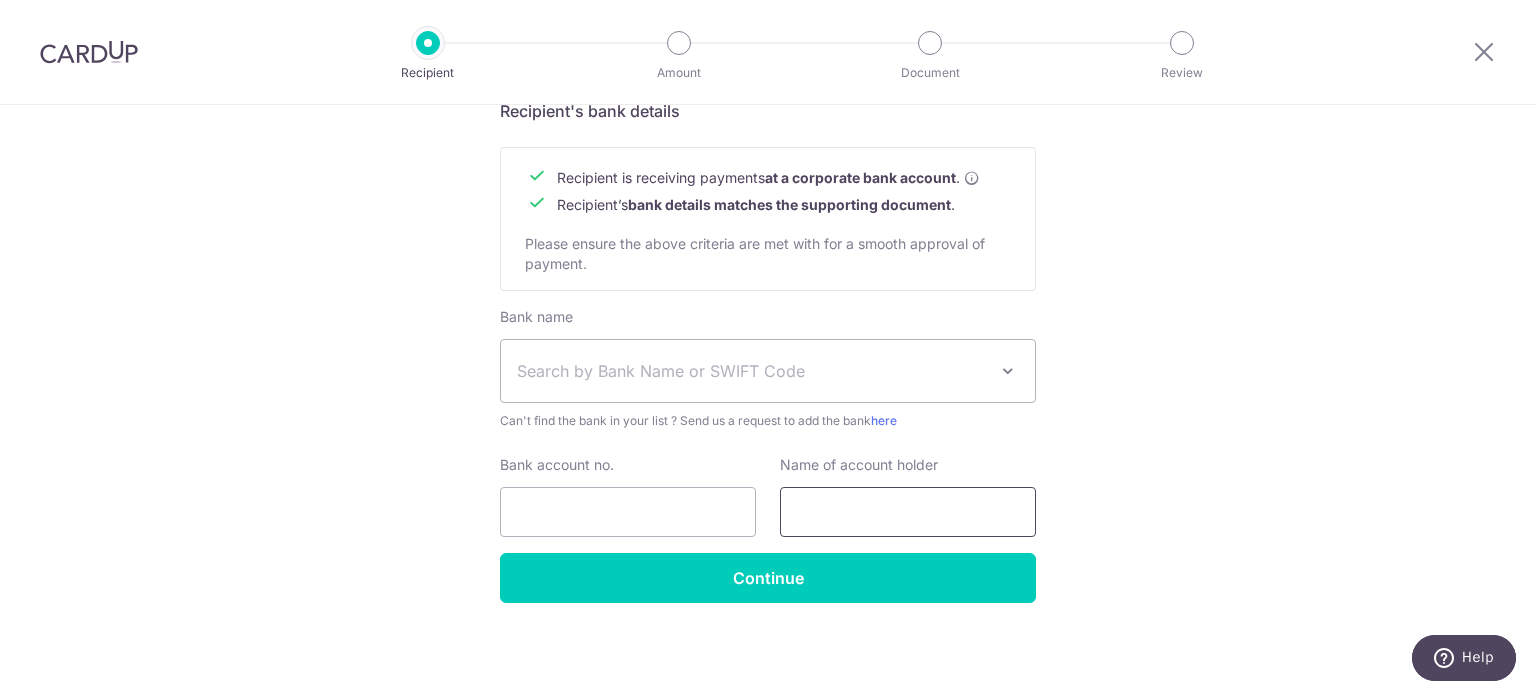 click at bounding box center [908, 512] 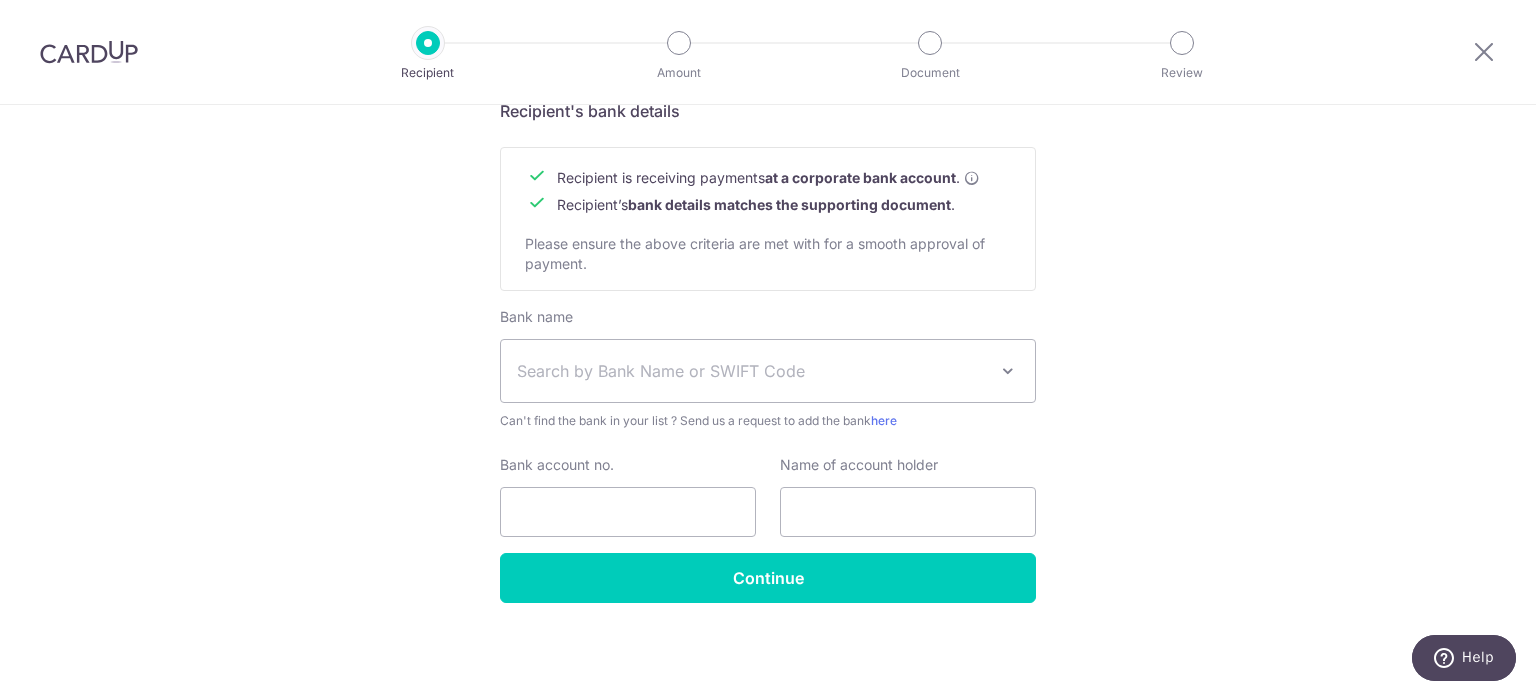 click on "Who would you like to pay?
Your recipient does not need a CardUp account to receive your payments.
Recipient’s company details
Recipient is  receiving payments for home furnishing and/or interior renovation expenses , and  more .
The recipient must be a Singapore-based  business  with a corporate bank account (Payments to personal bank account will not be supported).
Please ensure the above criteria are met with for a smooth approval of payment.
Recipient’s UEN/Business registration no.
[NUMBER]
Search for your recipient’s UEN  here .
." at bounding box center [768, -55] 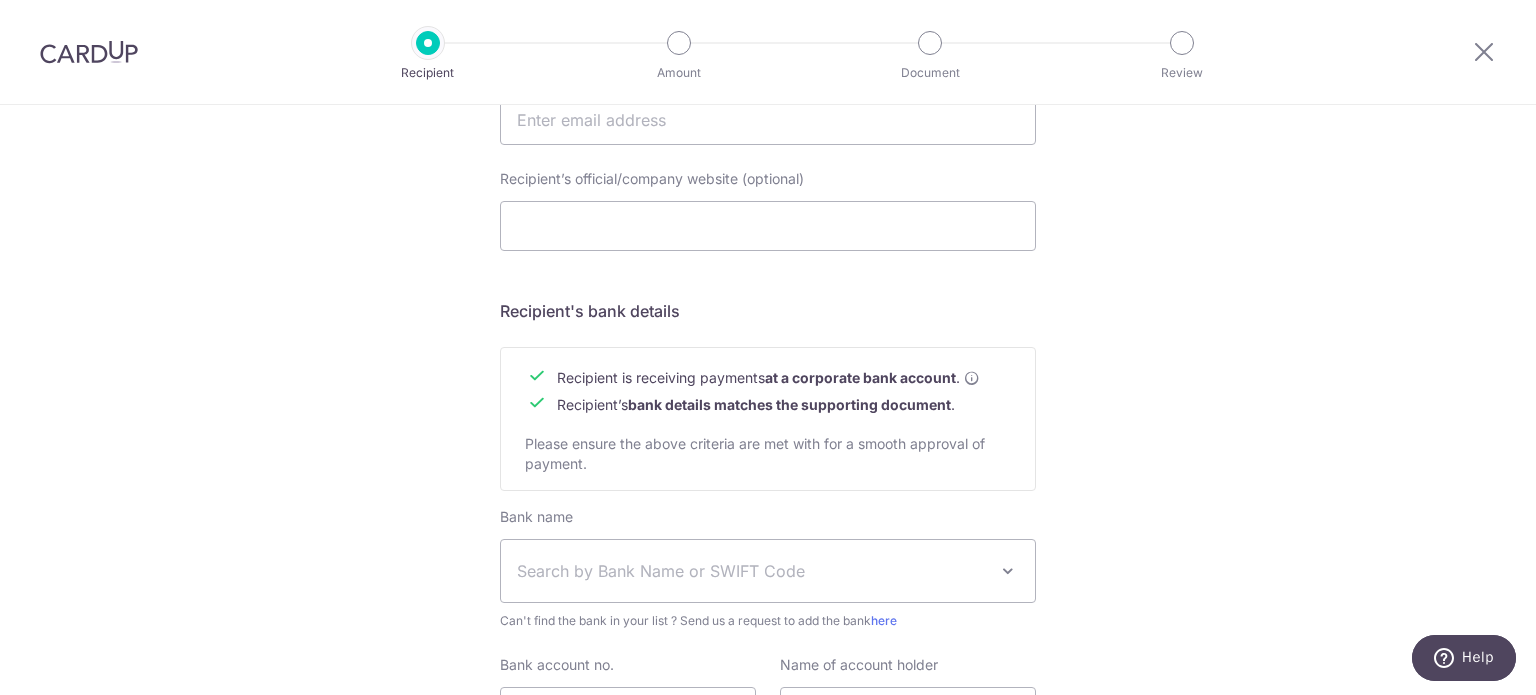 scroll, scrollTop: 912, scrollLeft: 0, axis: vertical 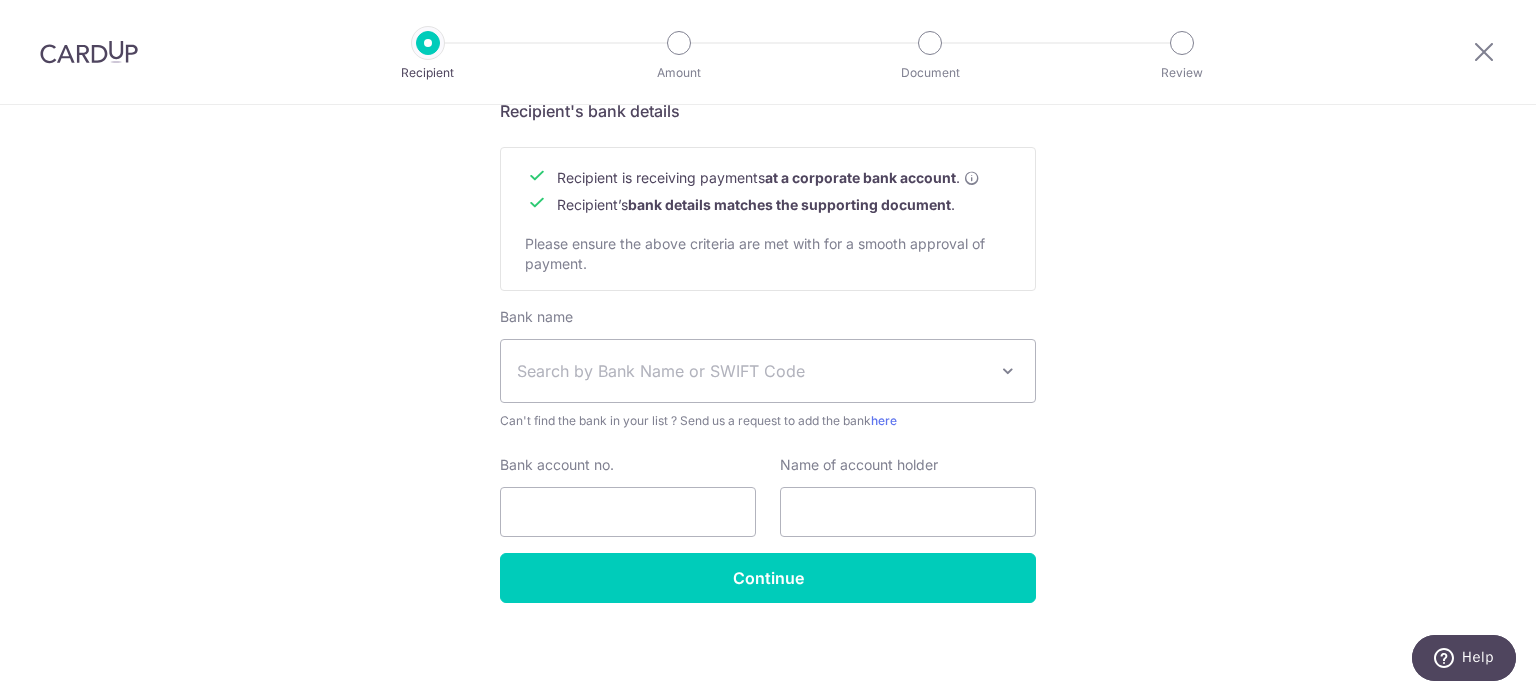click on "Who would you like to pay?
Your recipient does not need a CardUp account to receive your payments.
Recipient’s company details
Recipient is  receiving payments for home furnishing and/or interior renovation expenses , and  more .
The recipient must be a Singapore-based  business  with a corporate bank account (Payments to personal bank account will not be supported).
Please ensure the above criteria are met with for a smooth approval of payment.
Recipient’s UEN/Business registration no.
[NUMBER]
Search for your recipient’s UEN  here .
." at bounding box center (768, -55) 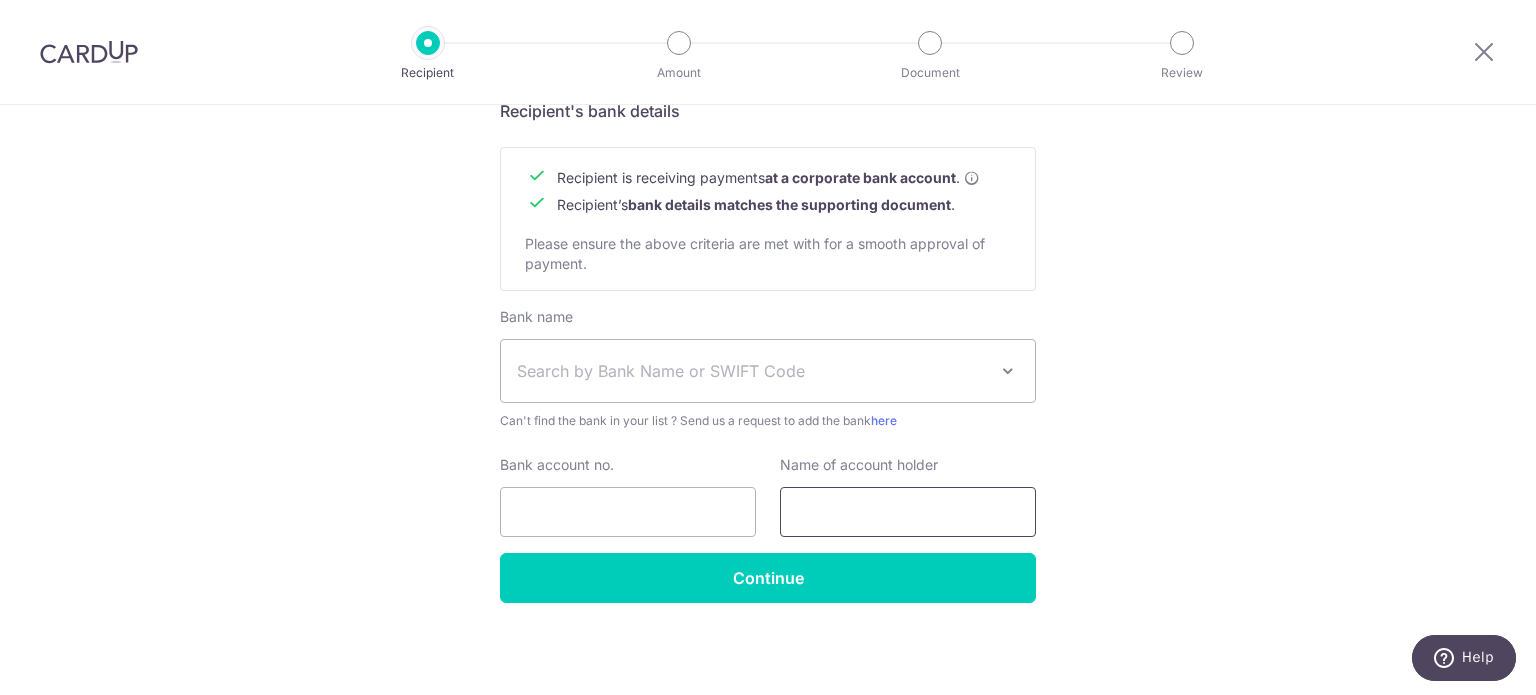 click at bounding box center (908, 512) 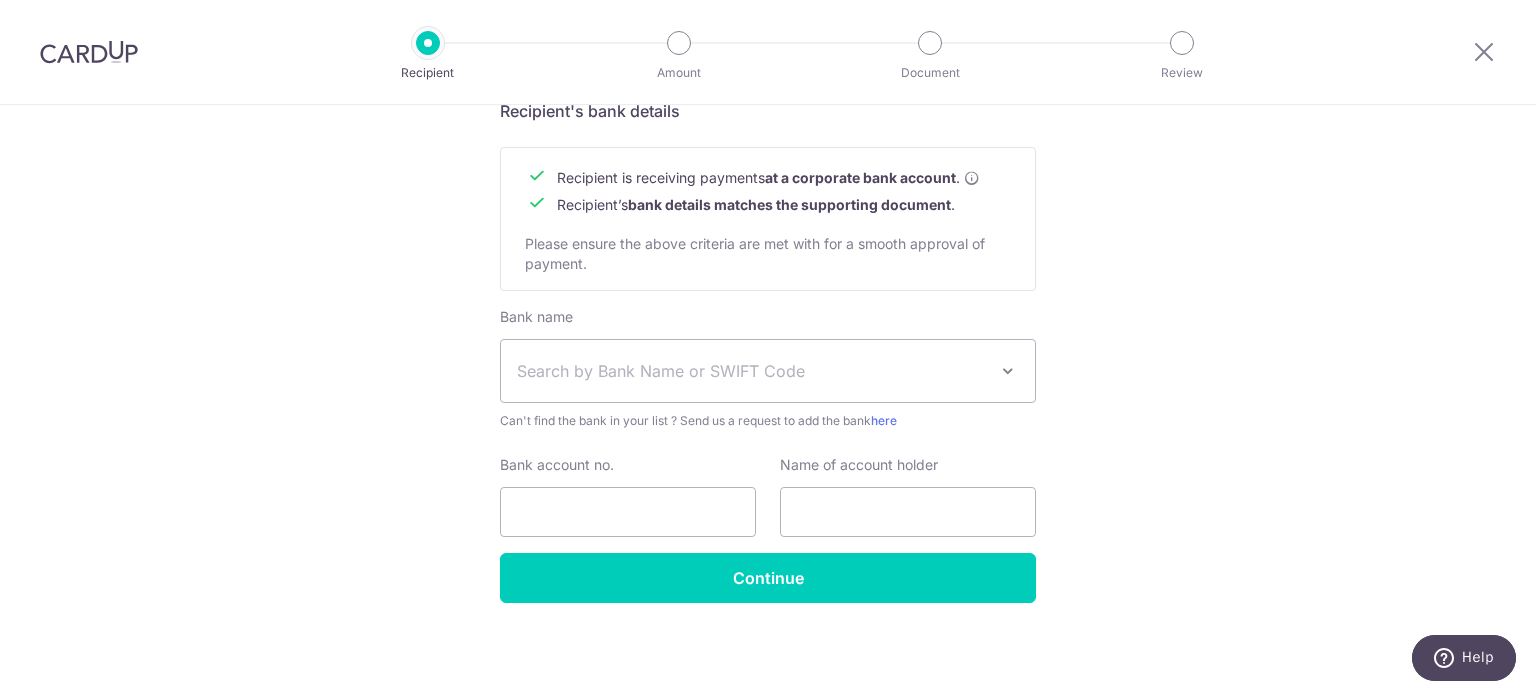 click on "Who would you like to pay?
Your recipient does not need a CardUp account to receive your payments.
Recipient’s company details
Recipient is  receiving payments for home furnishing and/or interior renovation expenses , and  more .
The recipient must be a Singapore-based  business  with a corporate bank account (Payments to personal bank account will not be supported).
Please ensure the above criteria are met with for a smooth approval of payment.
Recipient’s UEN/Business registration no.
[NUMBER]
Search for your recipient’s UEN  here .
." at bounding box center (768, -55) 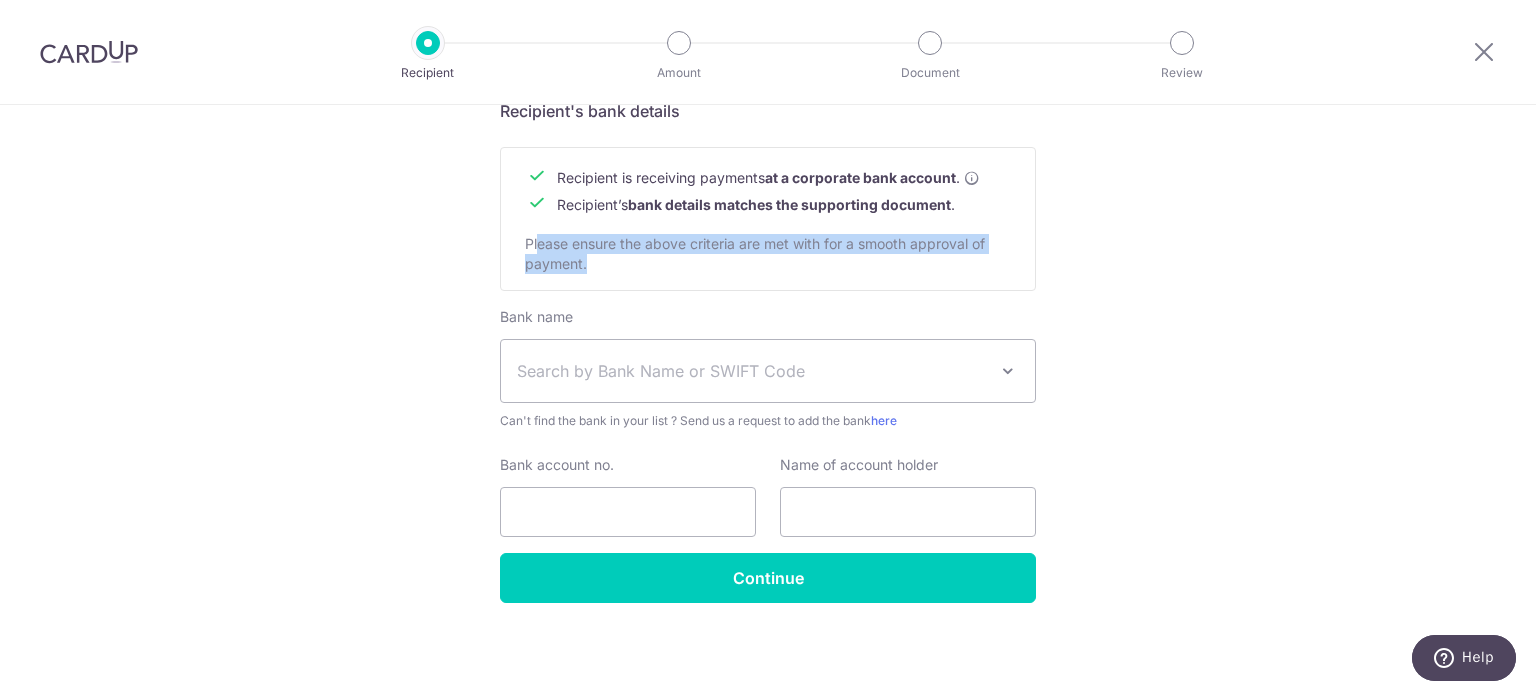 drag, startPoint x: 535, startPoint y: 248, endPoint x: 692, endPoint y: 260, distance: 157.45793 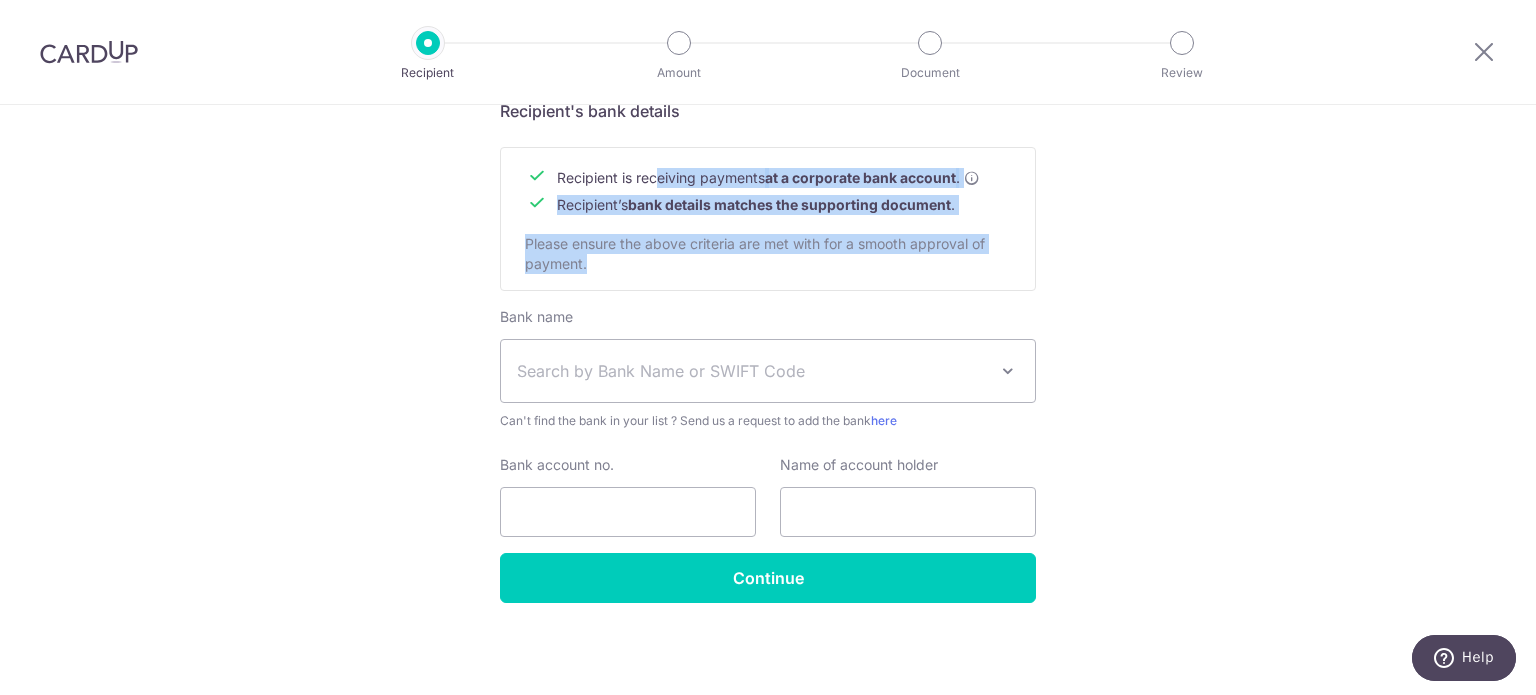 drag, startPoint x: 669, startPoint y: 258, endPoint x: 655, endPoint y: 182, distance: 77.27872 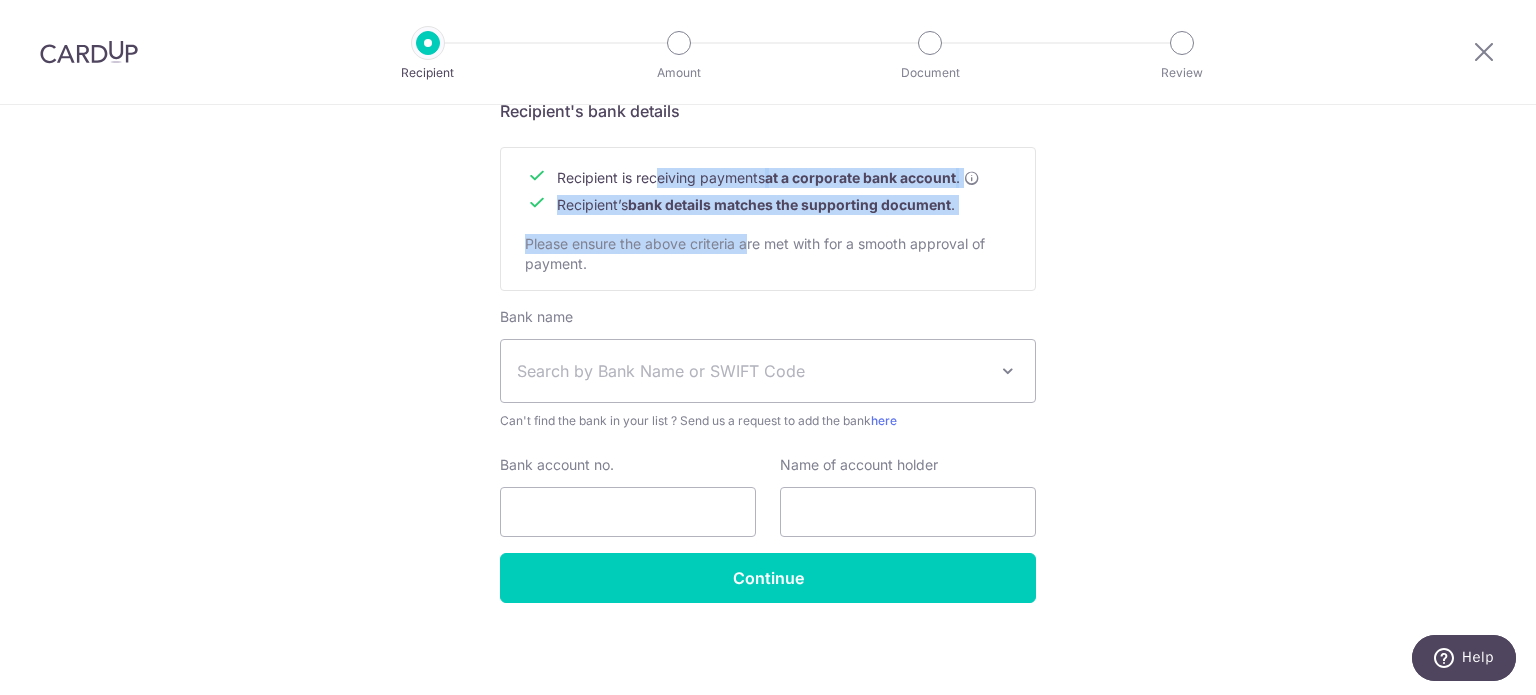 drag, startPoint x: 656, startPoint y: 169, endPoint x: 822, endPoint y: 278, distance: 198.58751 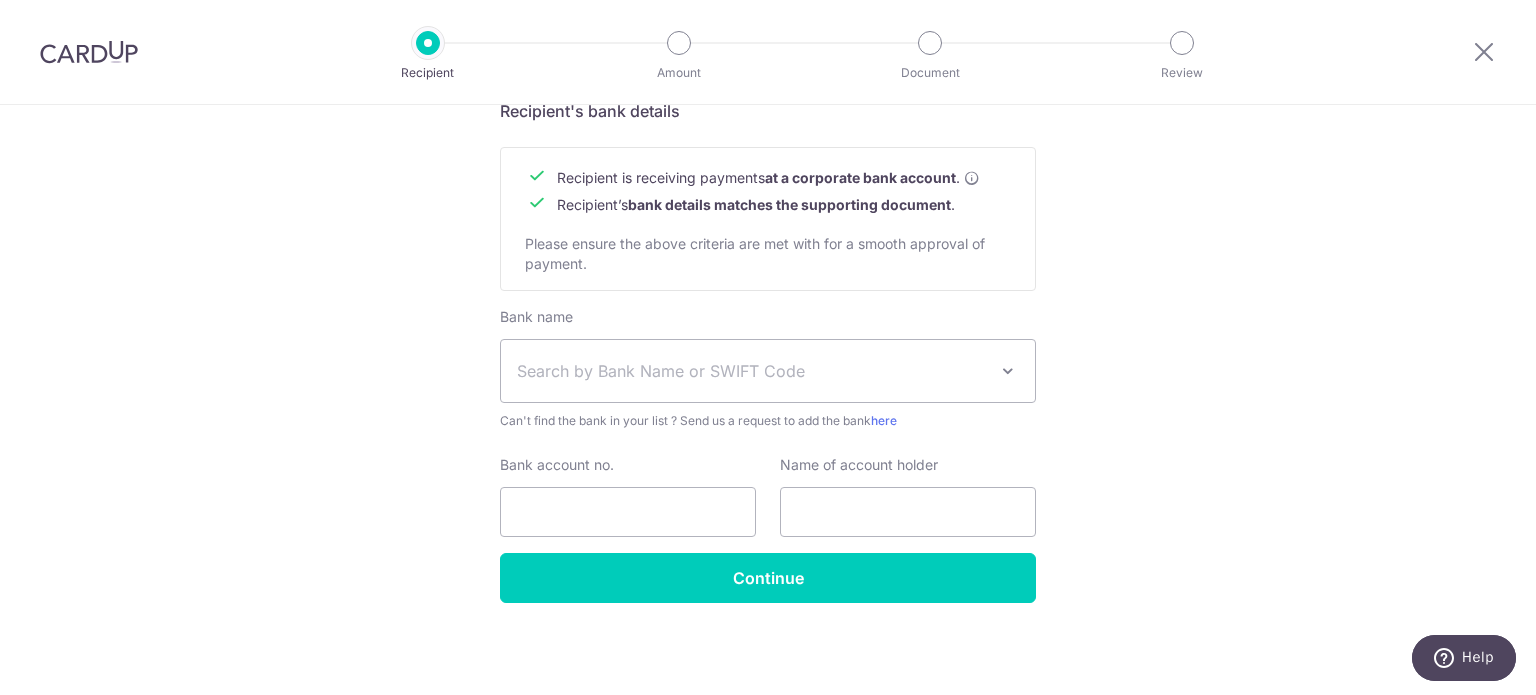 click on "Recipient is receiving payments   at a corporate bank account .
Recipient’s  bank details matches the supporting document .
Please ensure the above criteria are met with for a smooth approval of payment." at bounding box center (768, 219) 